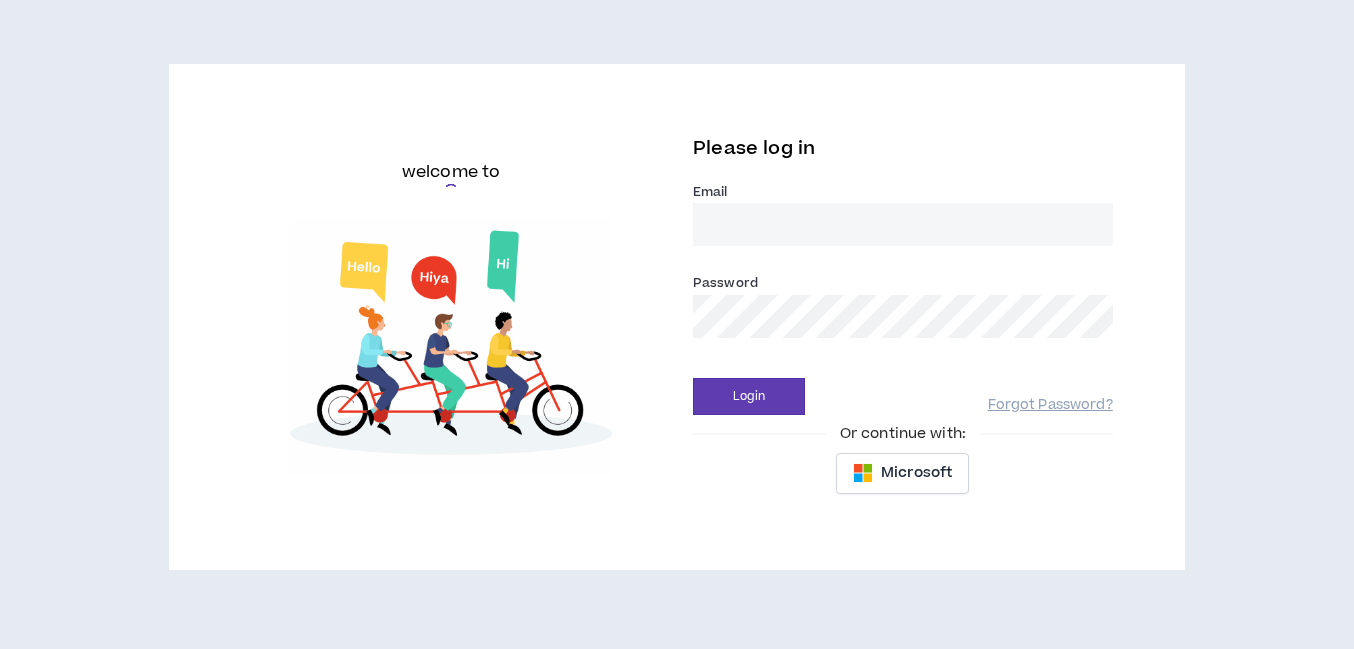 scroll, scrollTop: 0, scrollLeft: 0, axis: both 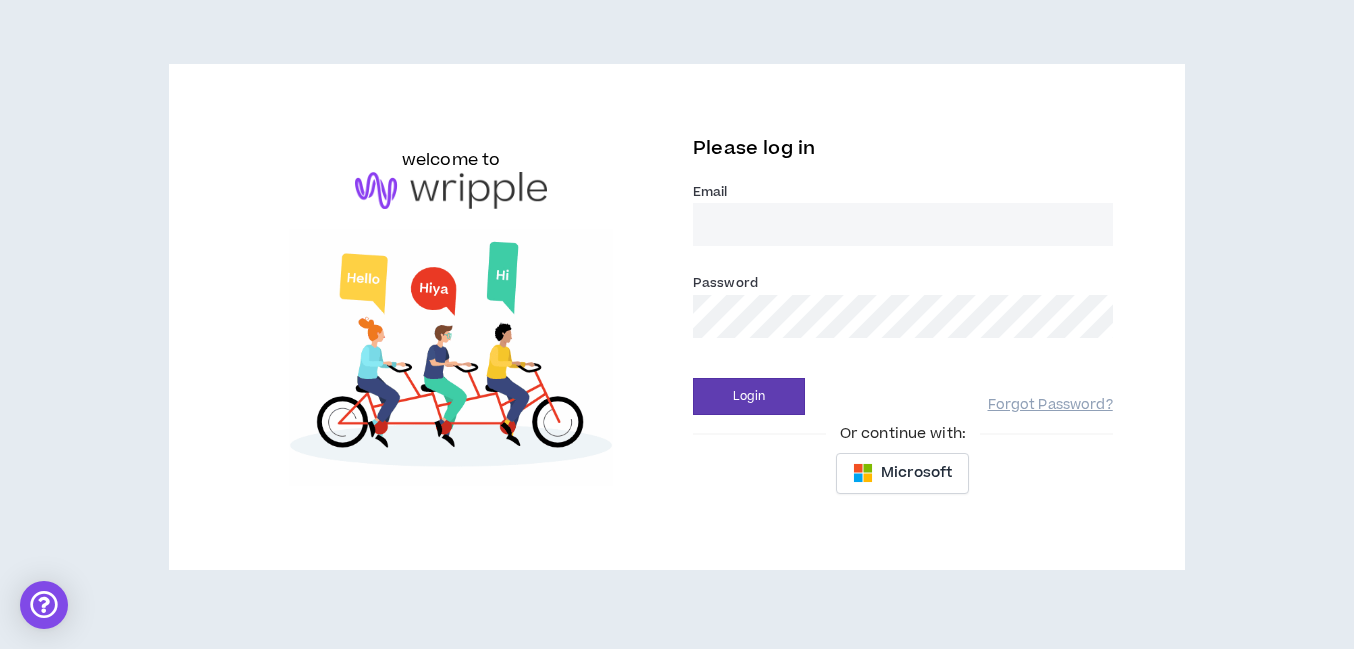 click on "Email  *" at bounding box center (903, 224) 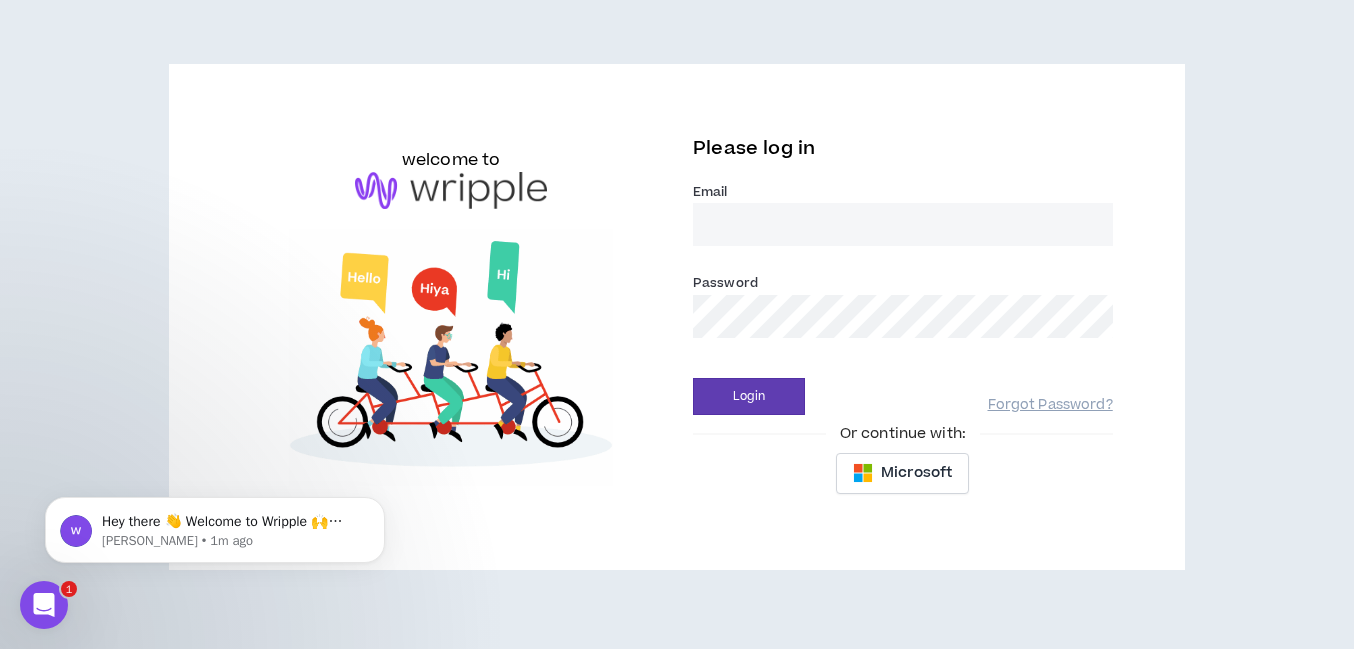 scroll, scrollTop: 0, scrollLeft: 0, axis: both 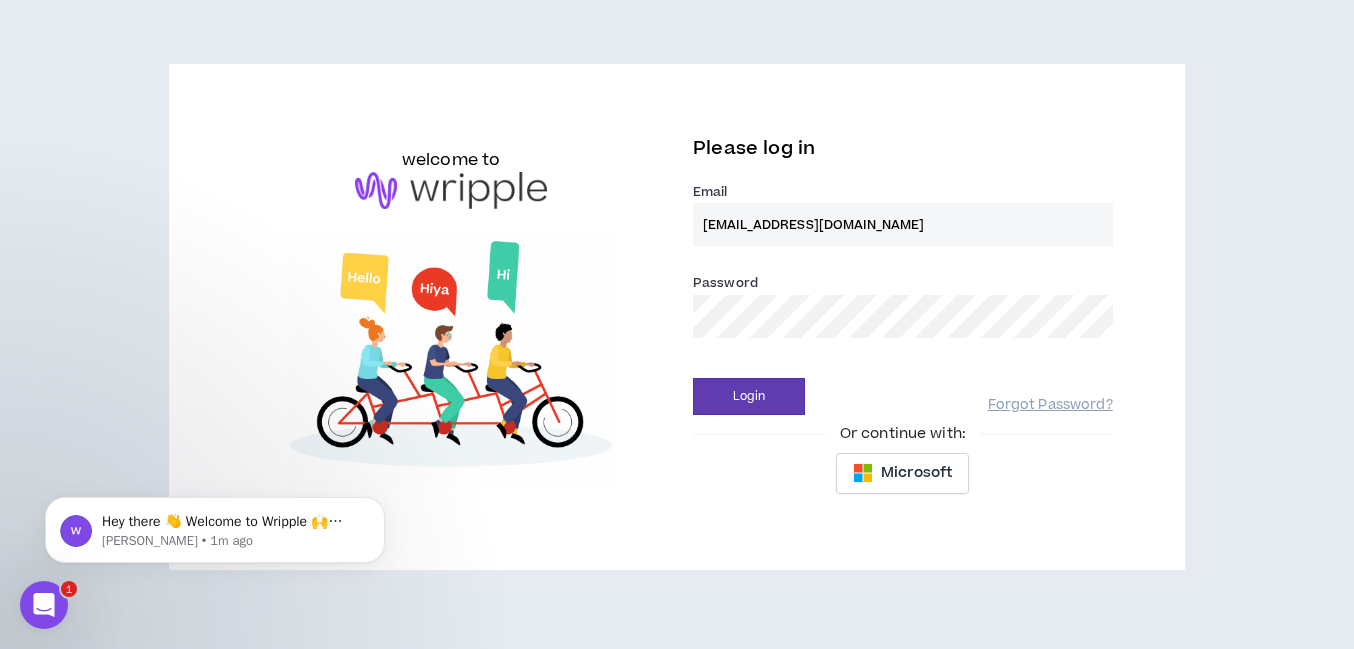 click on "Login" at bounding box center (749, 396) 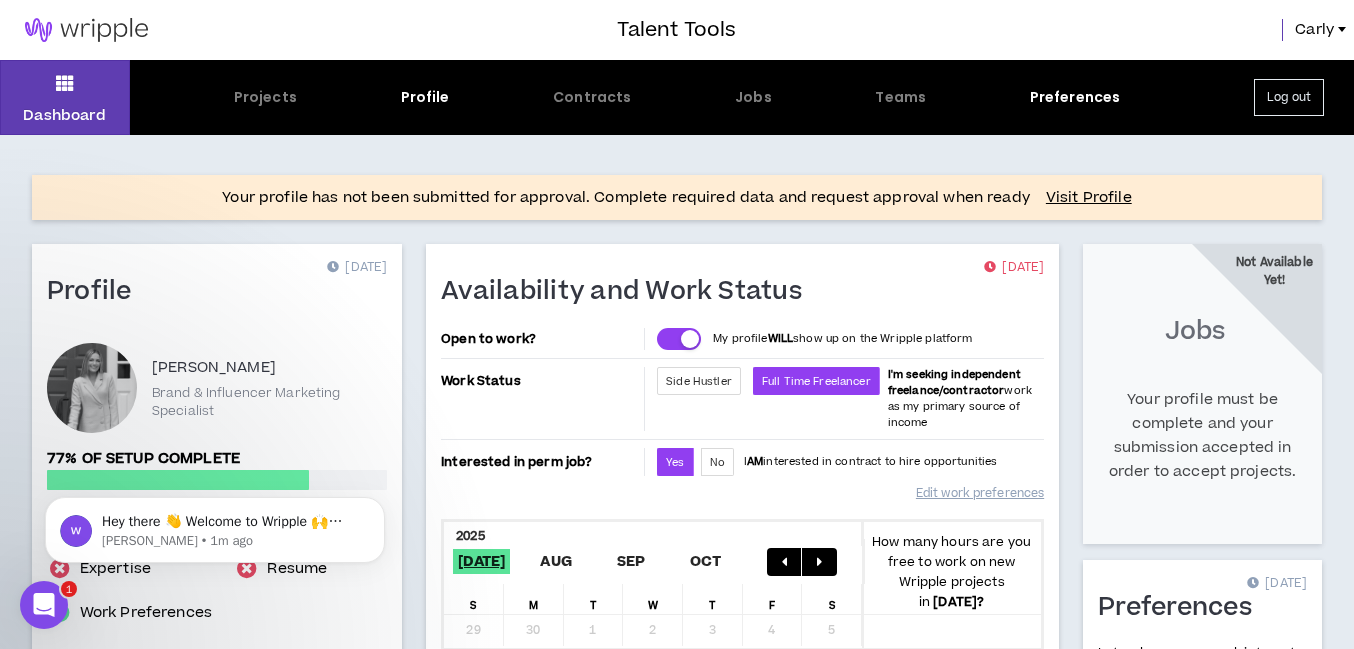 scroll, scrollTop: 140, scrollLeft: 0, axis: vertical 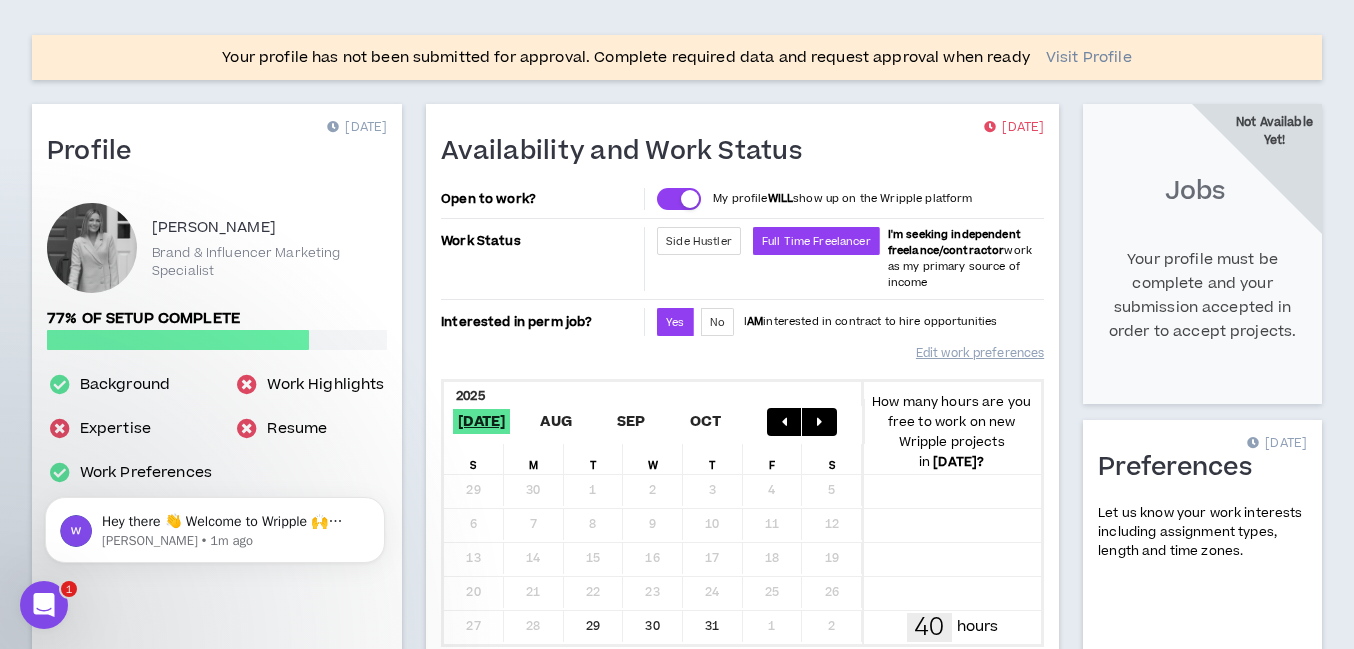click on "Visit Profile" at bounding box center [1089, 58] 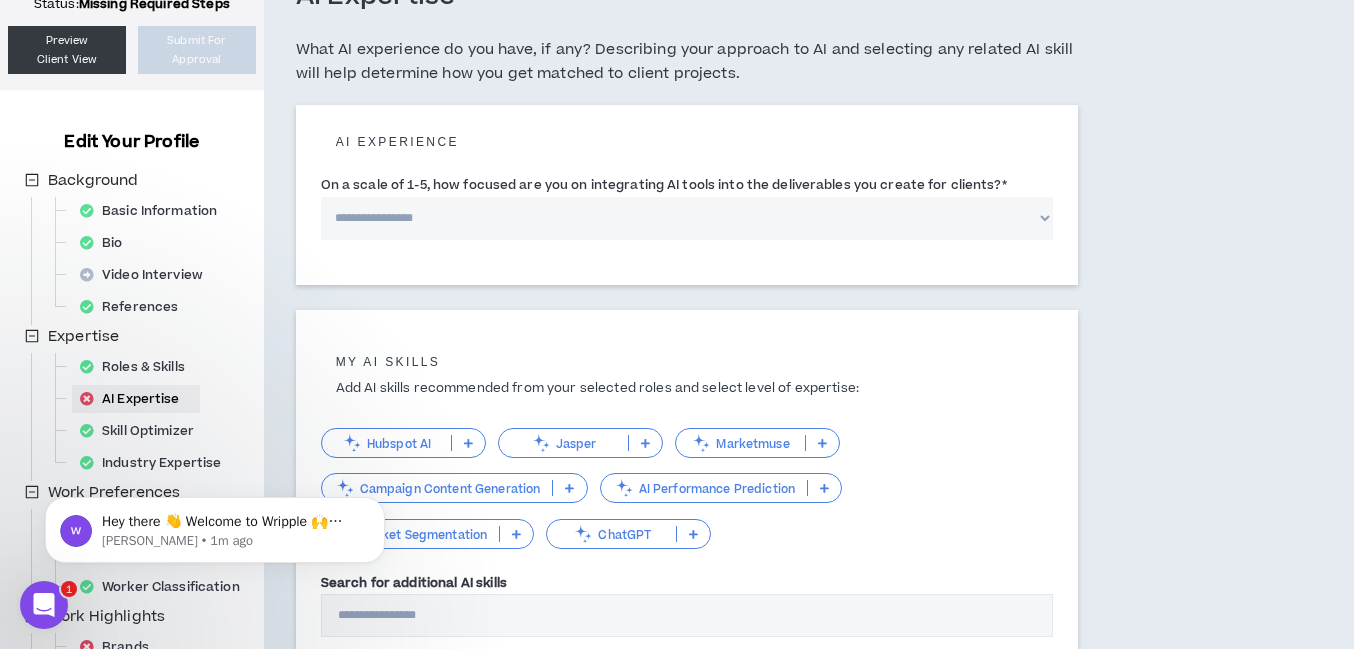 scroll, scrollTop: 144, scrollLeft: 0, axis: vertical 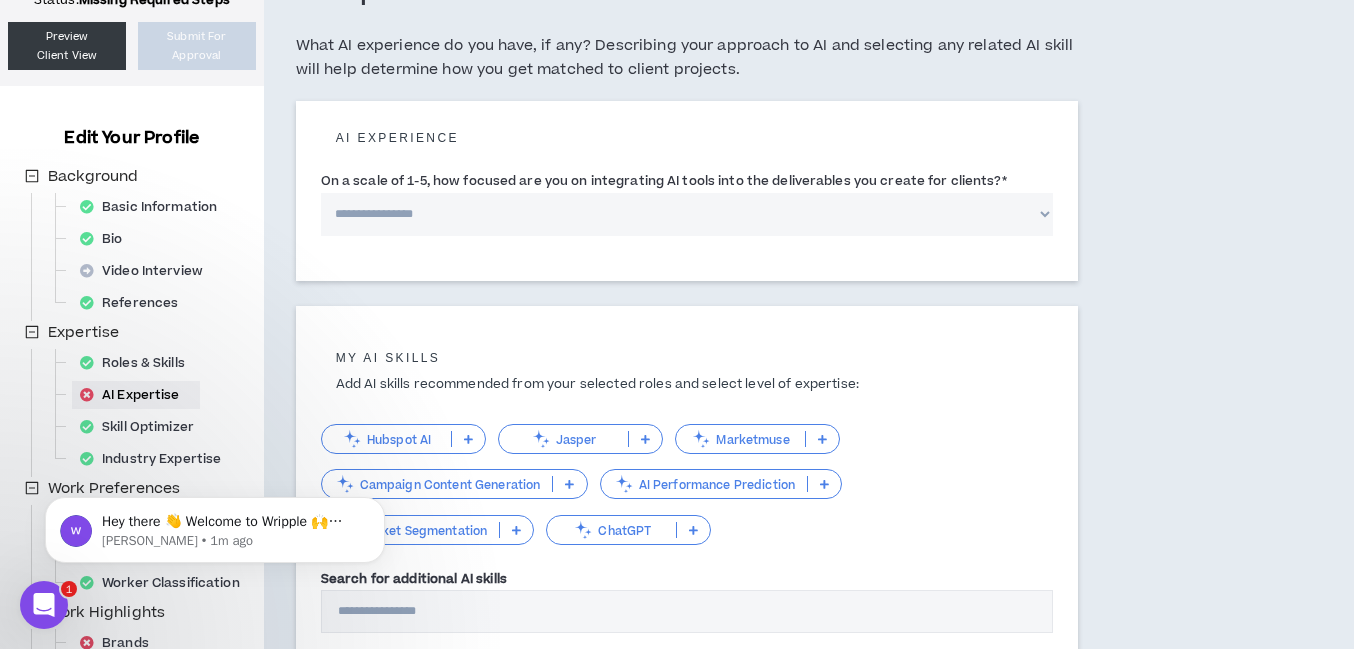click on "**********" at bounding box center [687, 214] 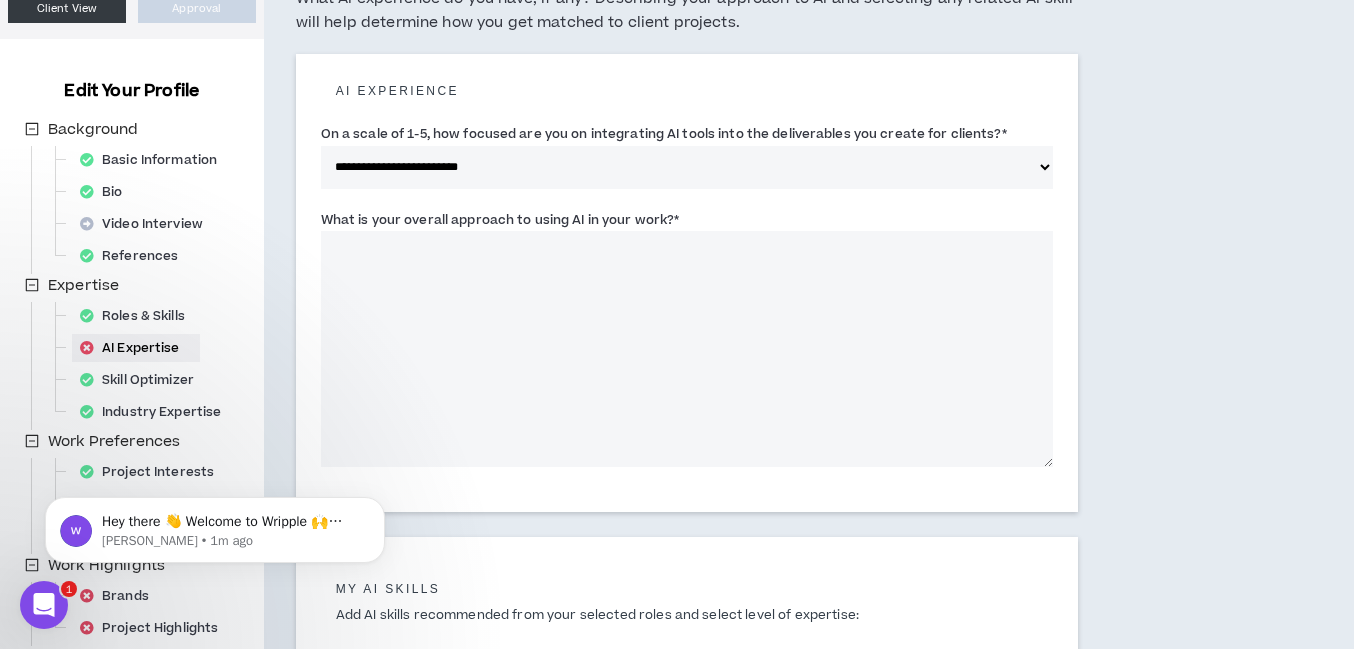 scroll, scrollTop: 195, scrollLeft: 0, axis: vertical 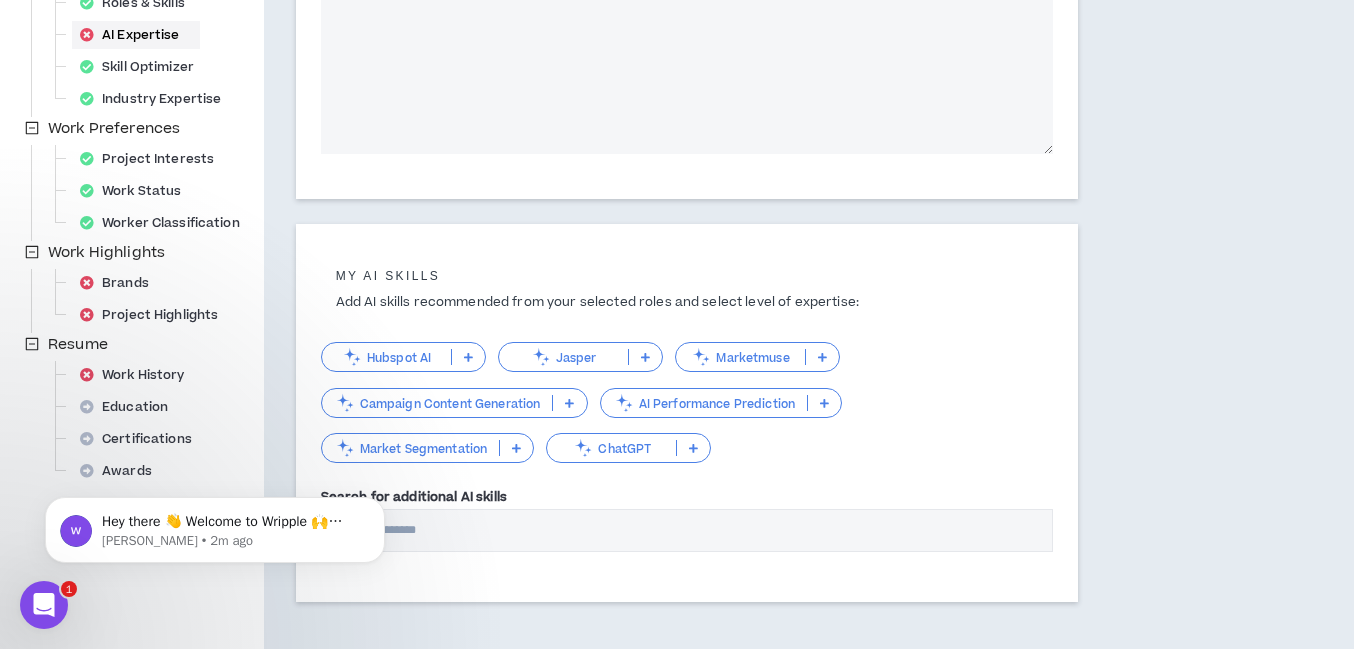 click at bounding box center (569, 403) 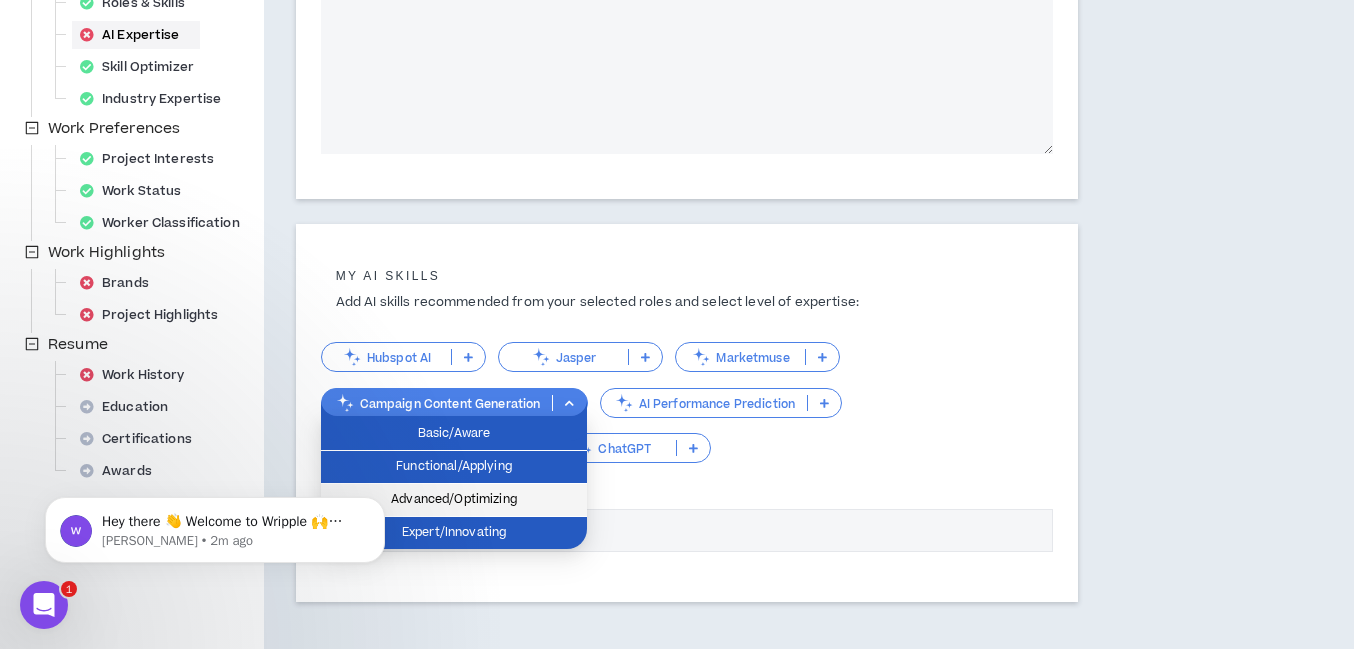 click on "Advanced/Optimizing" at bounding box center (454, 500) 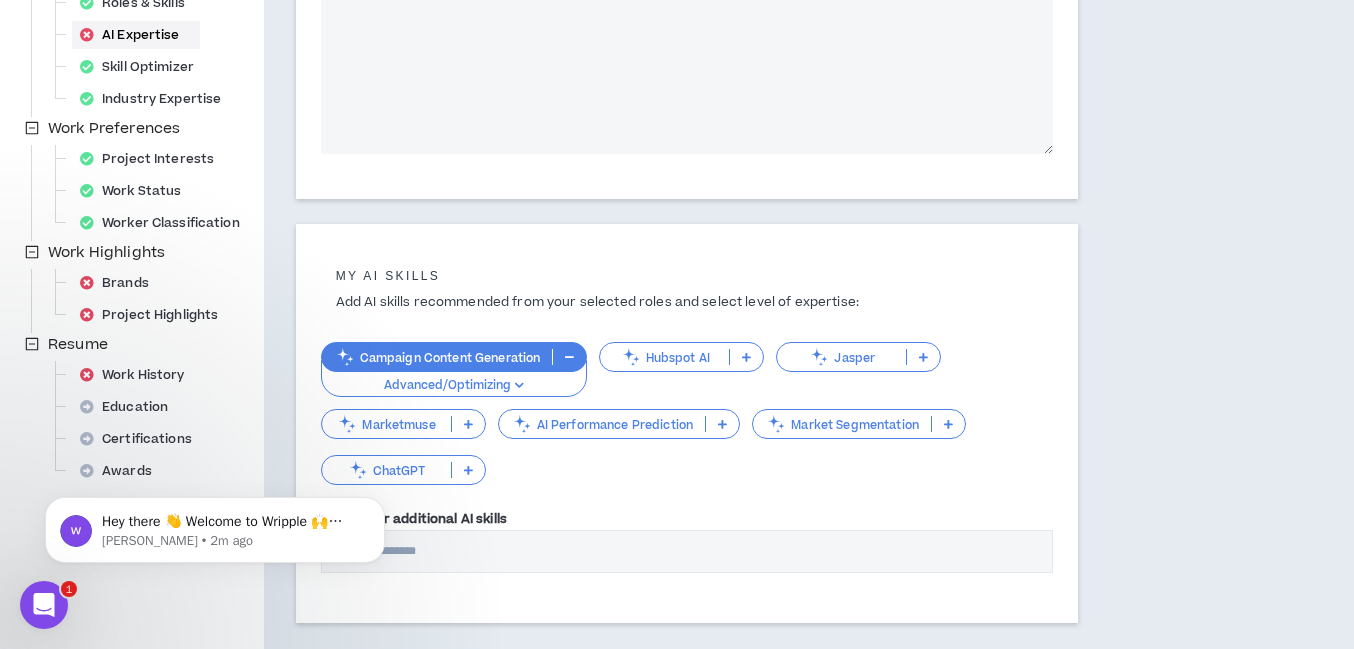 click on "ChatGPT" at bounding box center (403, 470) 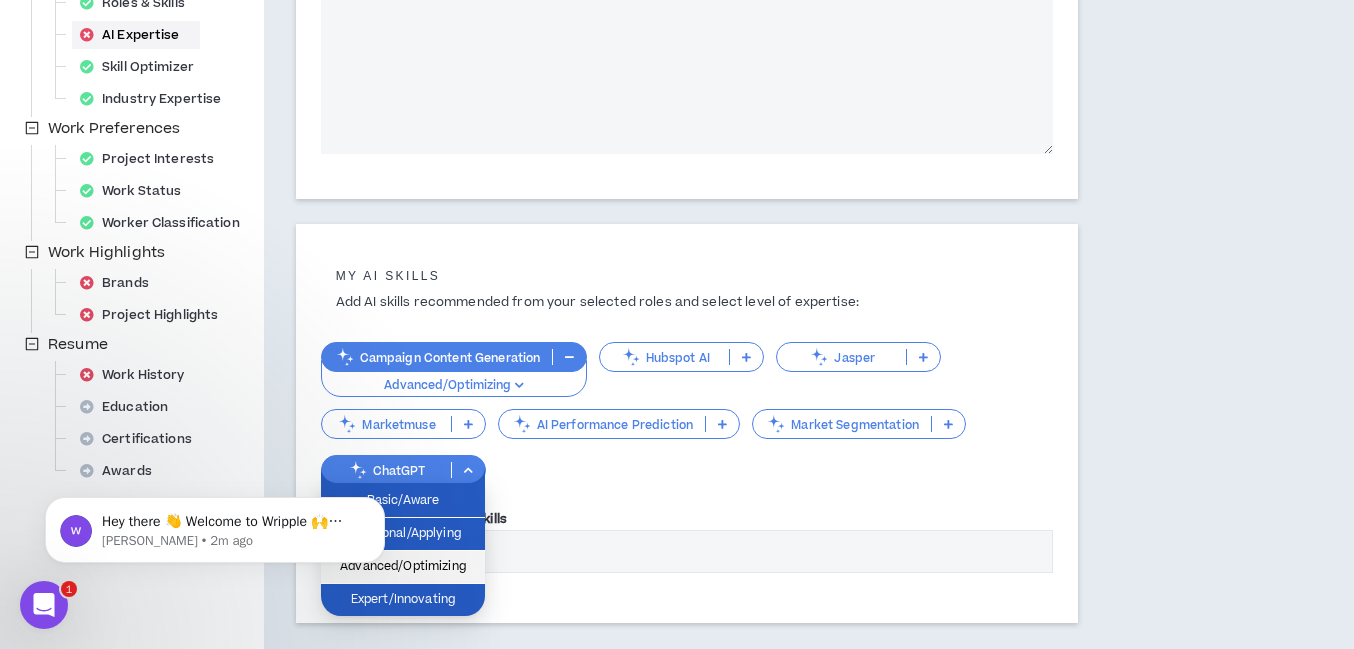 click on "Advanced/Optimizing" at bounding box center (403, 567) 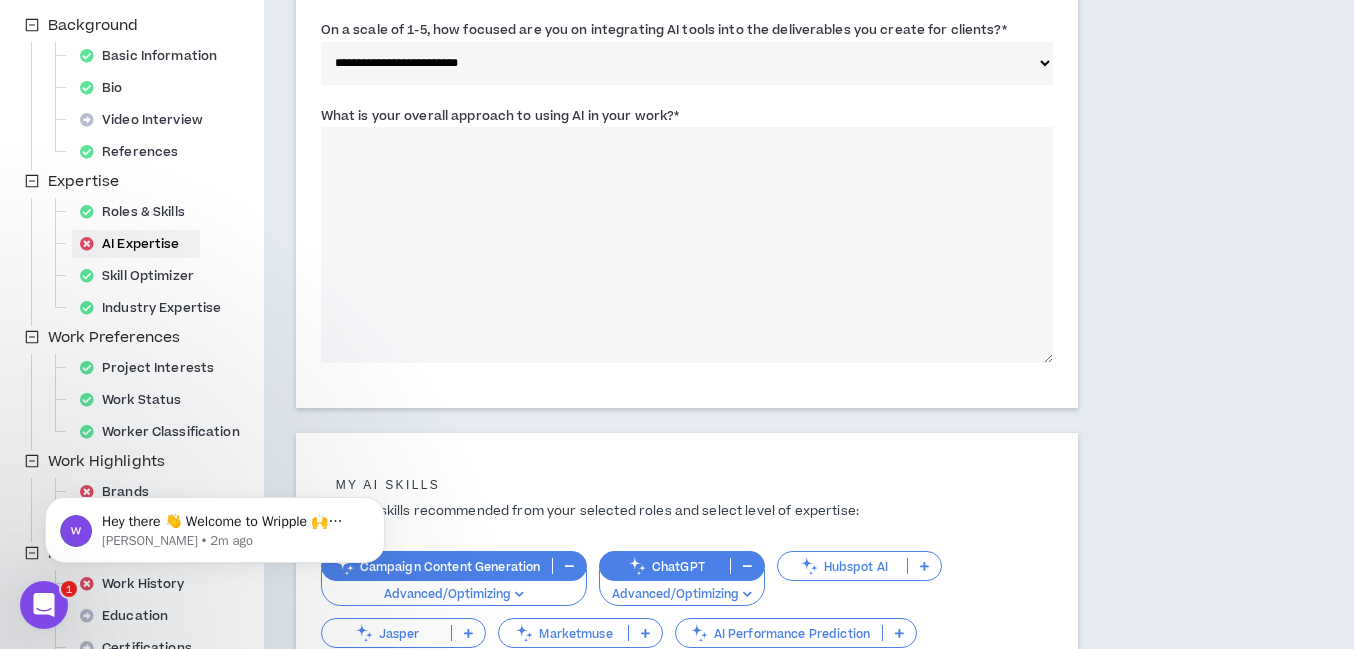 scroll, scrollTop: 165, scrollLeft: 0, axis: vertical 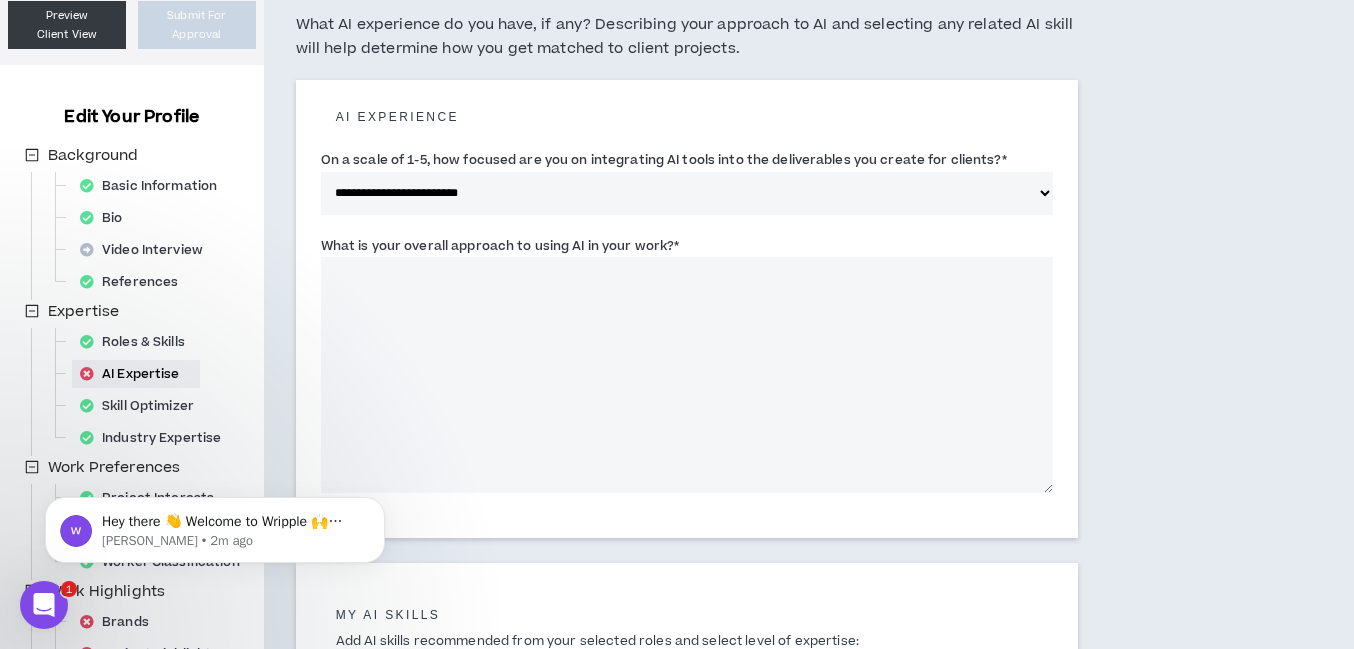 click on "What is your overall approach to using AI in your work?  *" at bounding box center (687, 375) 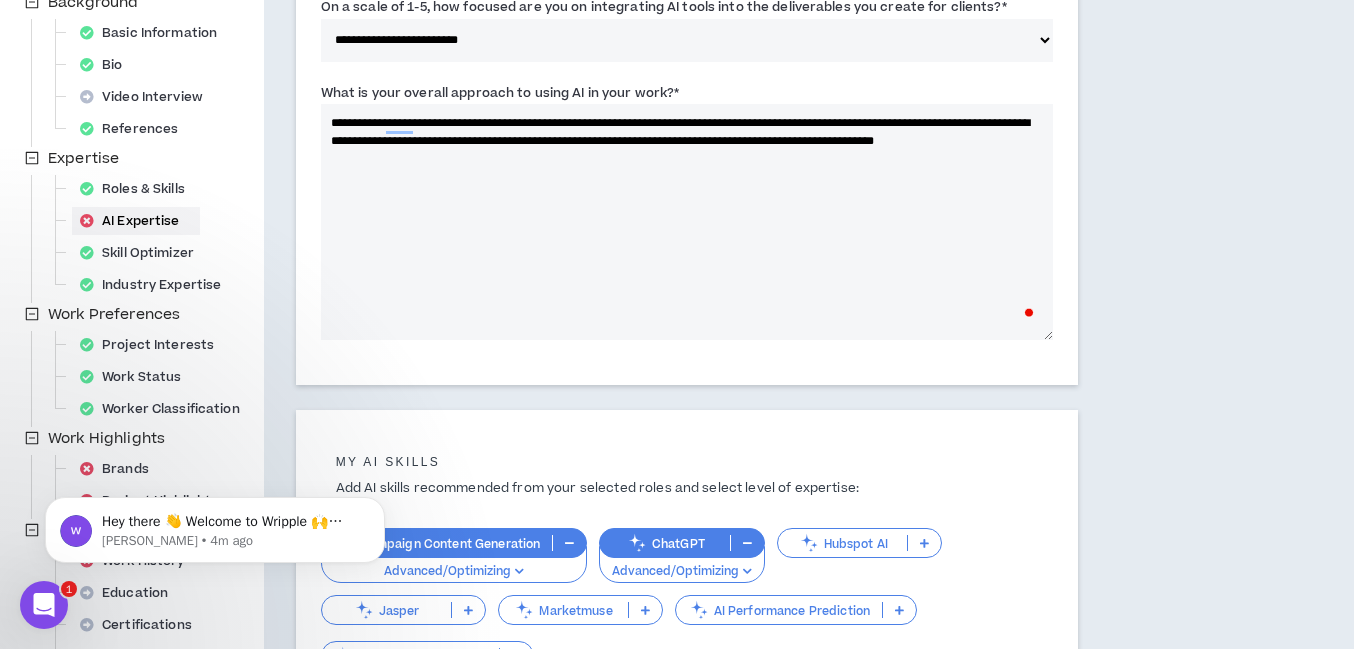 scroll, scrollTop: 622, scrollLeft: 0, axis: vertical 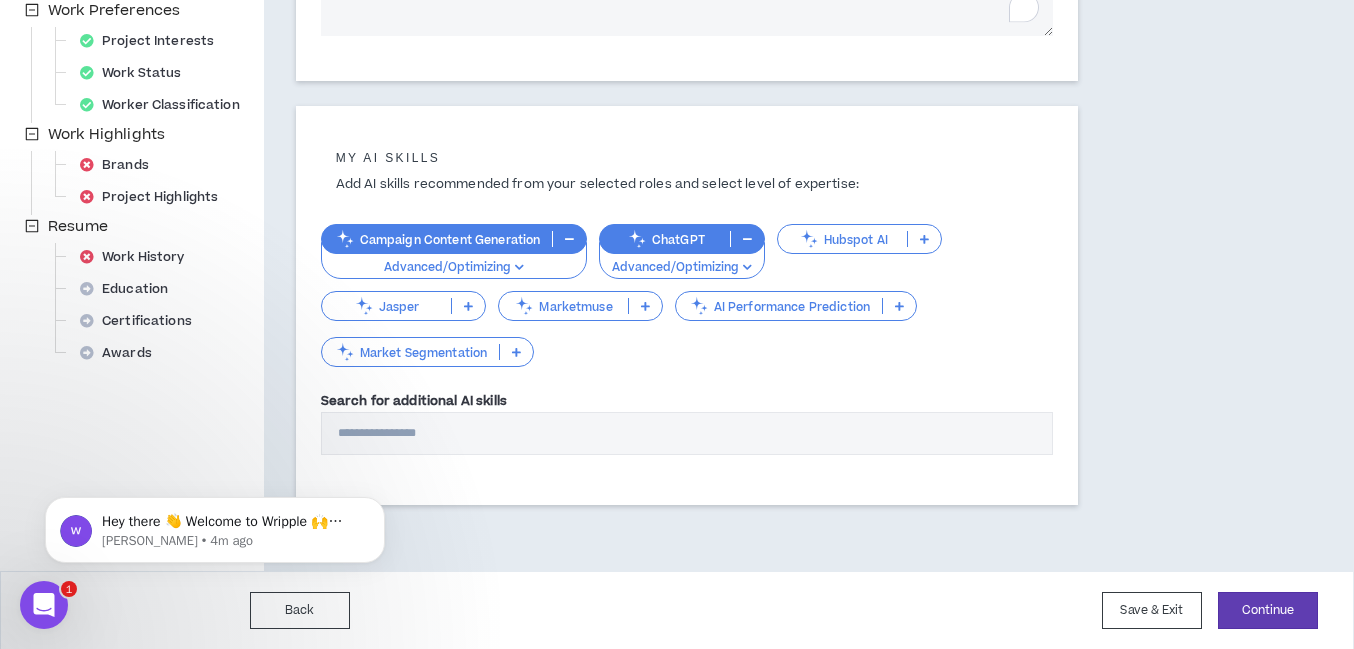 type on "**********" 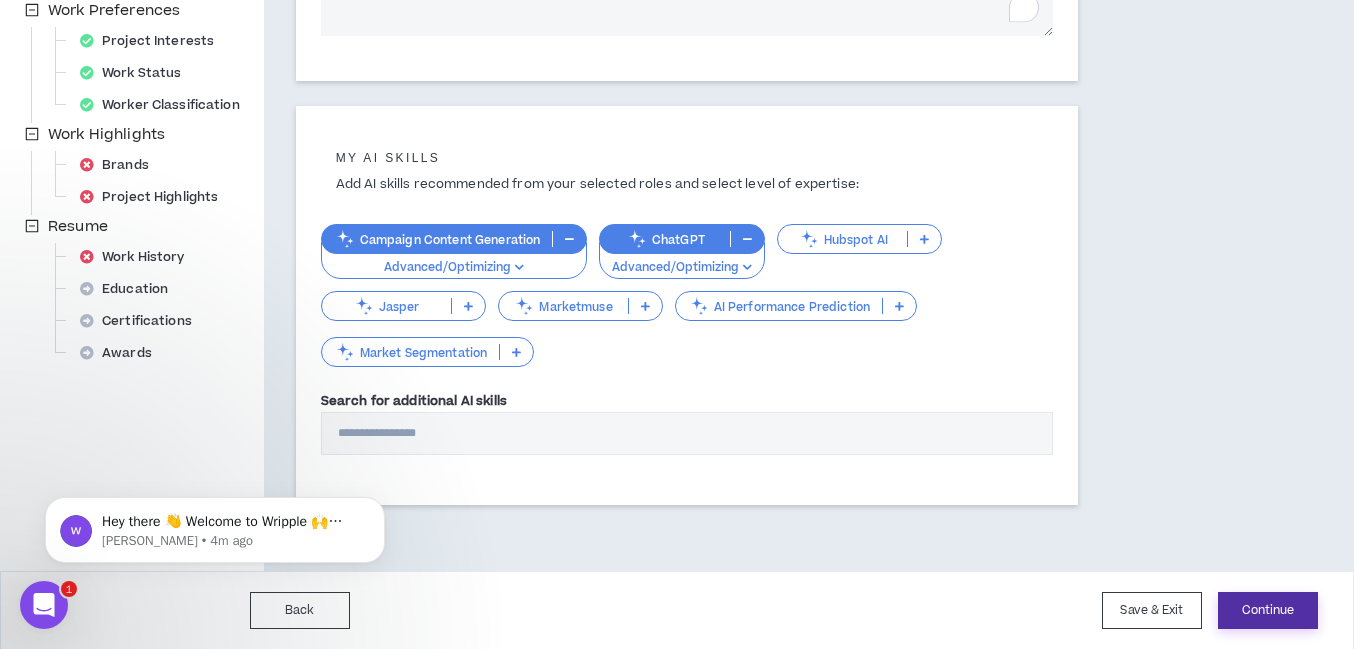 click on "Continue" at bounding box center (1268, 610) 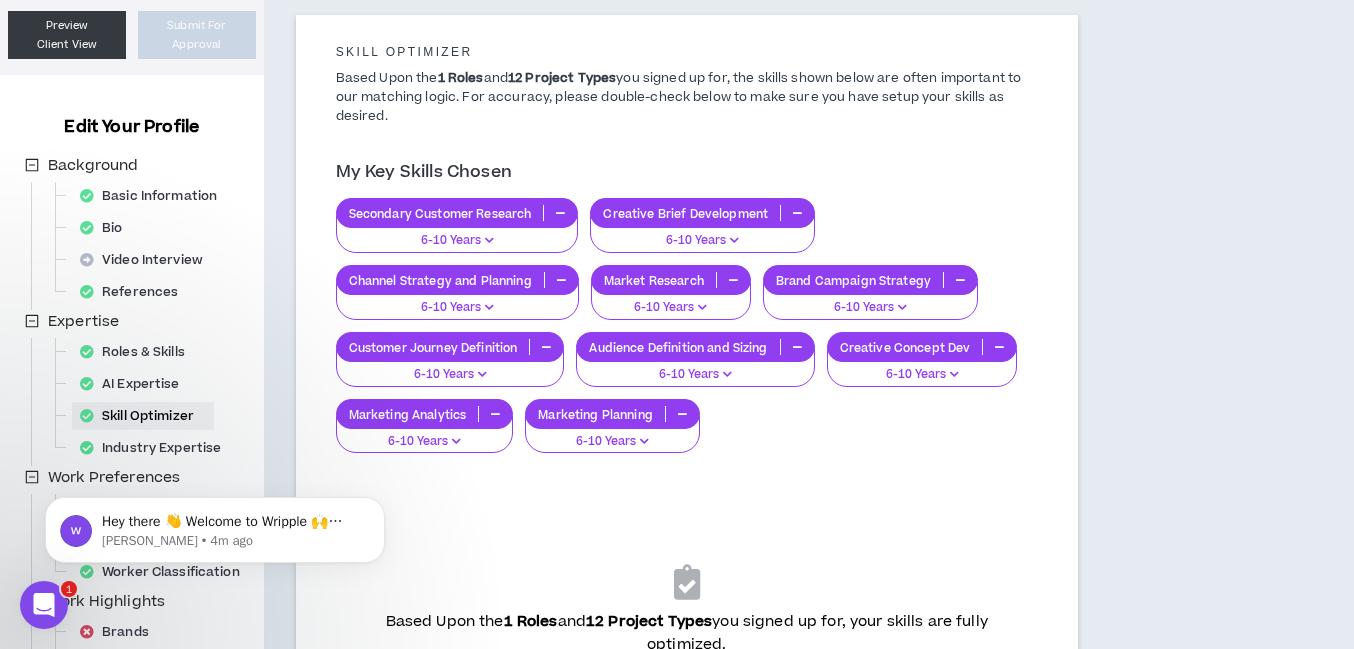 scroll, scrollTop: 440, scrollLeft: 0, axis: vertical 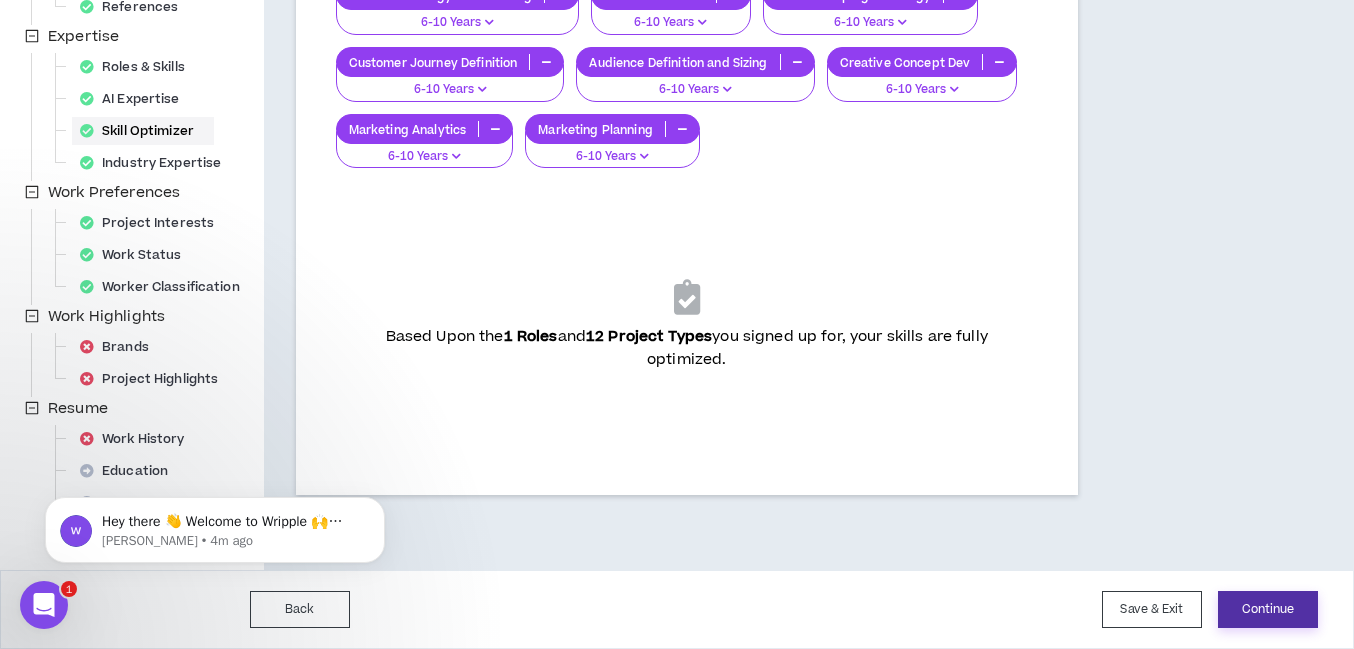 click on "Continue" at bounding box center (1268, 609) 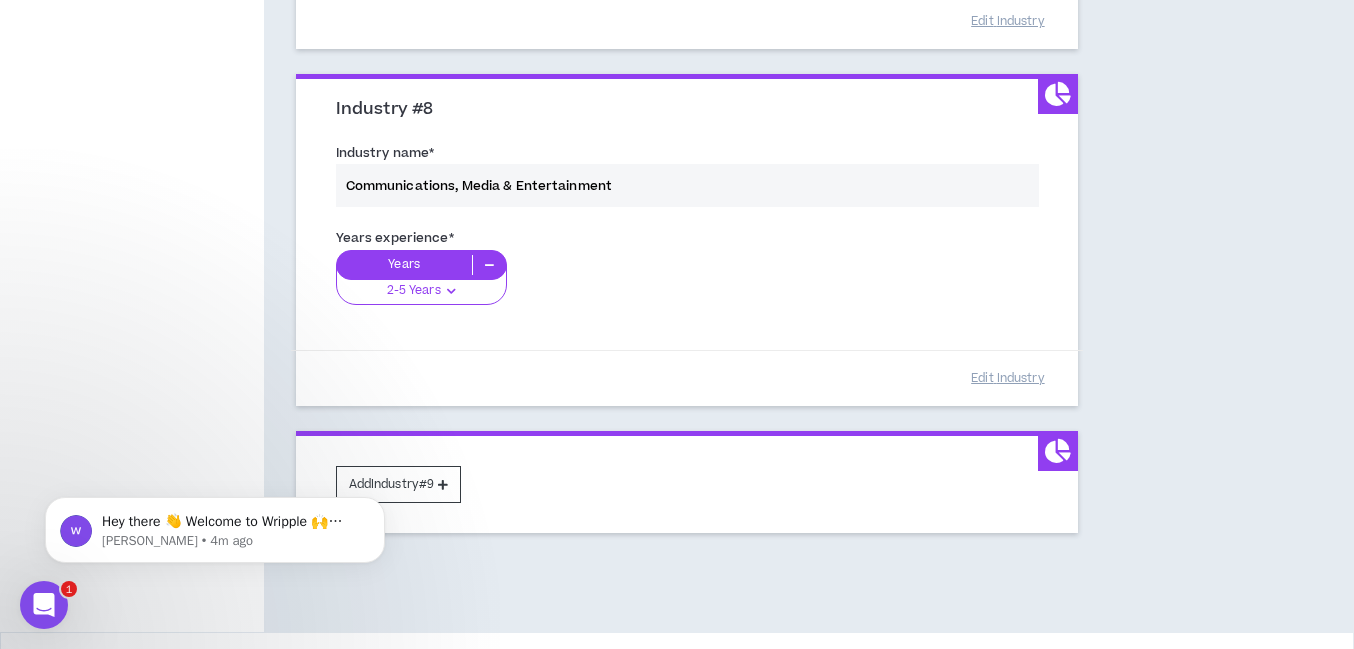 scroll, scrollTop: 2703, scrollLeft: 0, axis: vertical 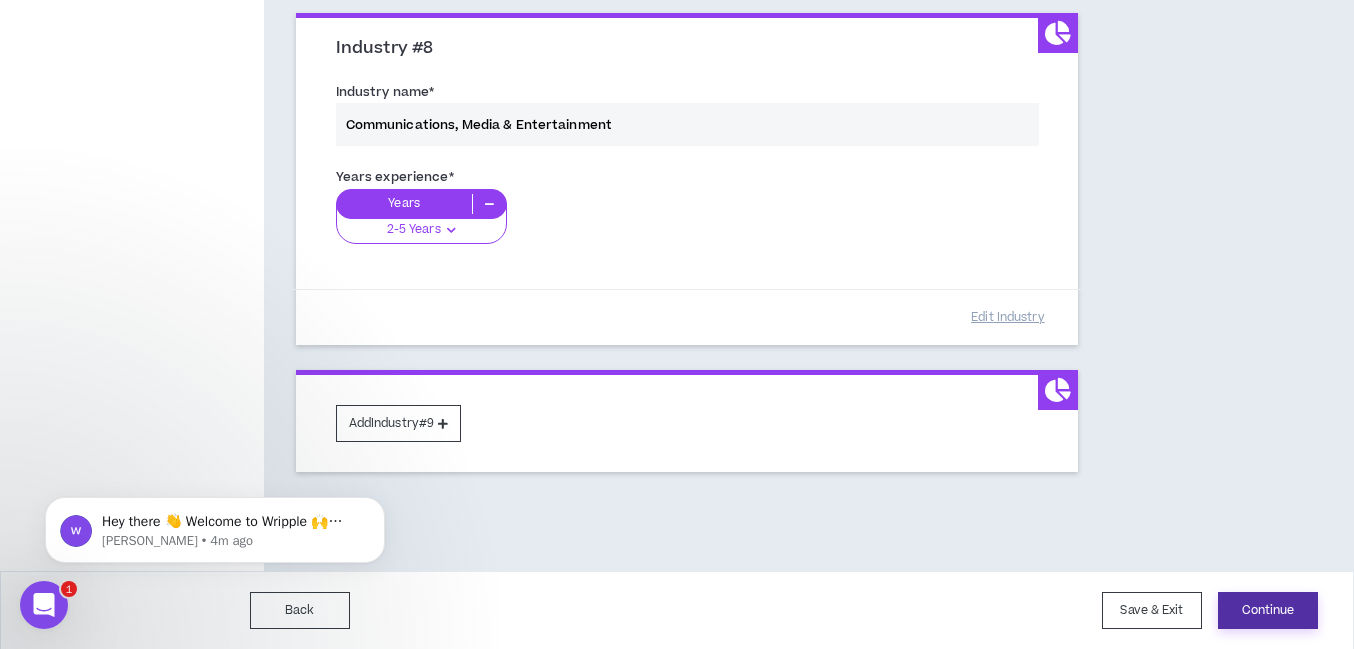 click on "Continue" at bounding box center [1268, 610] 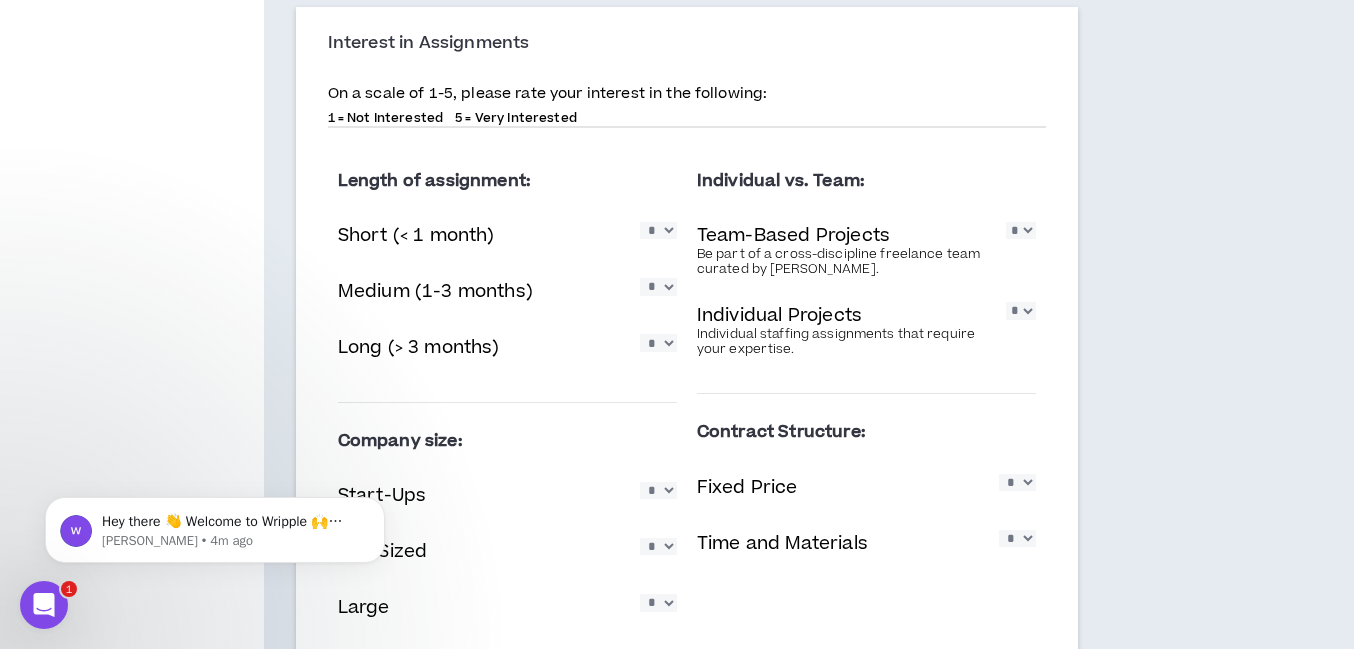 scroll, scrollTop: 1735, scrollLeft: 0, axis: vertical 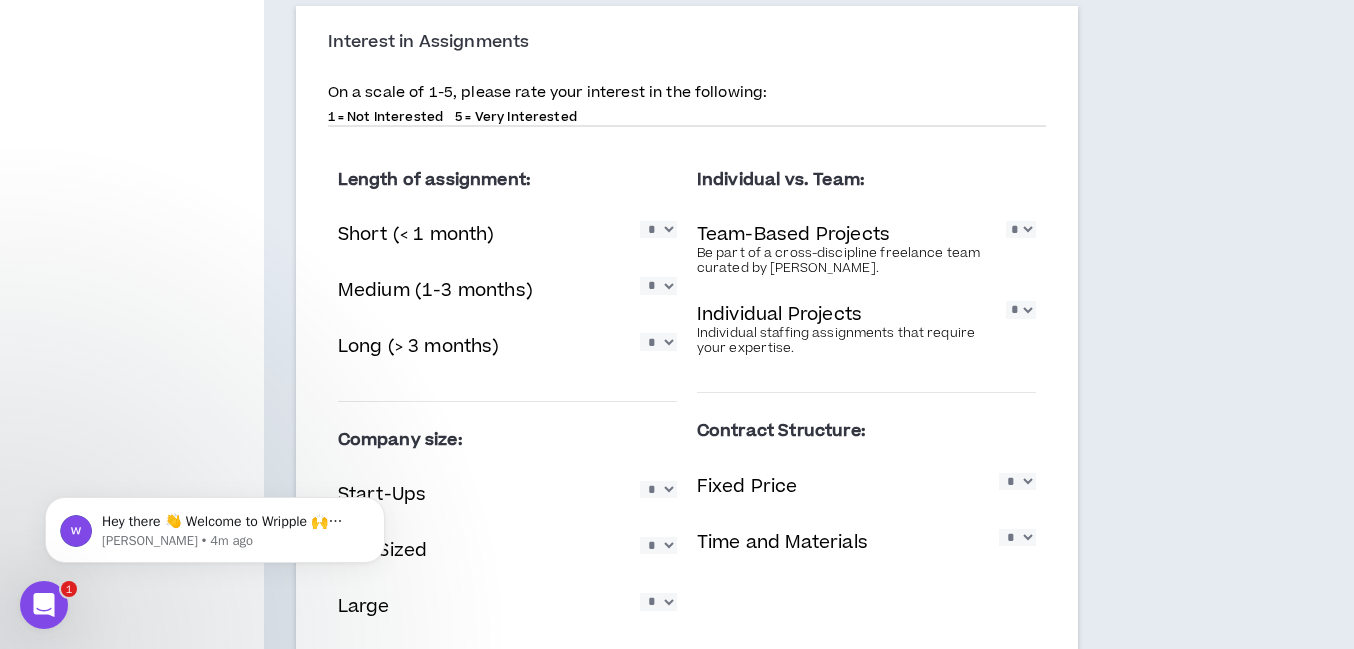 click on "* * * * *" at bounding box center [658, 229] 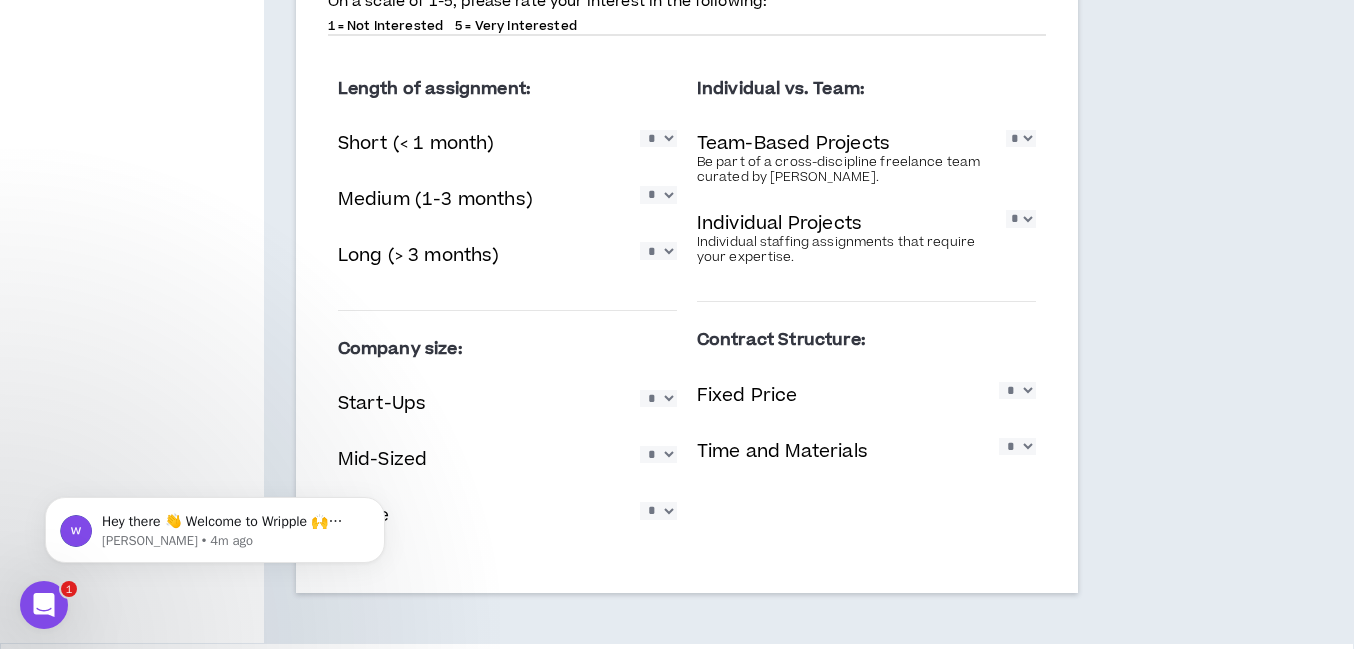 scroll, scrollTop: 1850, scrollLeft: 0, axis: vertical 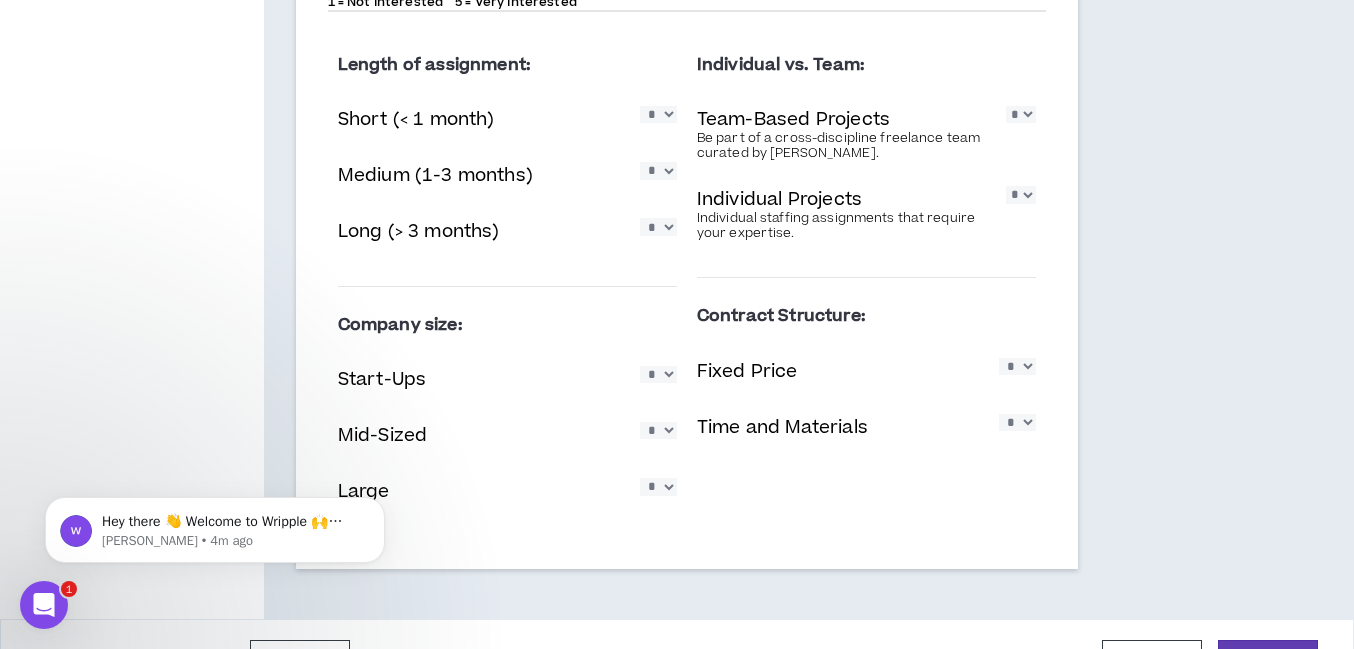 click on "* * * * *" at bounding box center (1017, 366) 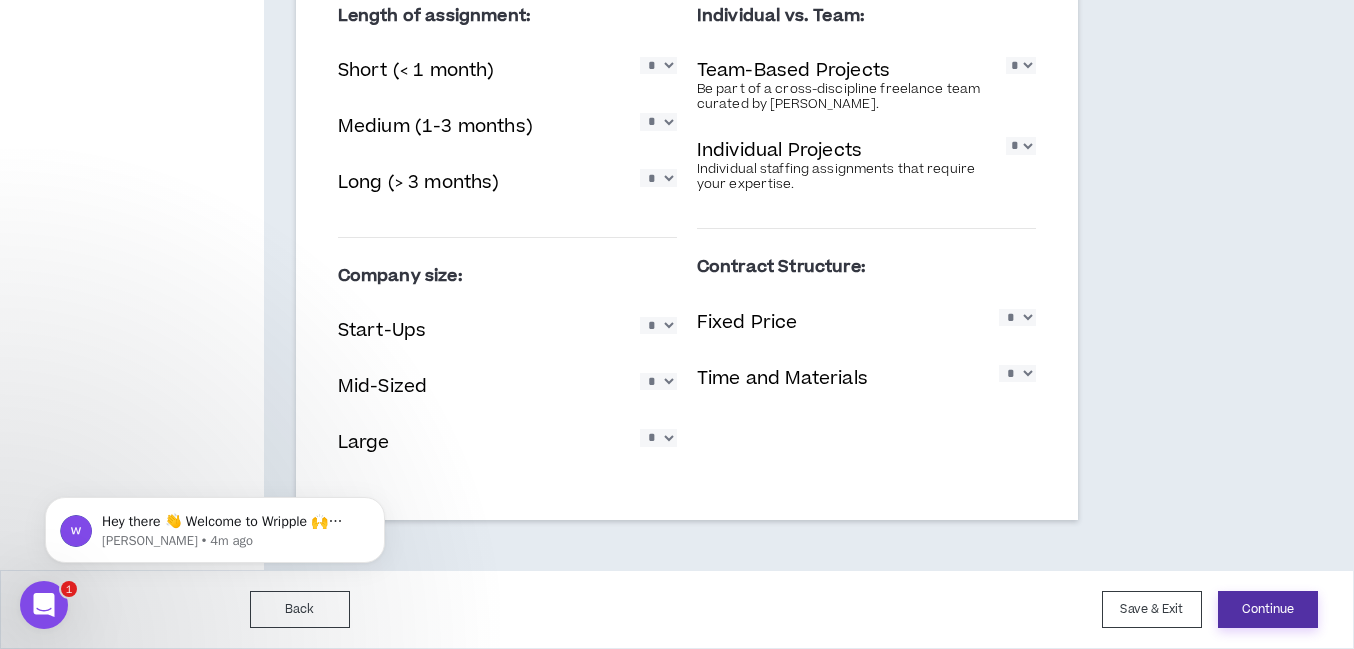click on "Continue" at bounding box center (1268, 609) 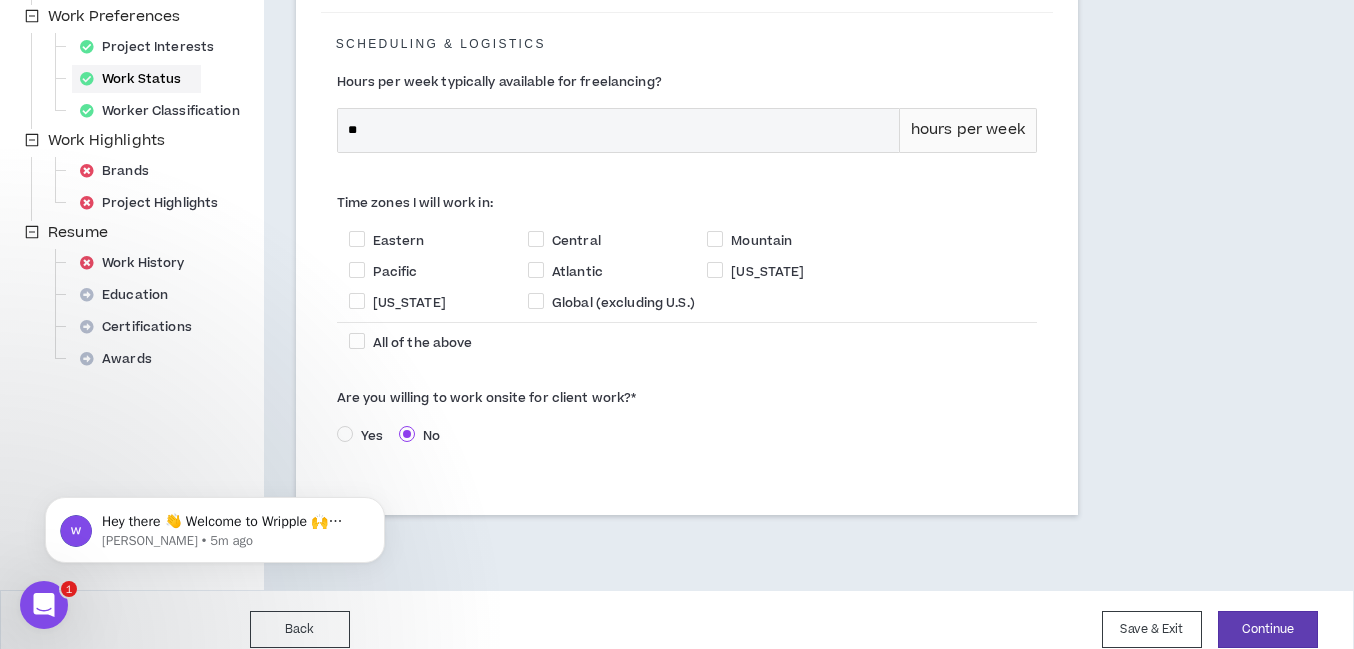 scroll, scrollTop: 620, scrollLeft: 0, axis: vertical 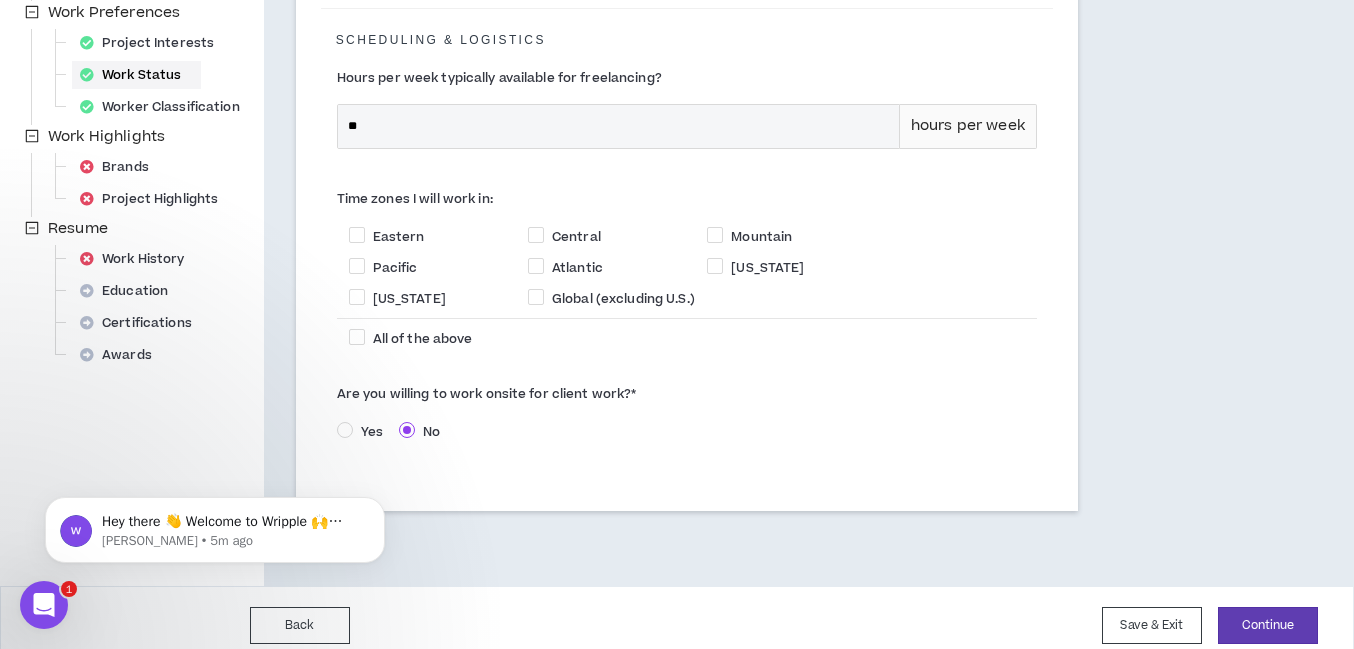 click on "Yes" at bounding box center (372, 432) 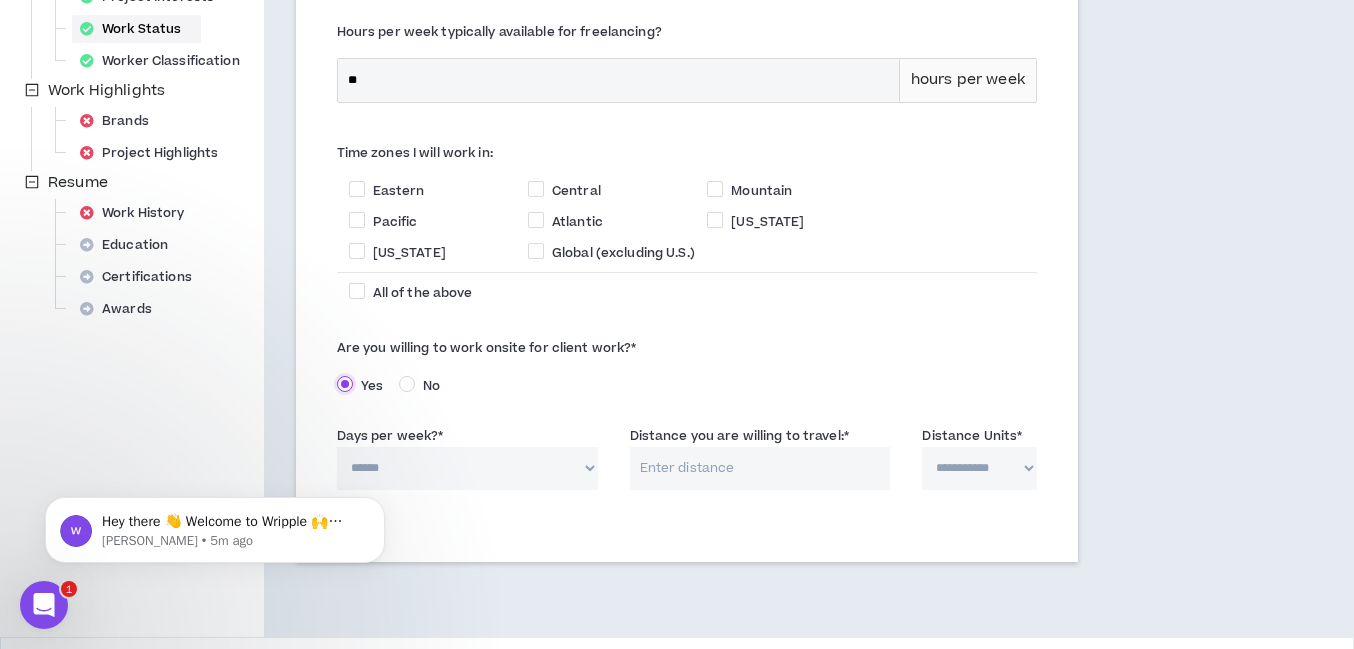 scroll, scrollTop: 671, scrollLeft: 0, axis: vertical 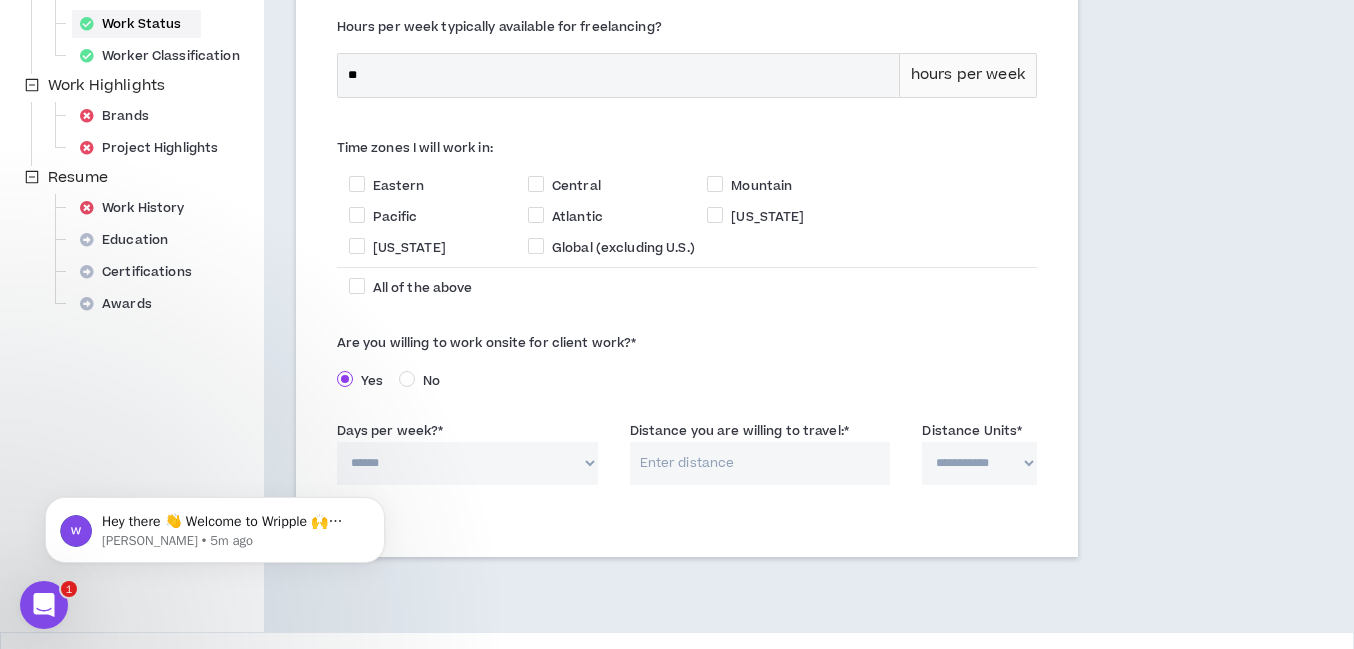 click on "****** * * * * *" at bounding box center (467, 463) 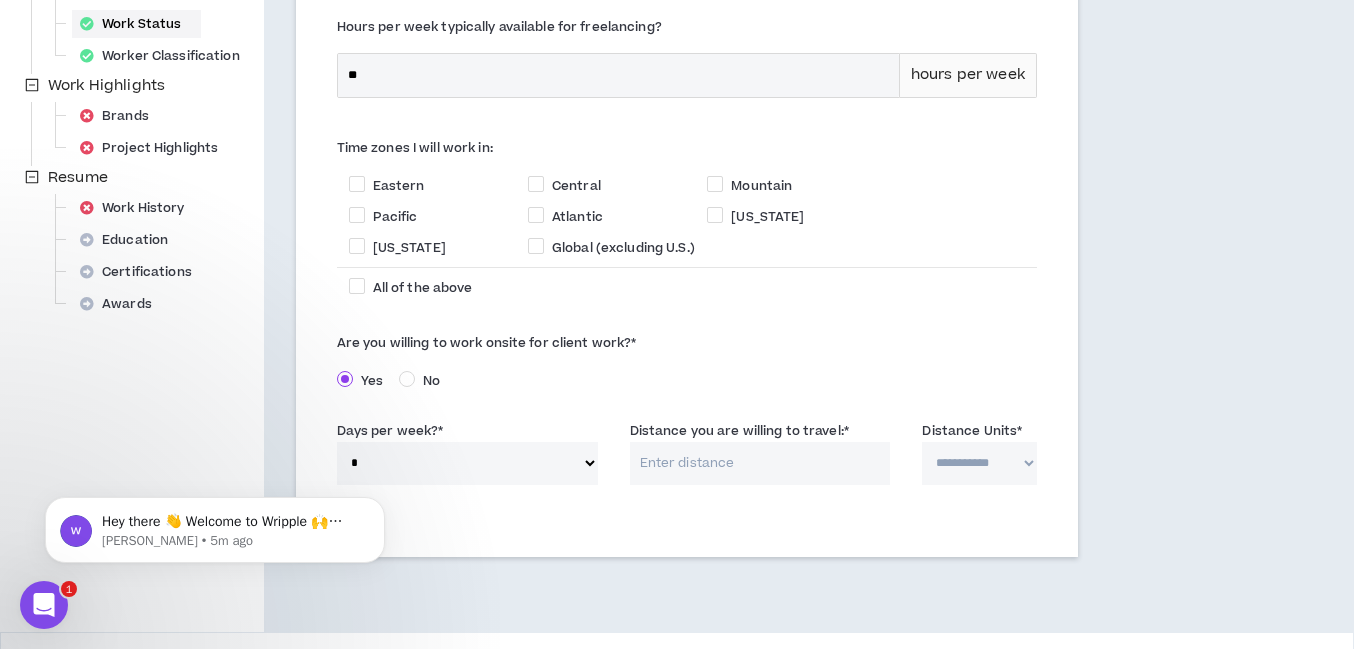 click on "Distance you are willing to travel:  *" at bounding box center [760, 463] 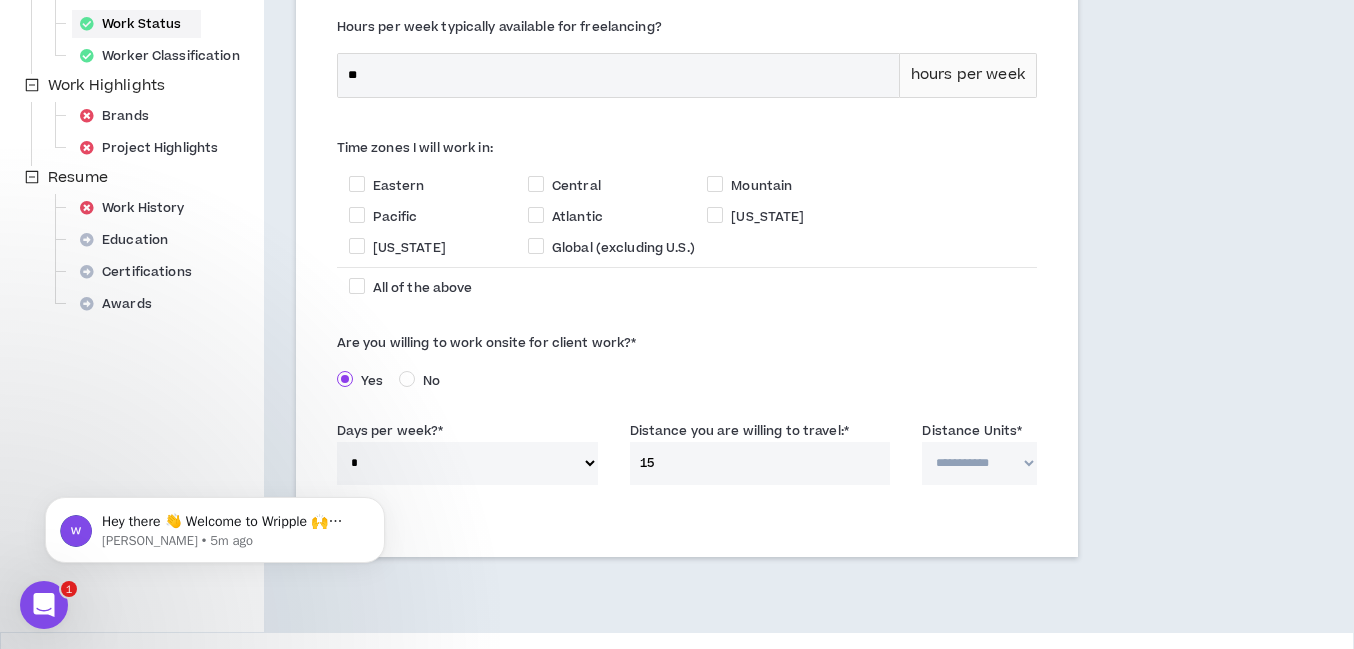 type on "15" 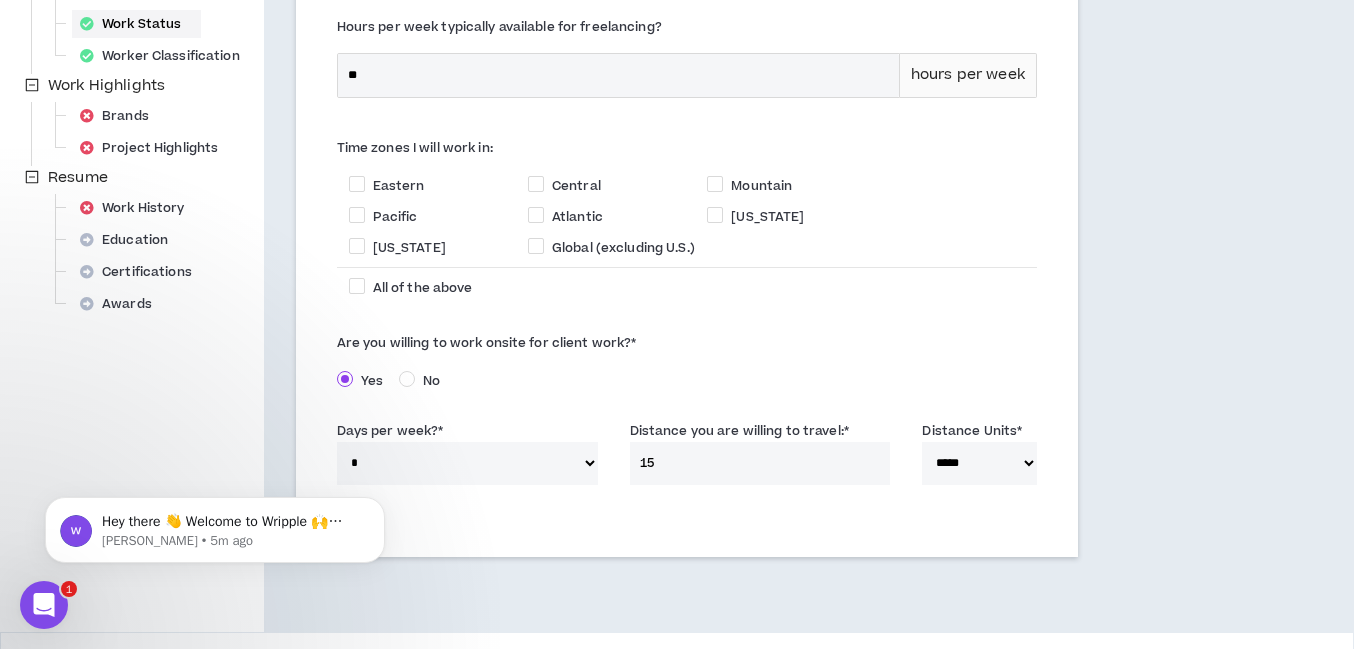 scroll, scrollTop: 718, scrollLeft: 0, axis: vertical 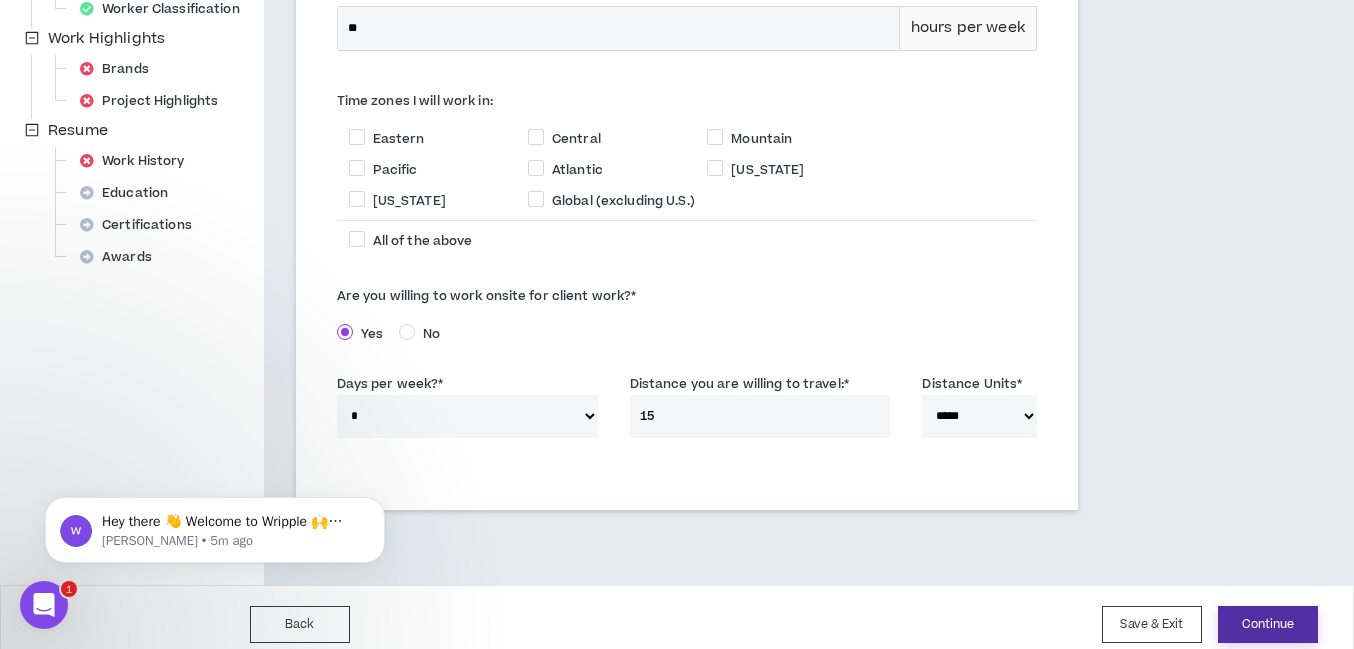 click on "Continue" at bounding box center (1268, 624) 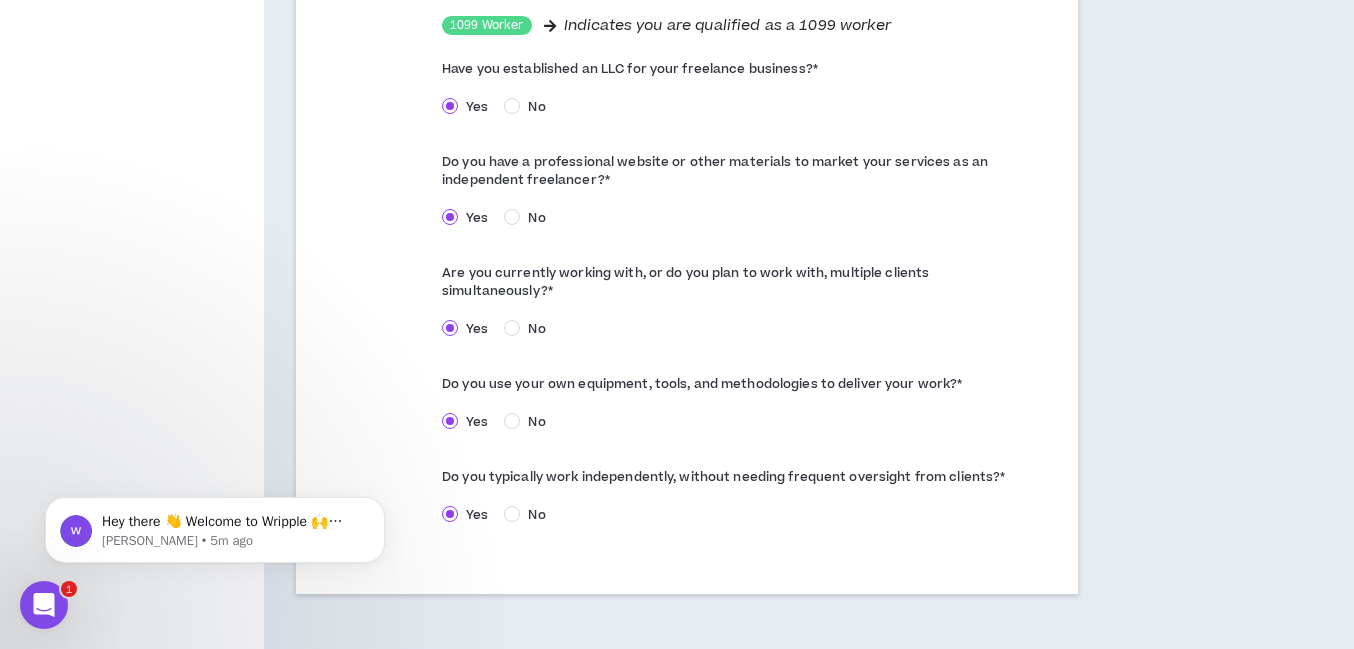 scroll, scrollTop: 1129, scrollLeft: 0, axis: vertical 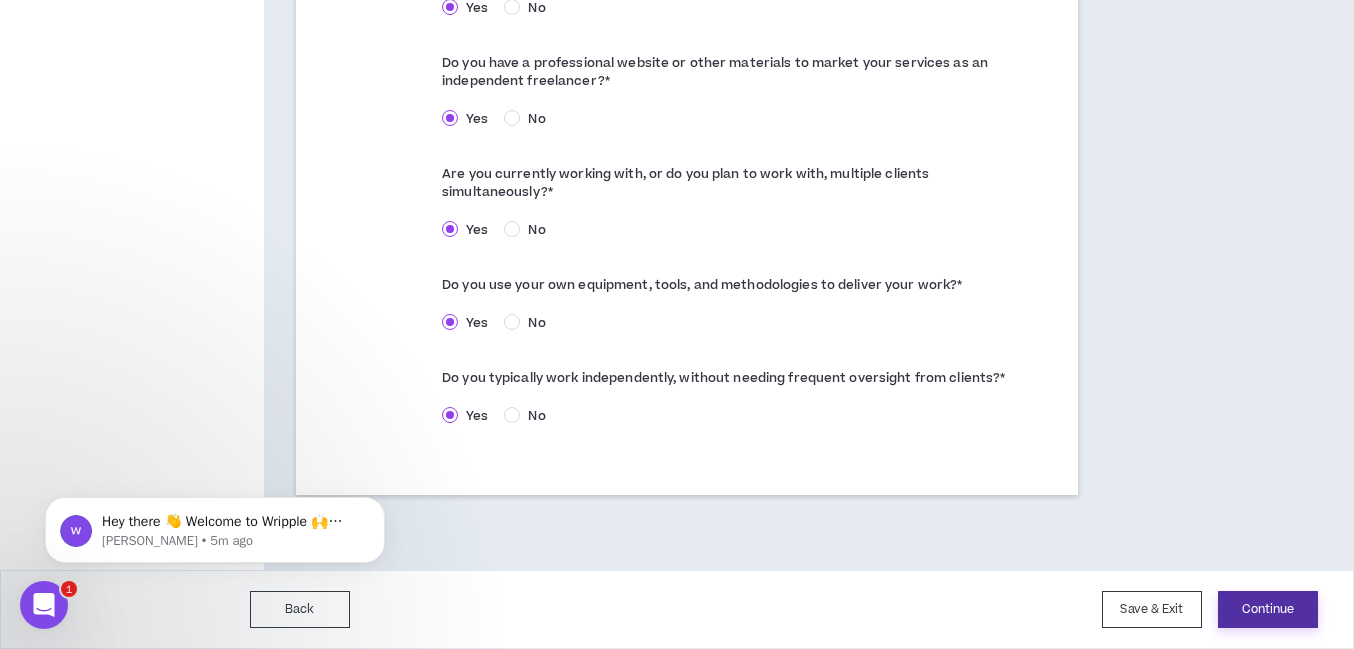 click on "Continue" at bounding box center (1268, 609) 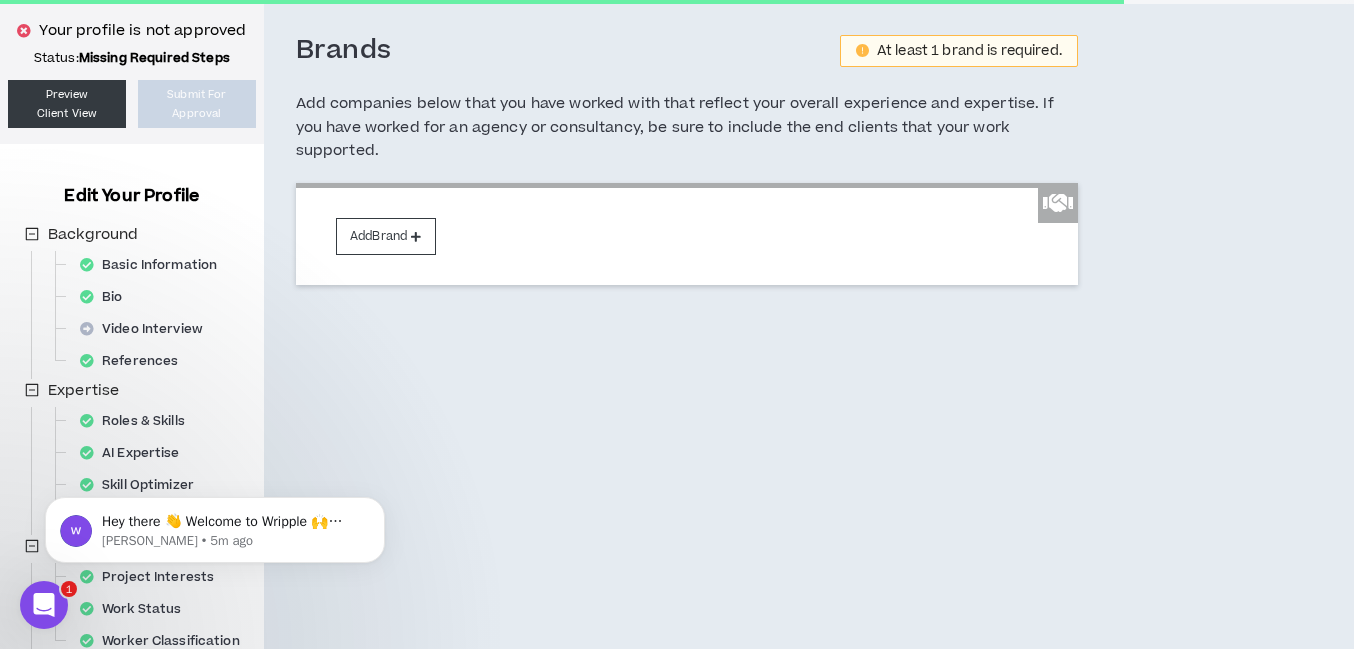 scroll, scrollTop: 0, scrollLeft: 0, axis: both 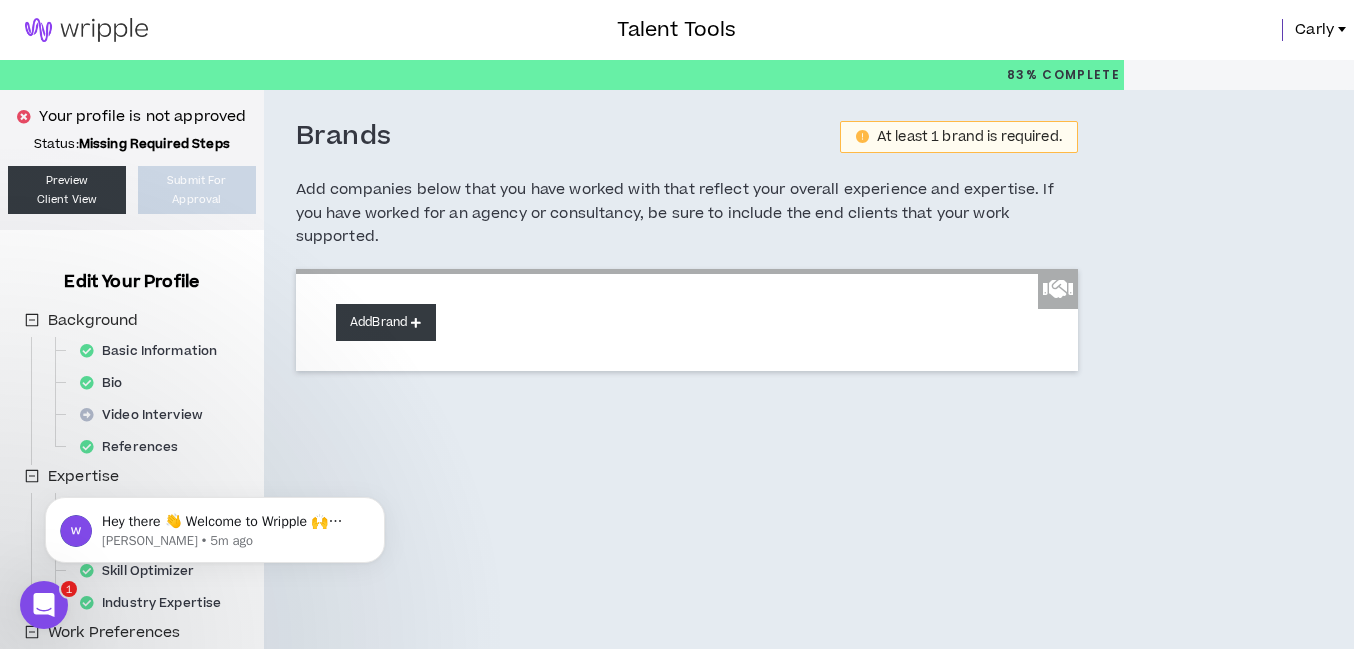 click on "Add  Brand" at bounding box center [386, 322] 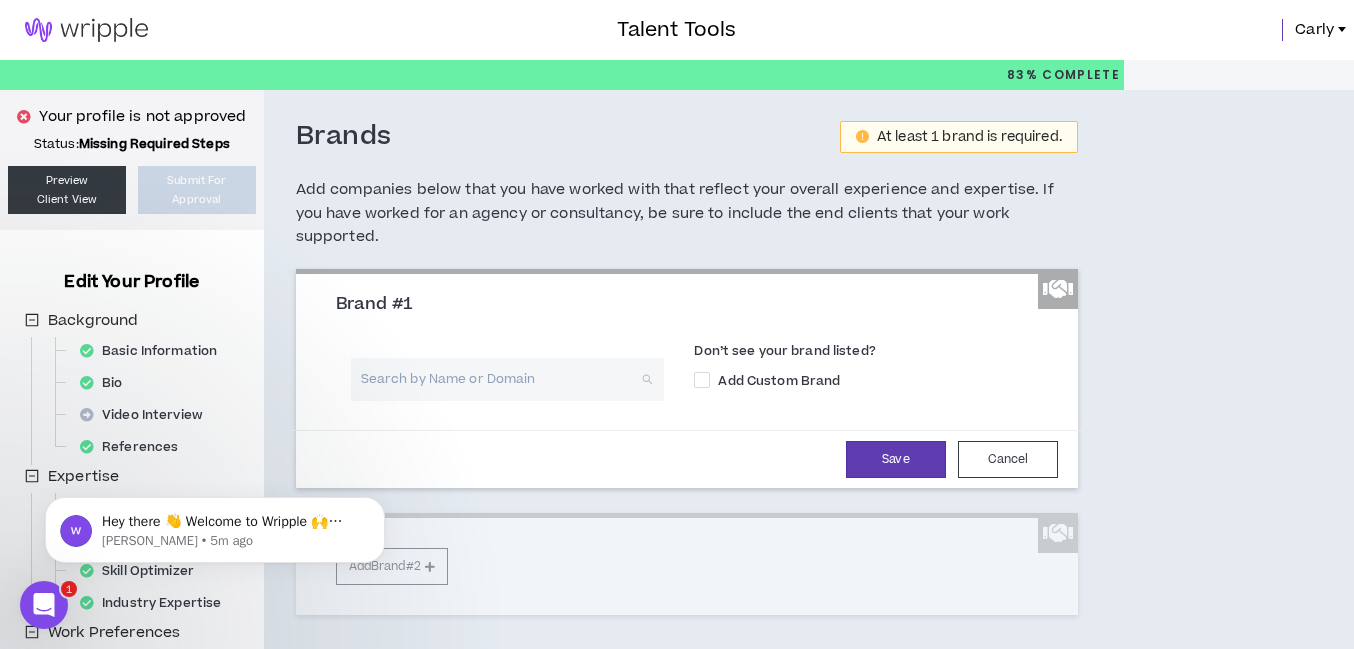 click at bounding box center [501, 379] 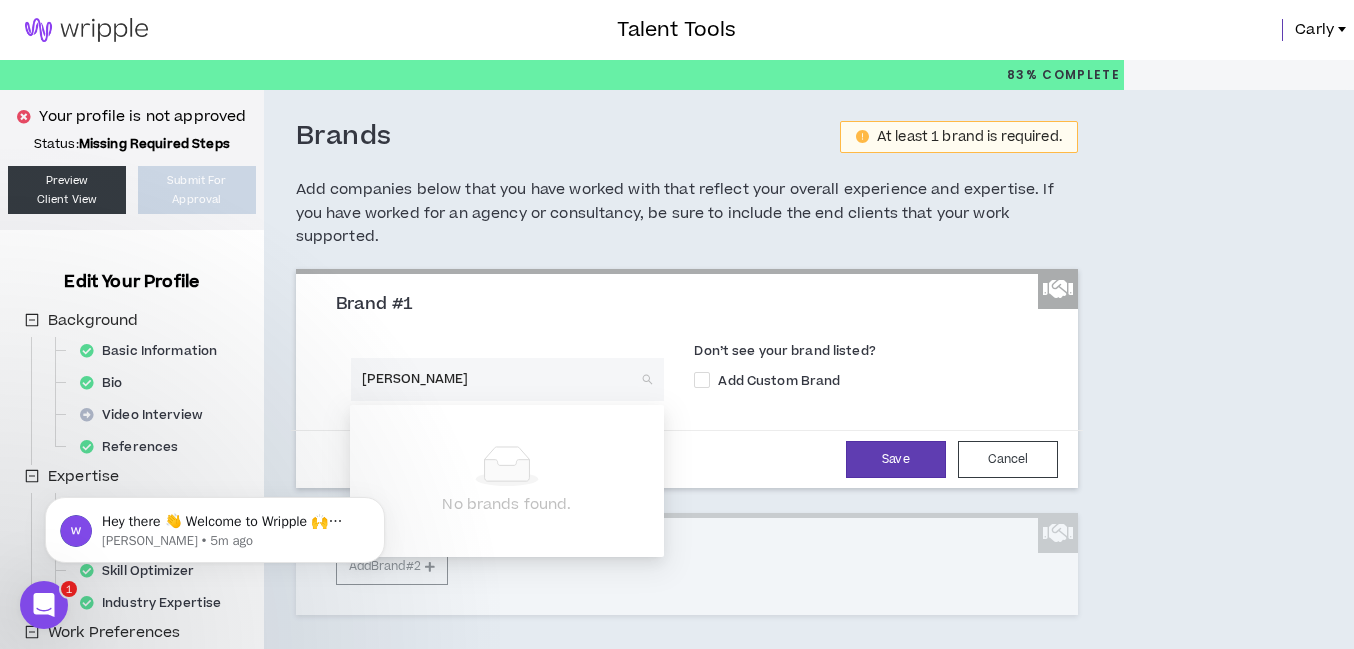 type on "Nikon" 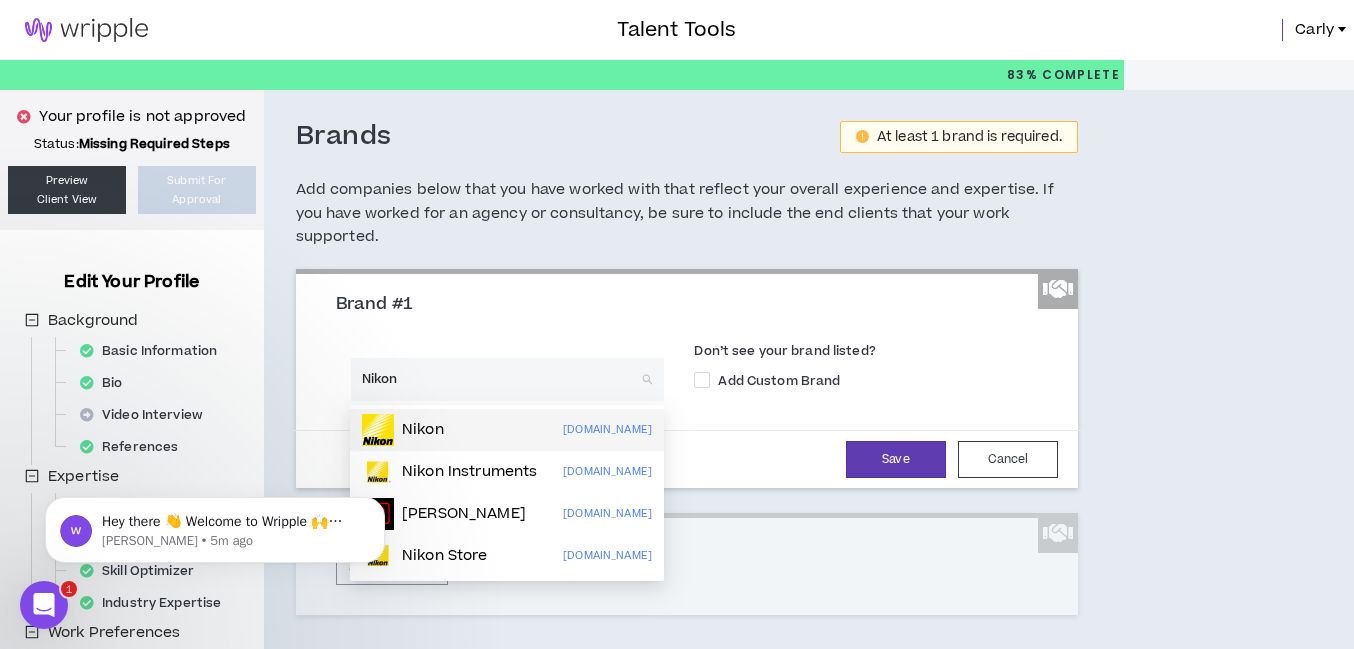 click on "Nikon [DOMAIN_NAME]" at bounding box center [507, 430] 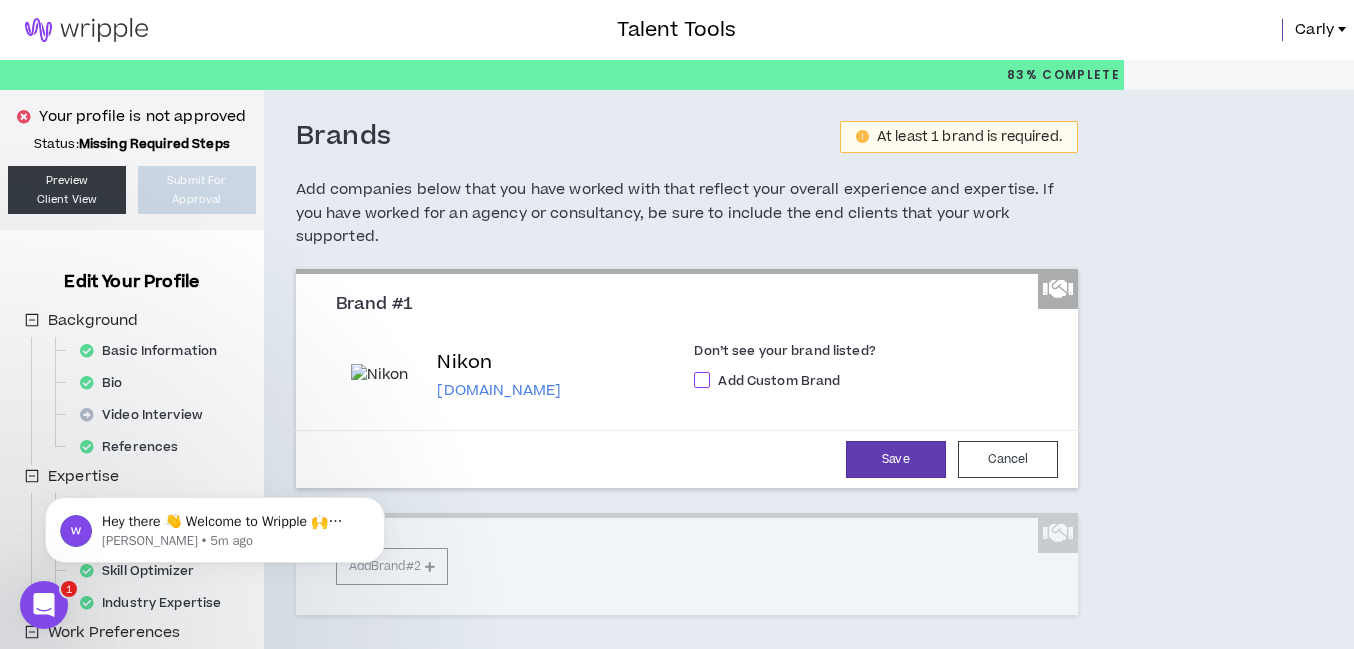 scroll, scrollTop: 74, scrollLeft: 0, axis: vertical 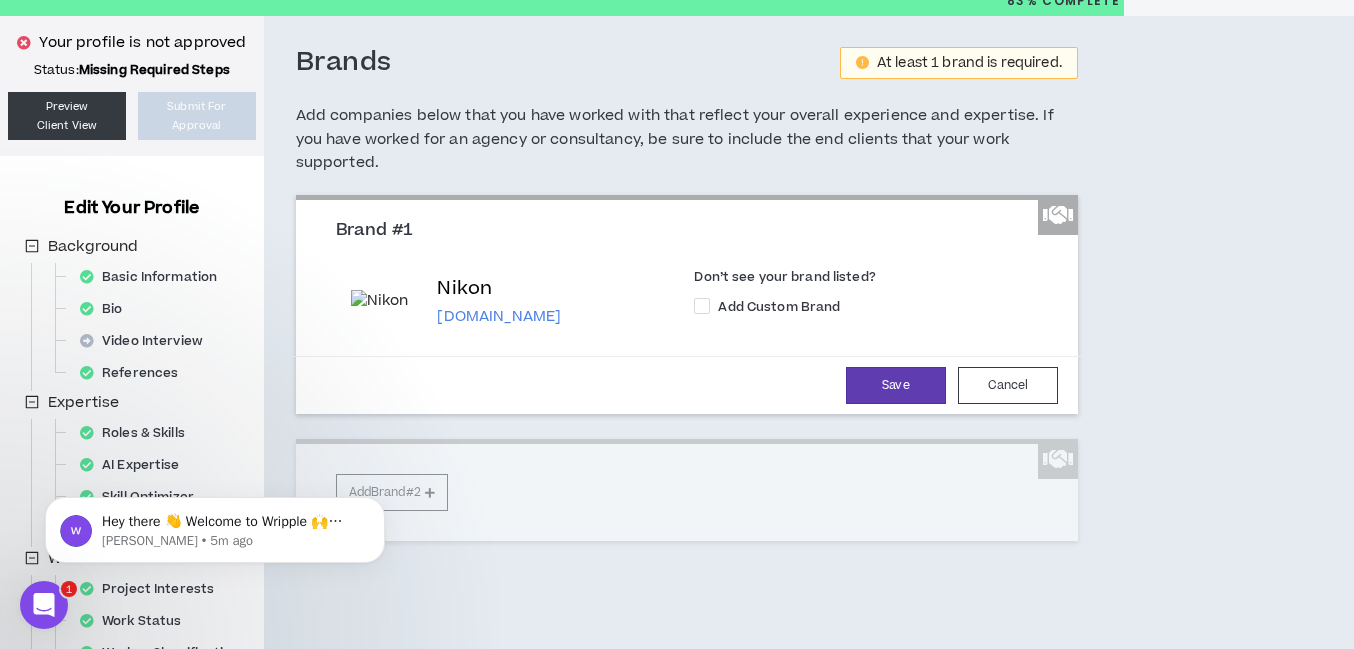 click on "Brand #1 Nikon [DOMAIN_NAME] Don’t see your brand listed? Add Custom Brand Save Cancel Add  Brand  #2" at bounding box center [687, 368] 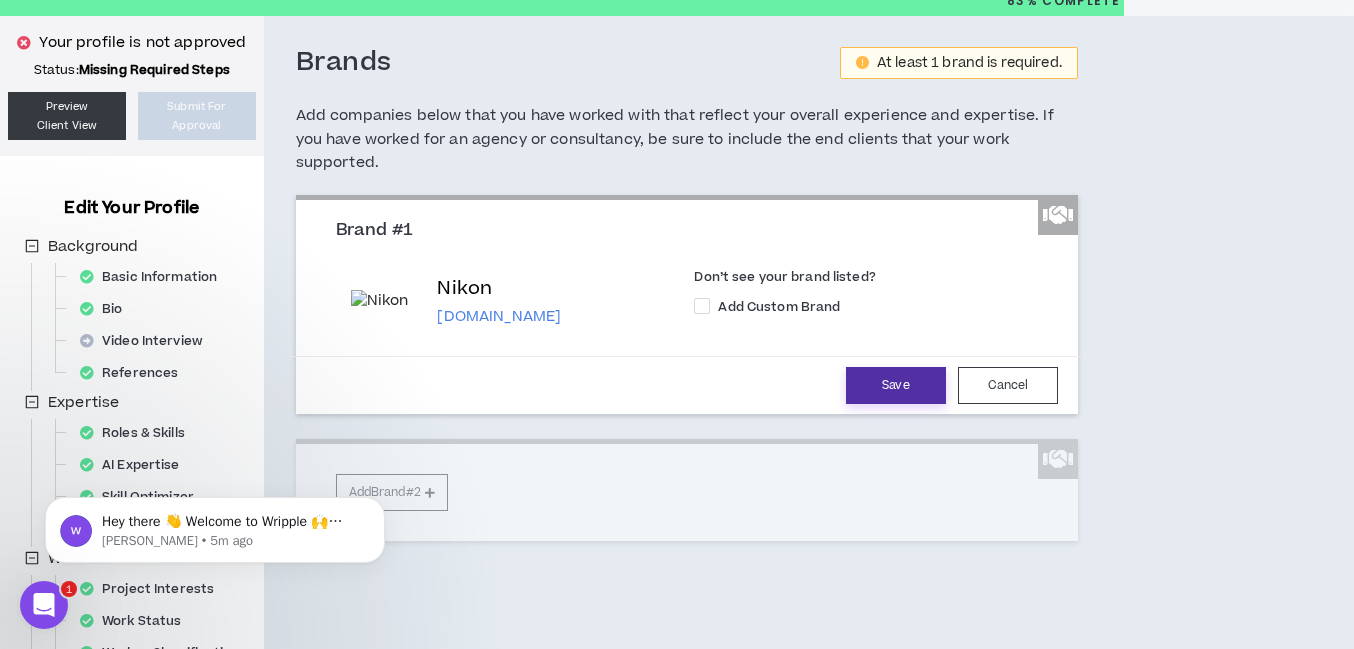 click on "Save" at bounding box center (896, 385) 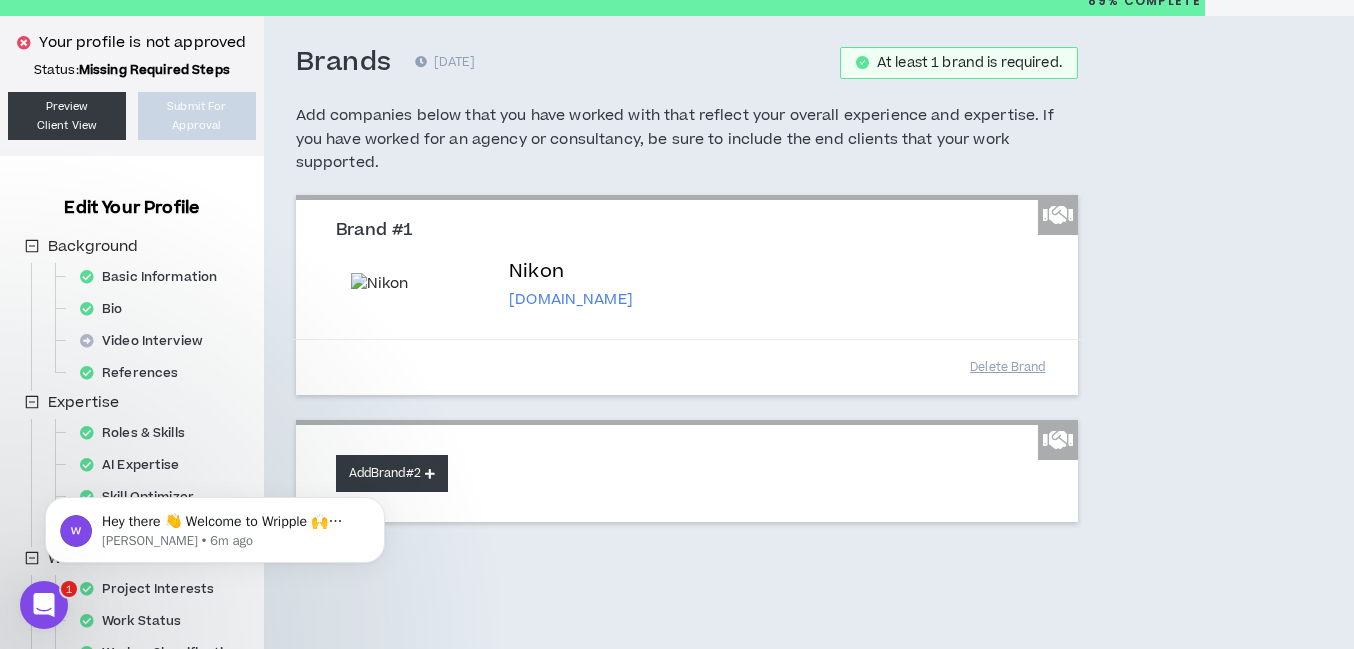 click on "Add  Brand  #2" at bounding box center [392, 473] 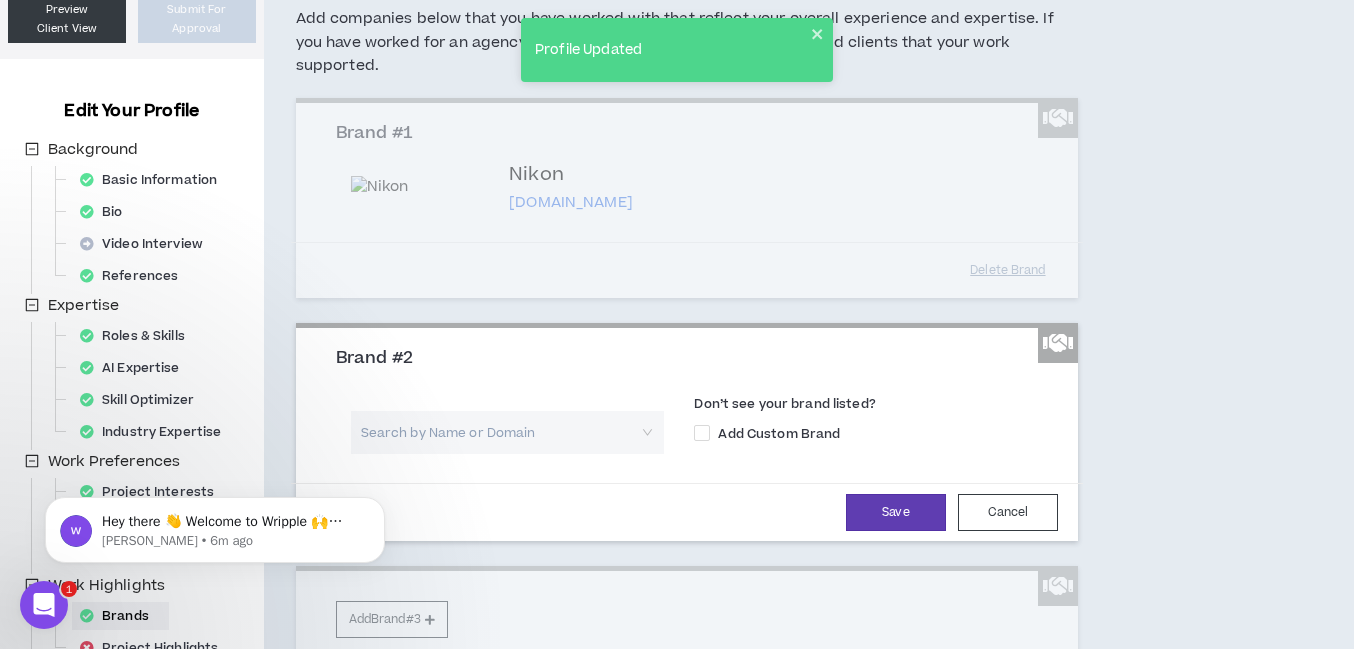 scroll, scrollTop: 192, scrollLeft: 0, axis: vertical 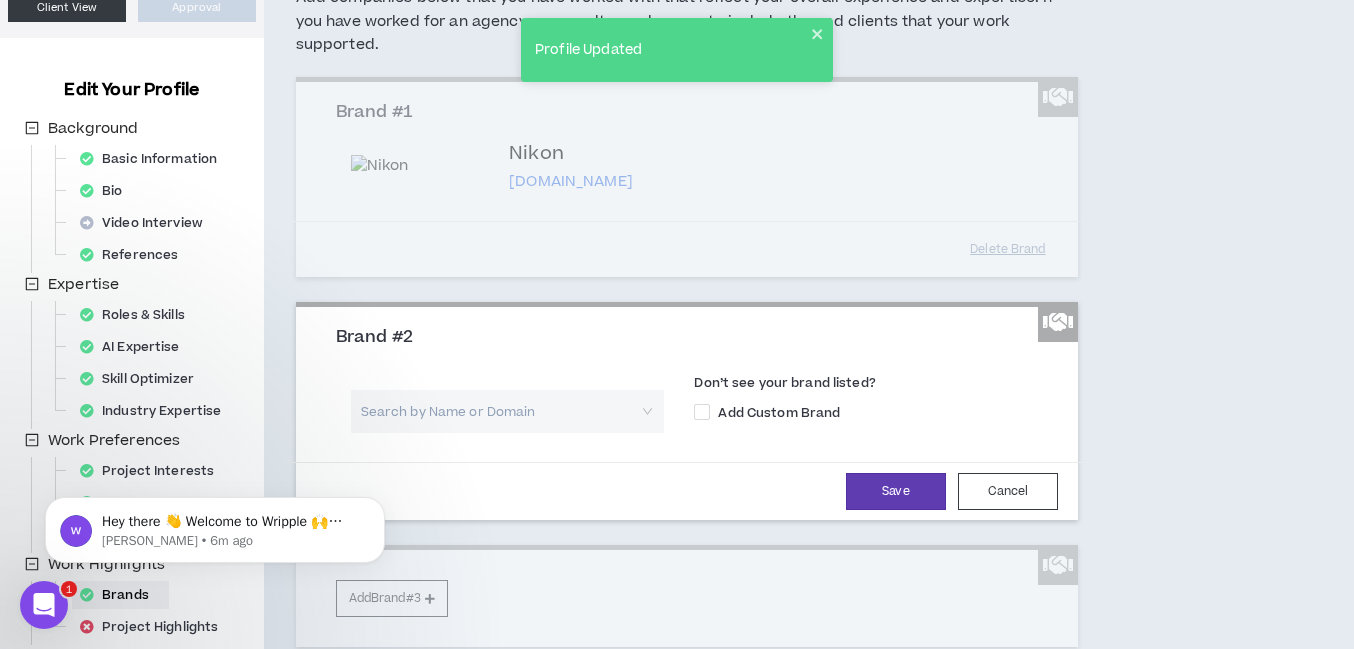 click at bounding box center [501, 411] 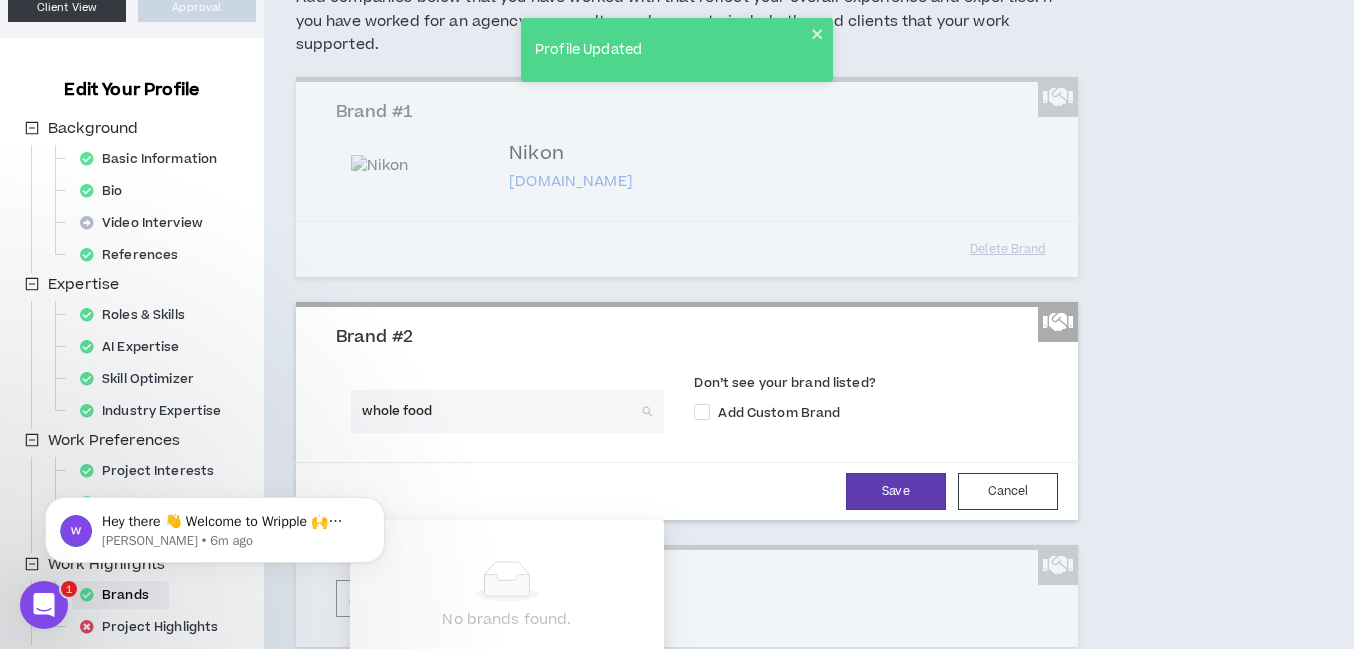 type on "whole foods" 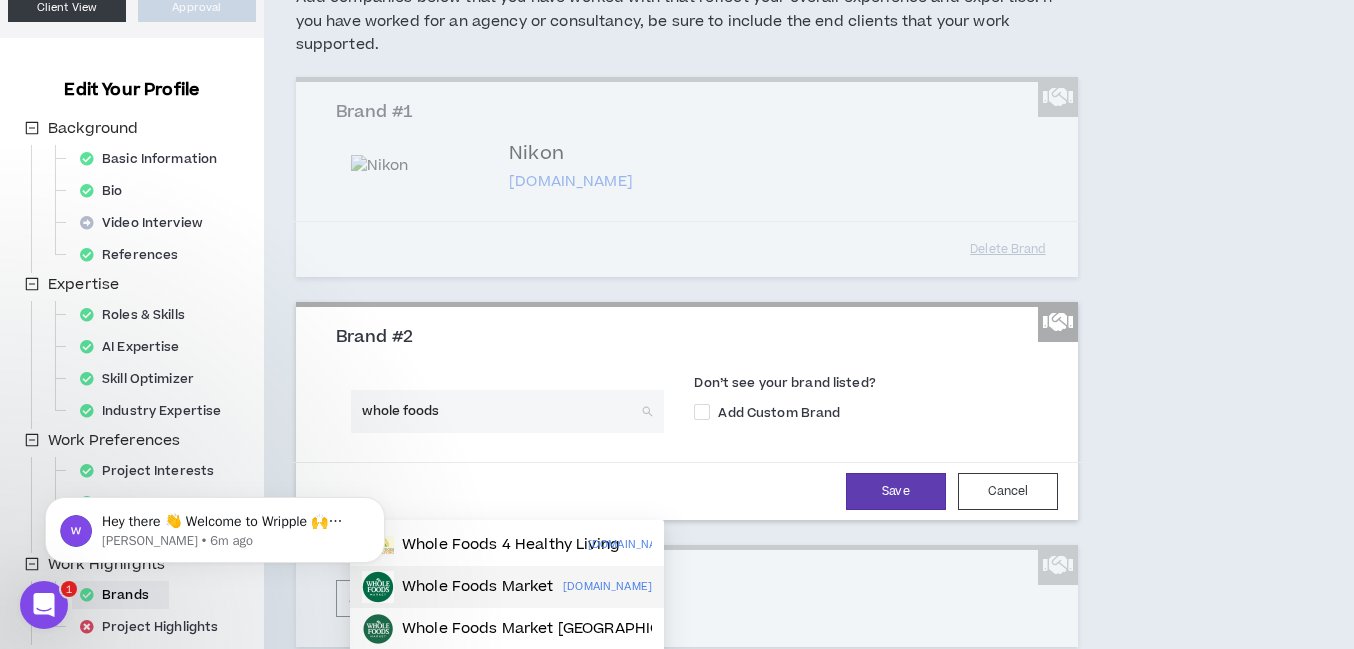 click on "Whole Foods Market" at bounding box center [478, 587] 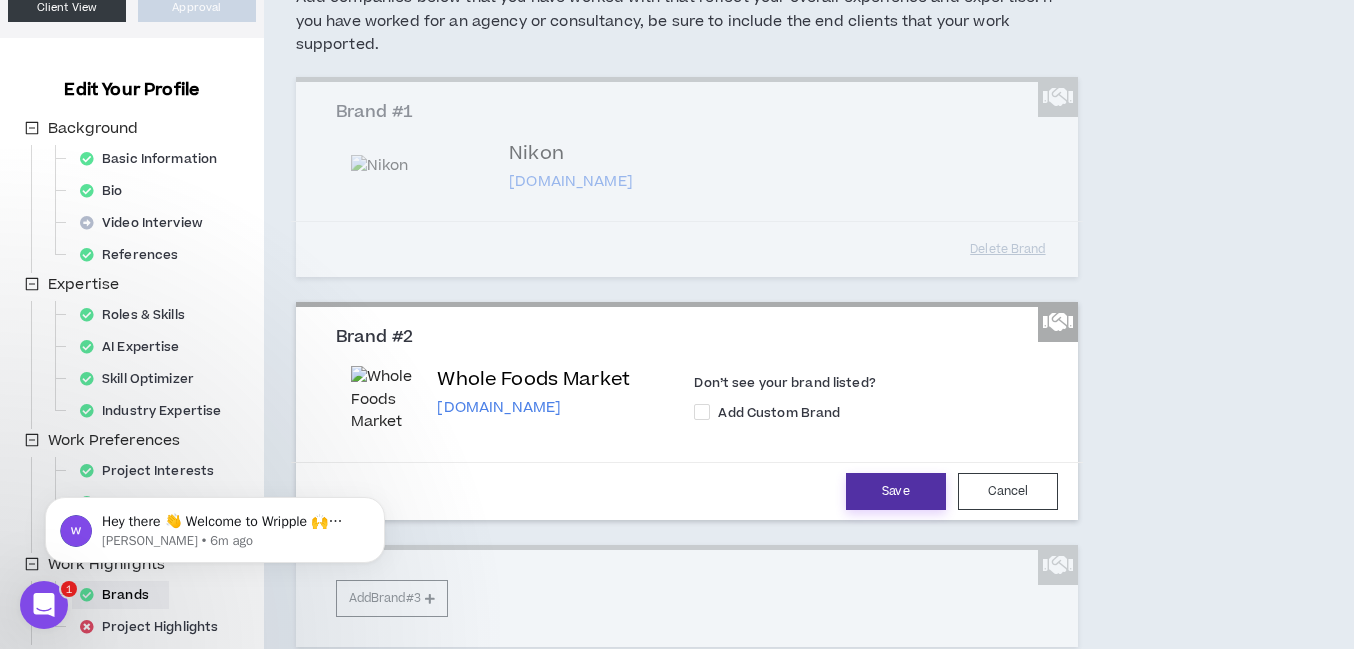 click on "Save" at bounding box center [896, 491] 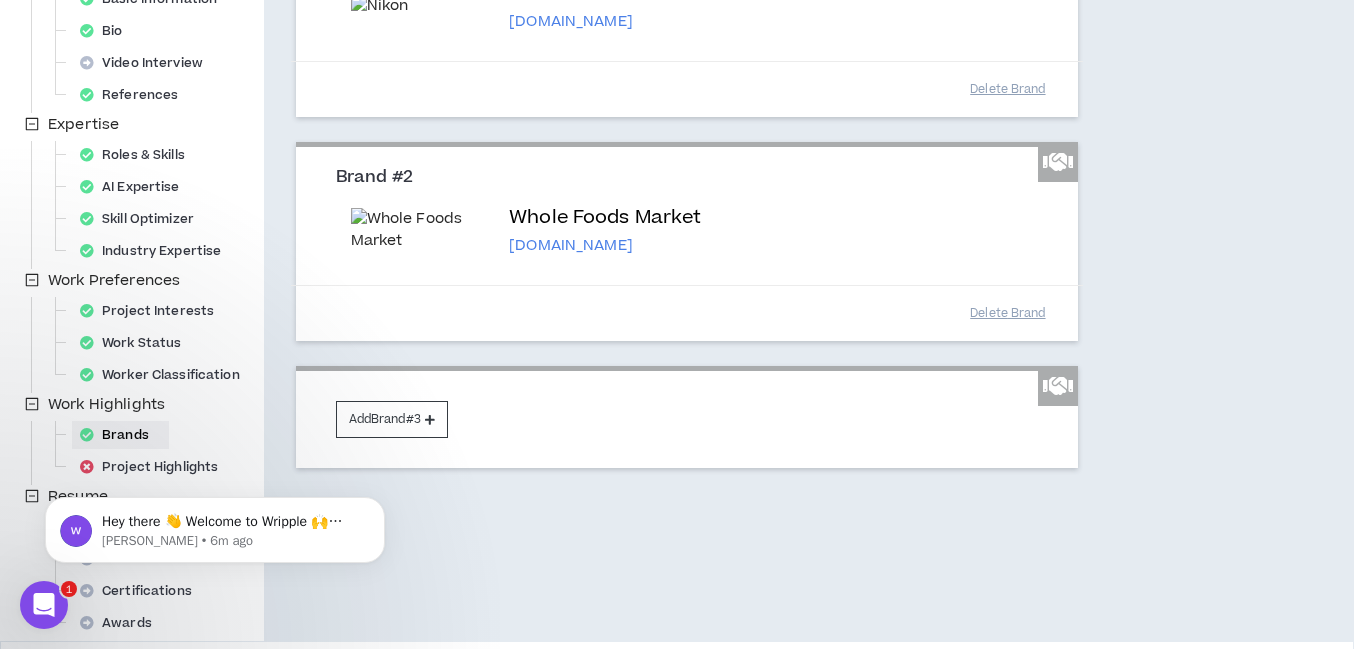 scroll, scrollTop: 353, scrollLeft: 0, axis: vertical 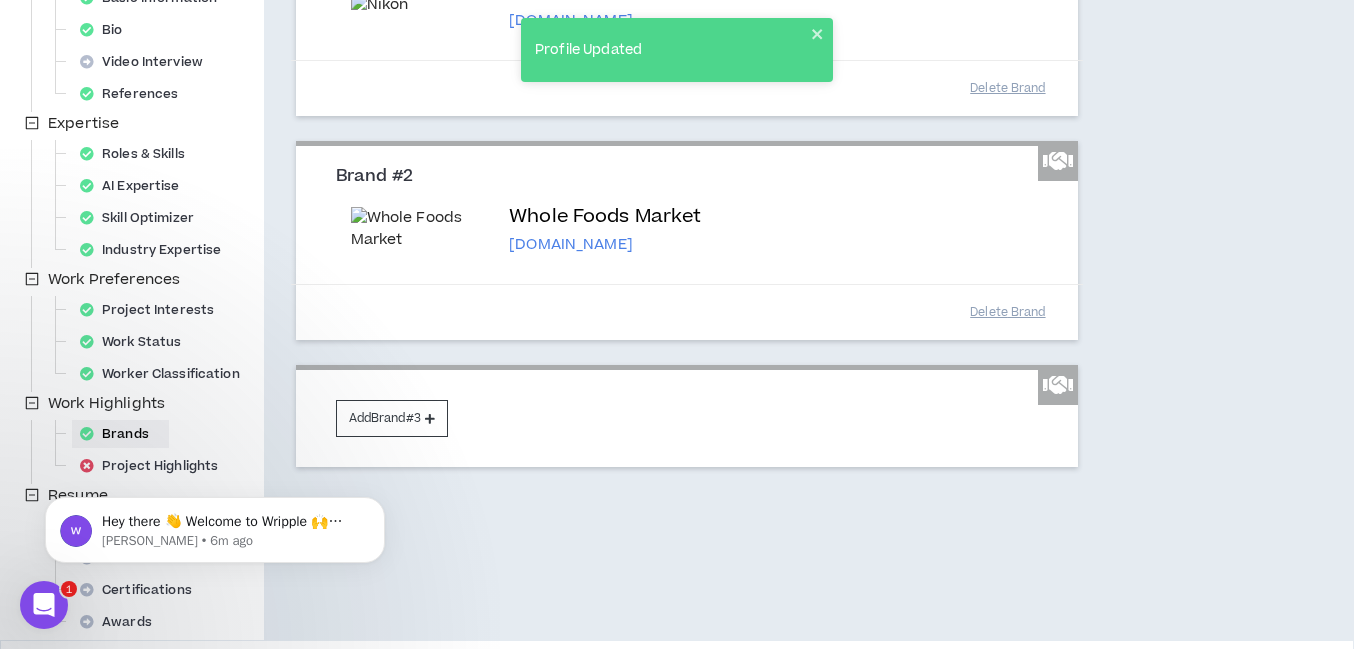 click on "Hey there 👋 Welcome to Wripple 🙌 Take a look around! If you have any questions, just reply to this message. [PERSON_NAME] • 6m ago" at bounding box center (215, 525) 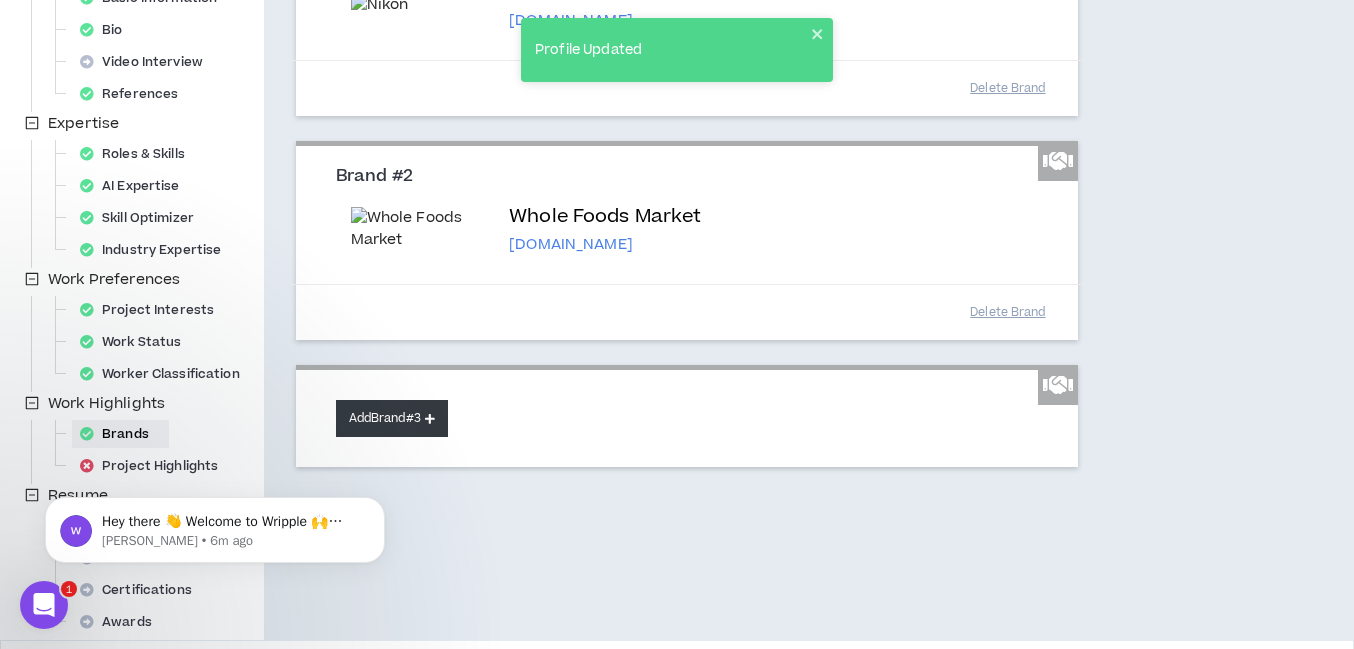 click on "Add  Brand  #3" at bounding box center (392, 418) 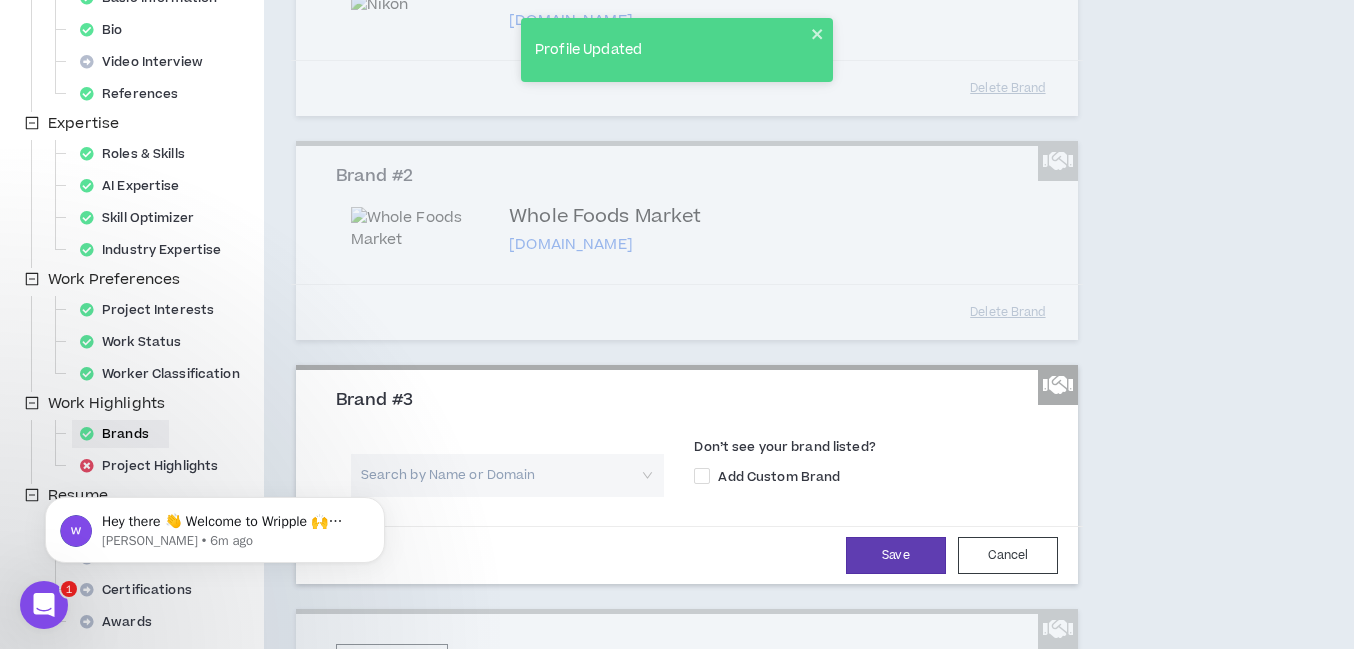 click at bounding box center (501, 475) 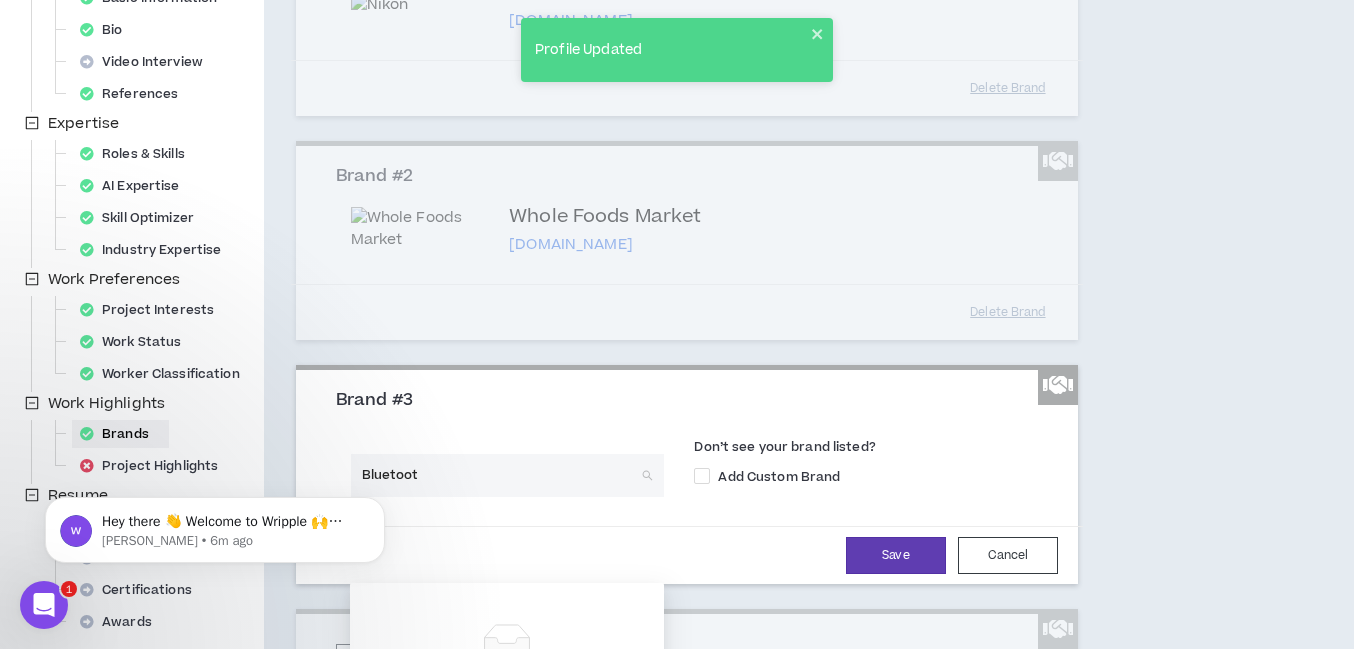 type on "Bluetooth" 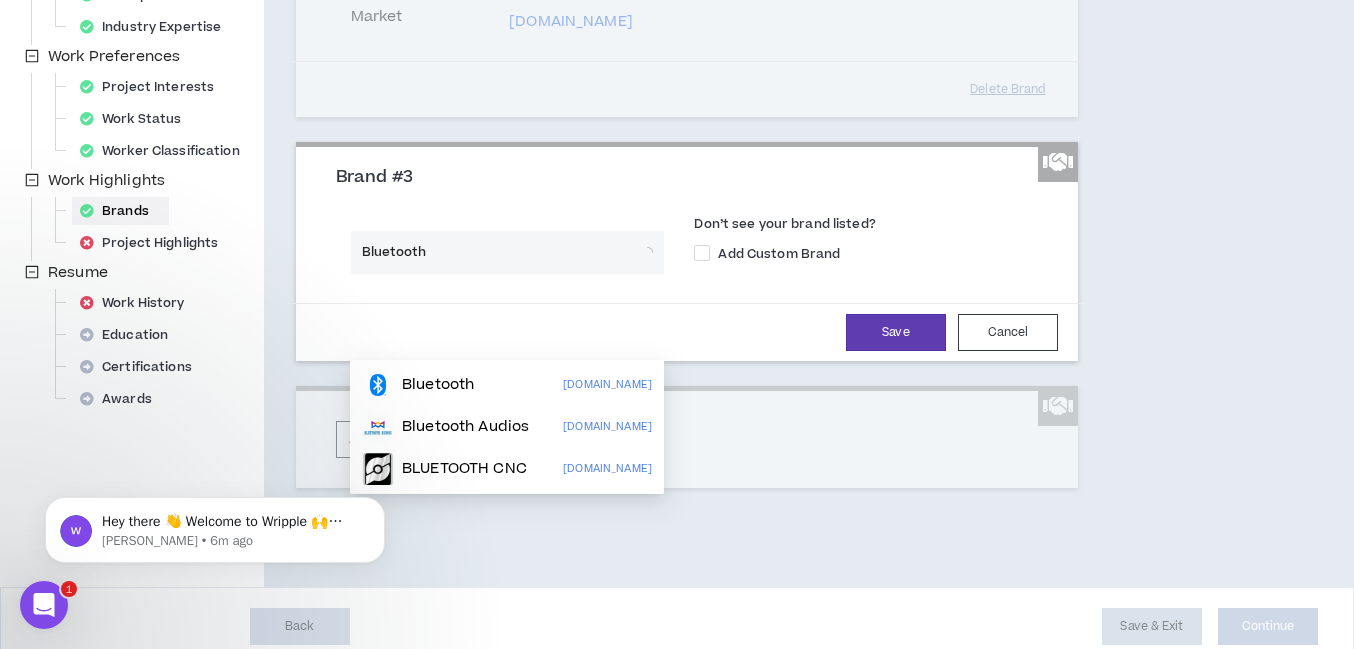 scroll, scrollTop: 609, scrollLeft: 0, axis: vertical 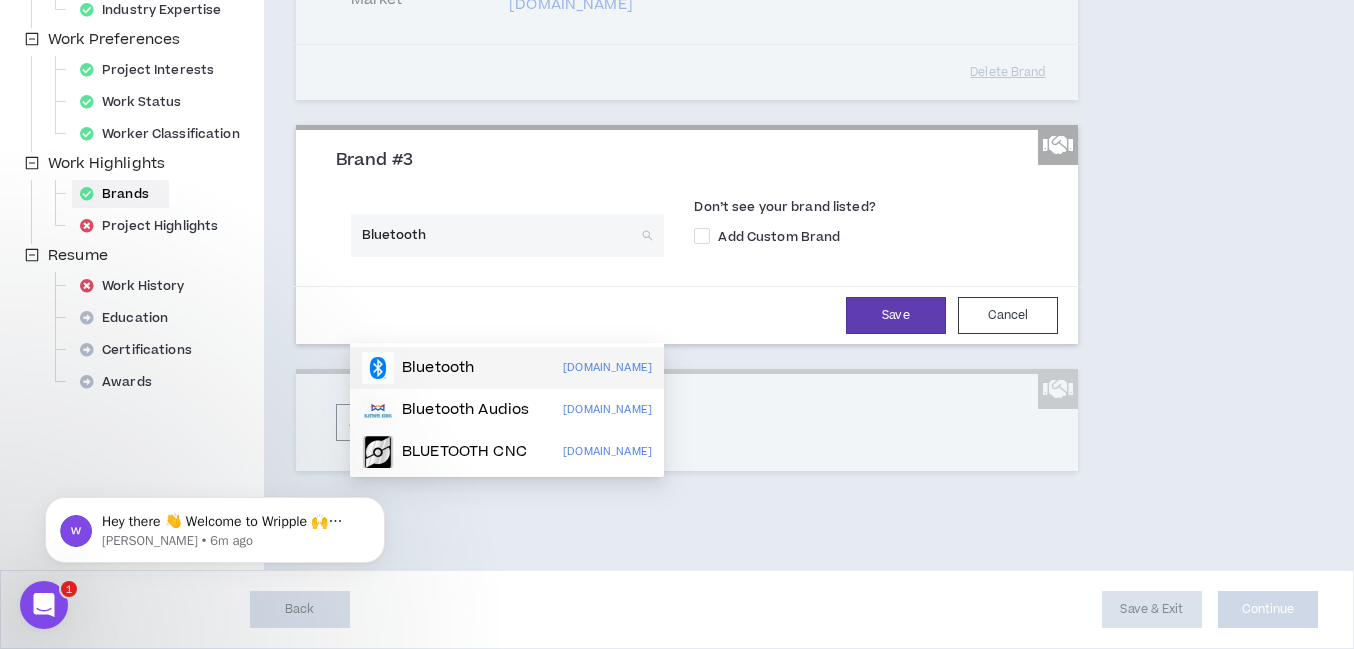 click on "Bluetooth [DOMAIN_NAME]" at bounding box center [507, 368] 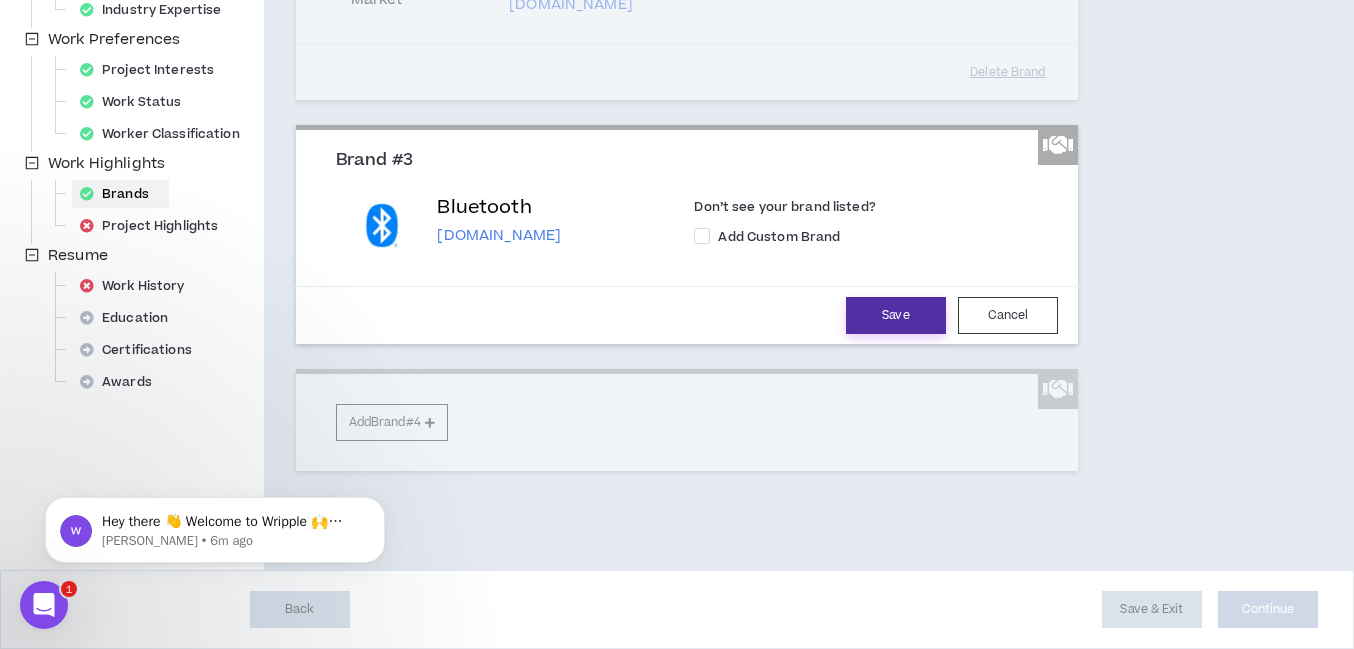 click on "Save" at bounding box center [896, 315] 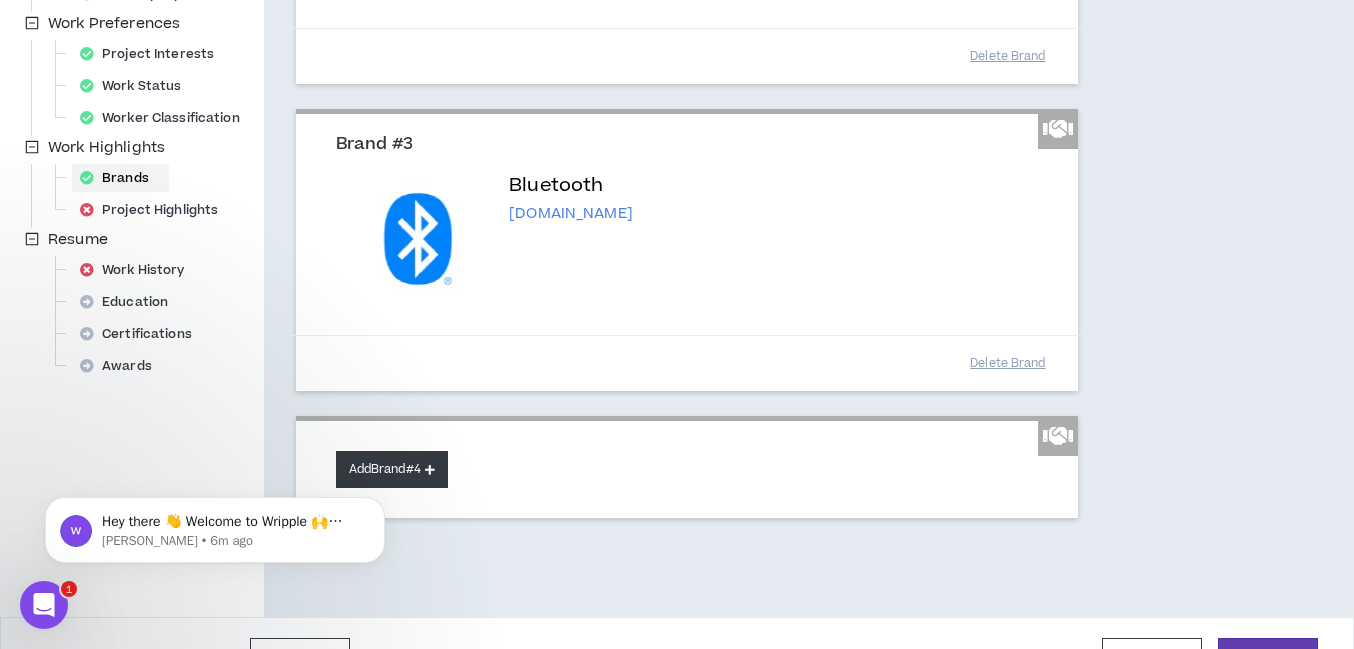 click on "Add  Brand  #4" at bounding box center [392, 469] 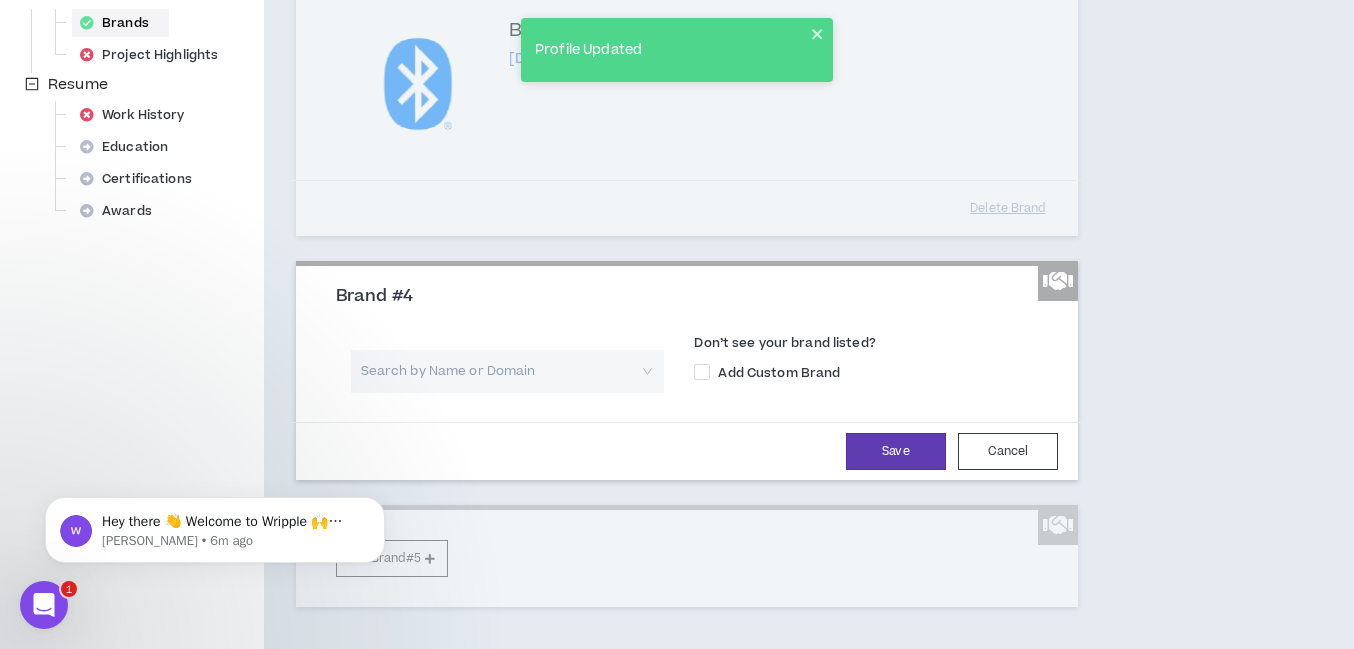scroll, scrollTop: 783, scrollLeft: 0, axis: vertical 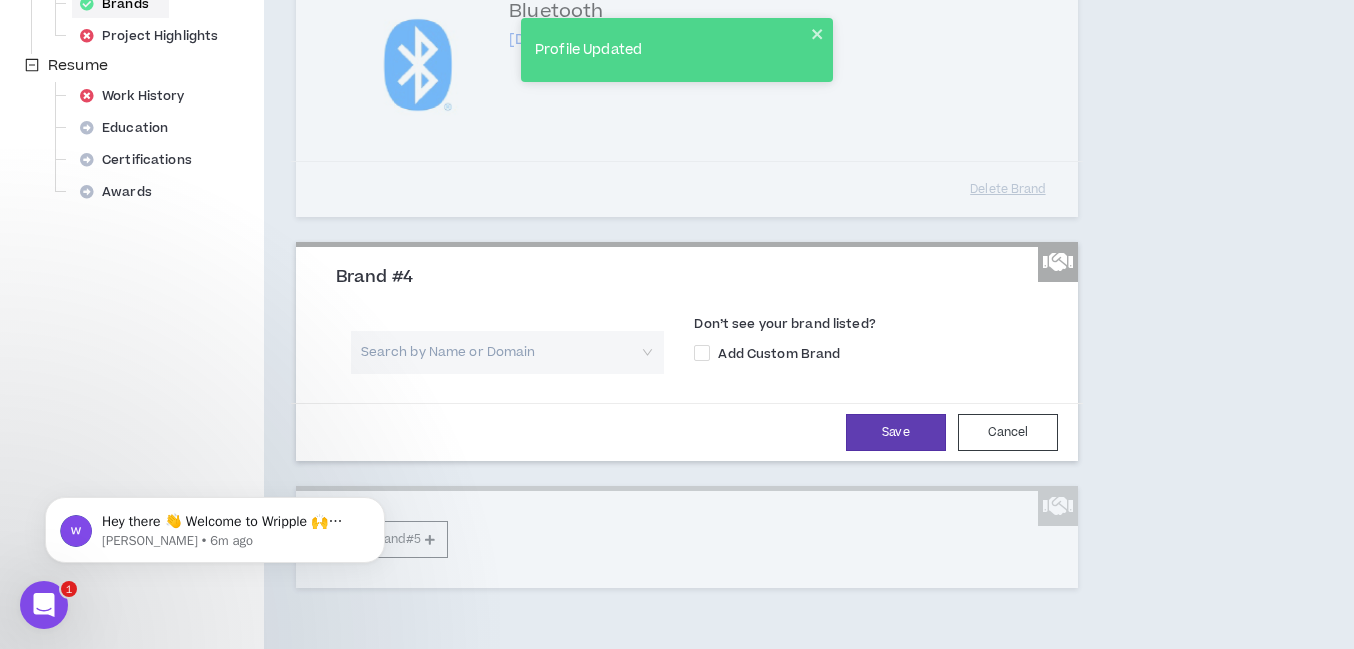 click at bounding box center (501, 352) 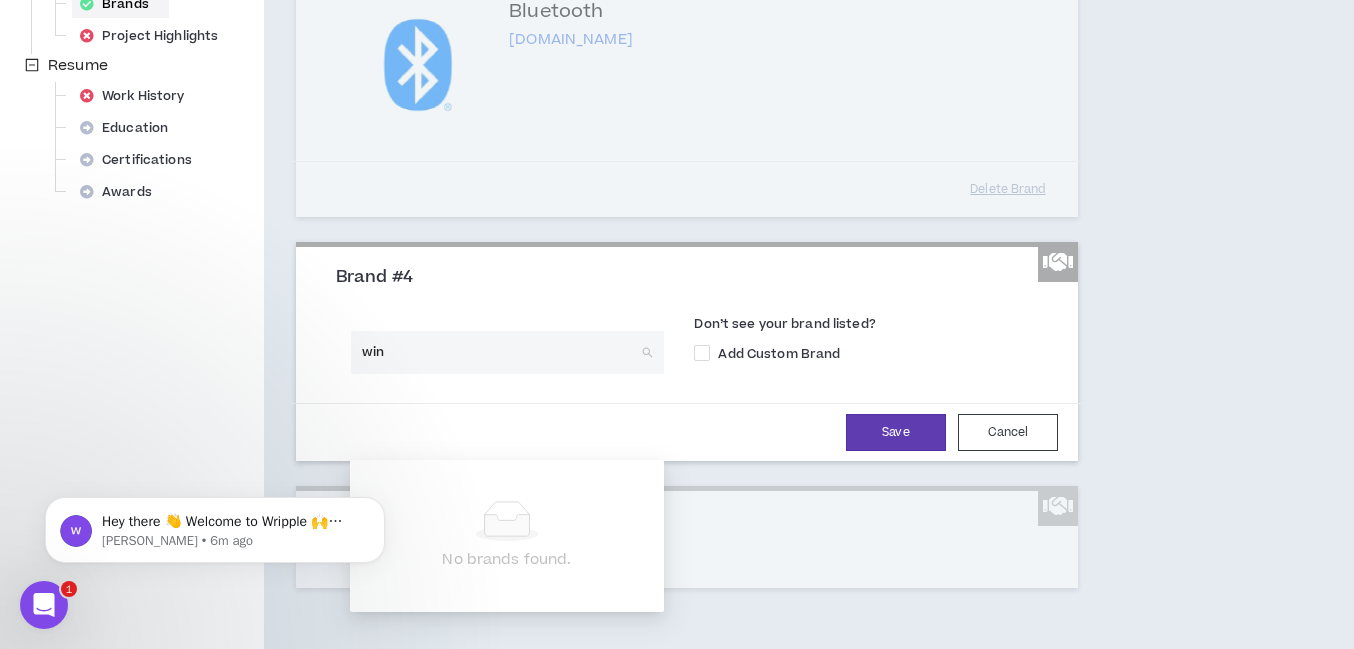 type on "winc" 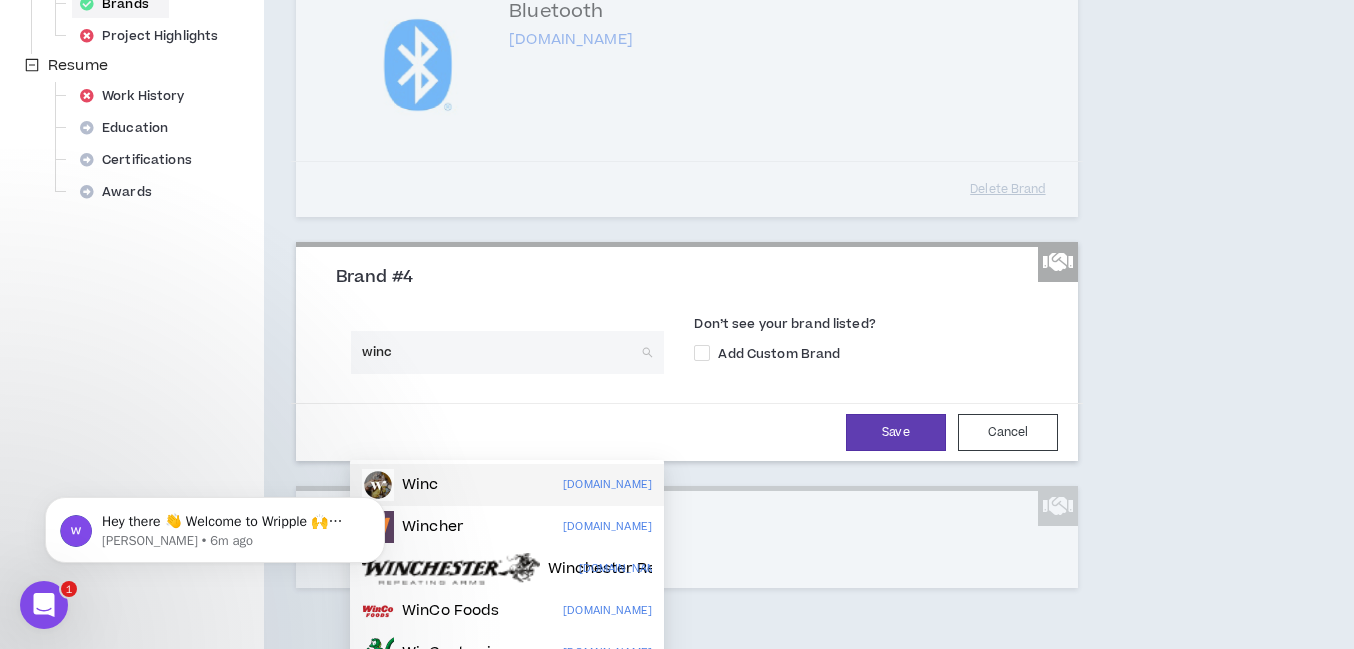 click on "Winc [DOMAIN_NAME]" at bounding box center [507, 485] 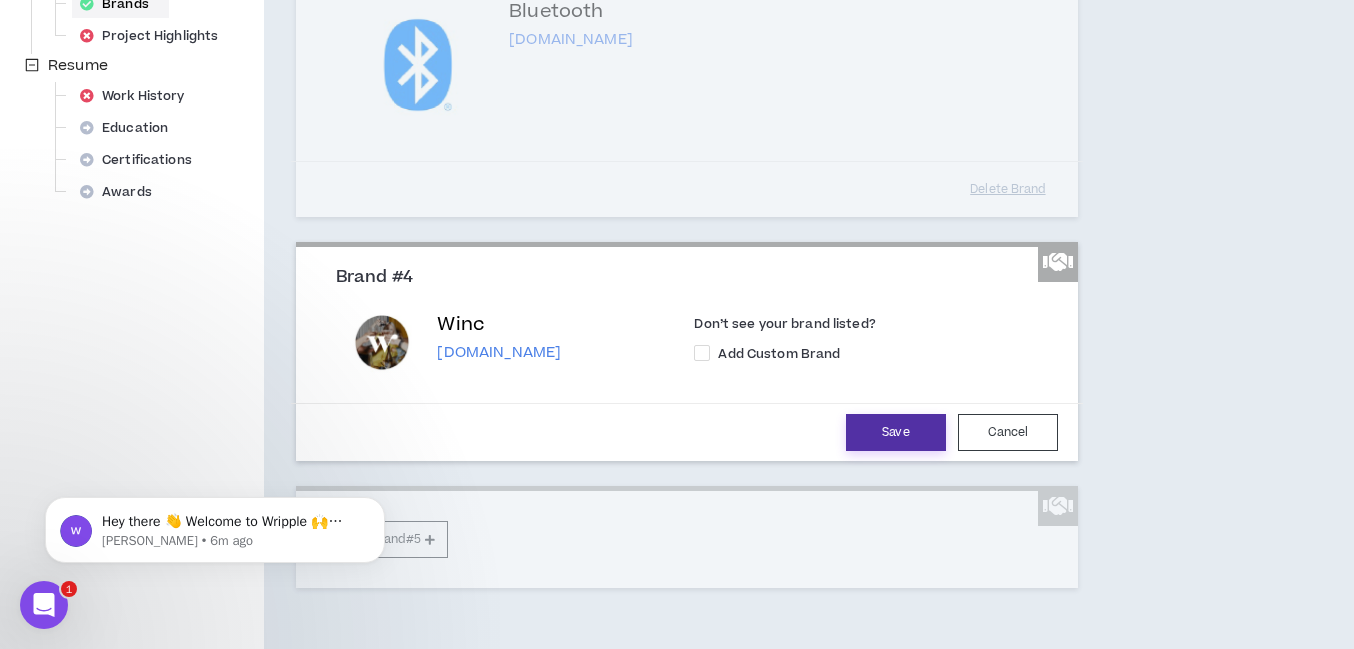 click on "Save" at bounding box center (896, 432) 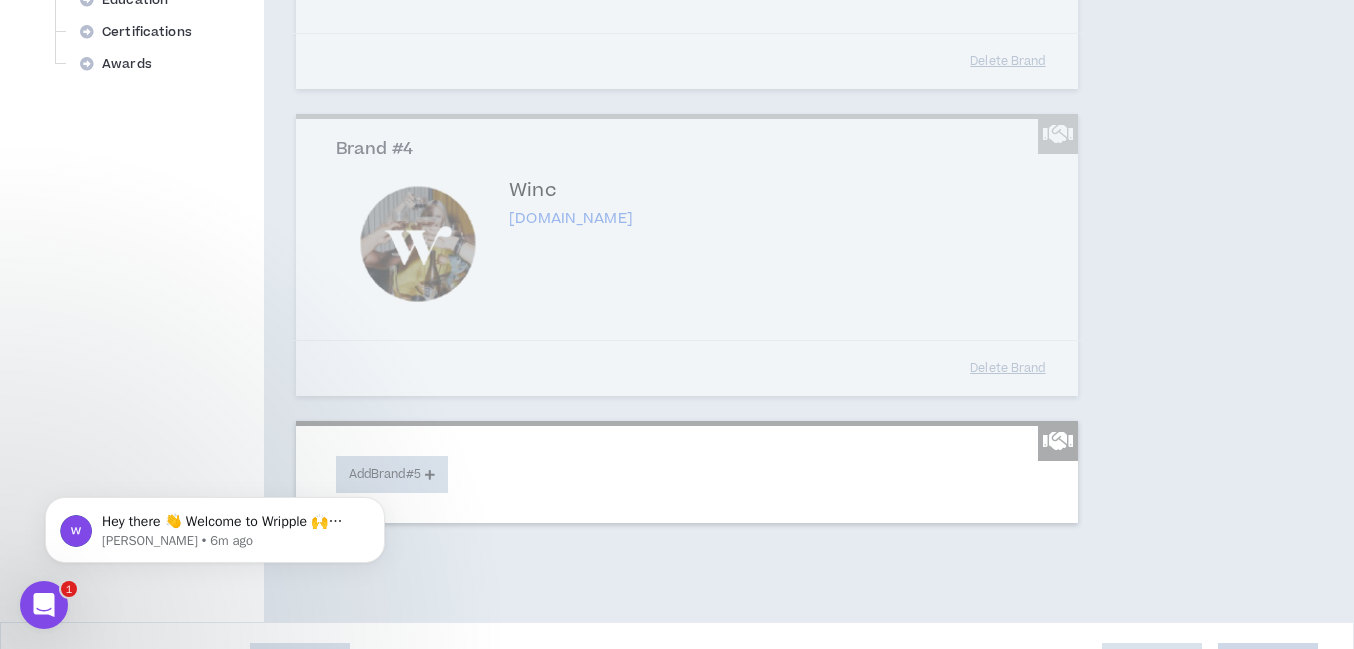 scroll, scrollTop: 1046, scrollLeft: 0, axis: vertical 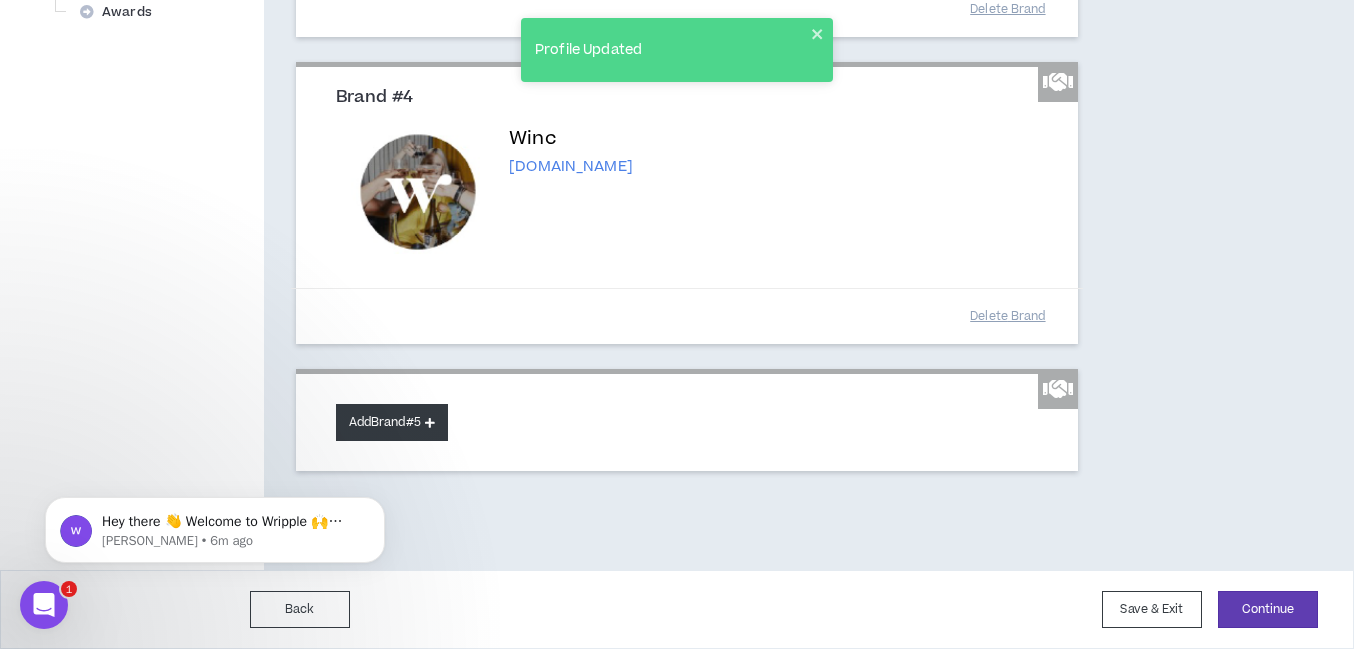 click on "Add  Brand  #5" at bounding box center [392, 422] 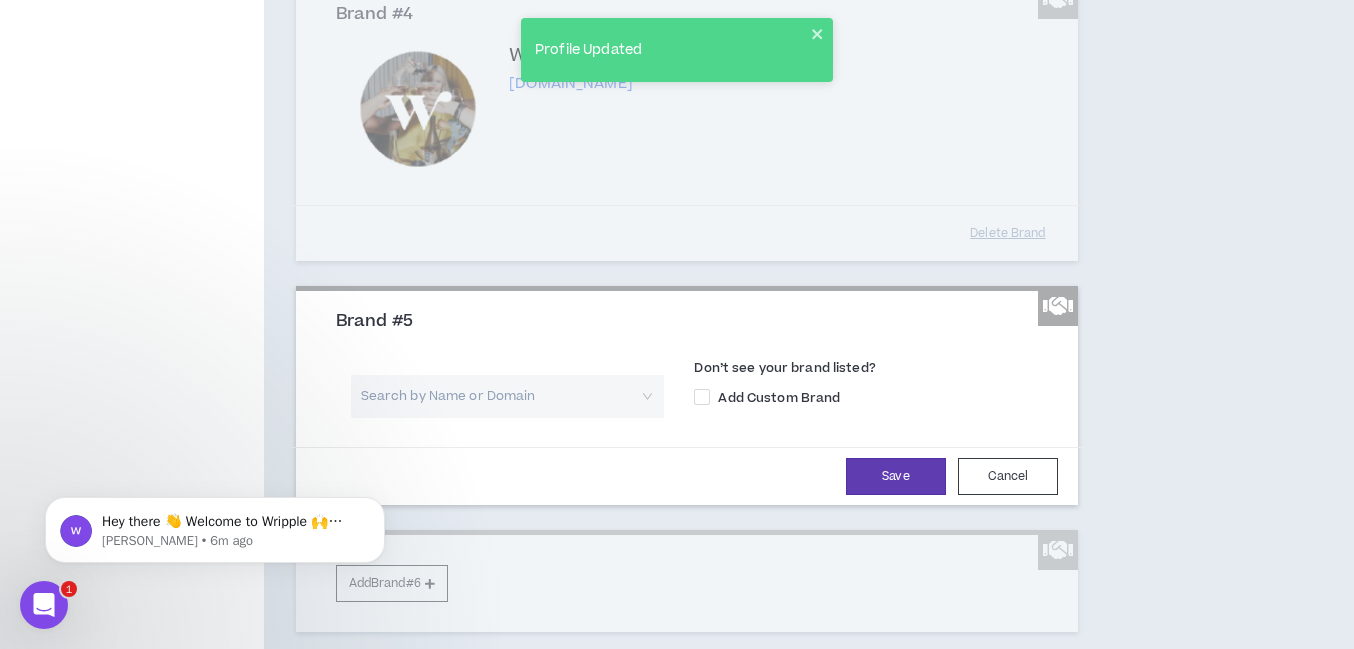 click at bounding box center (501, 396) 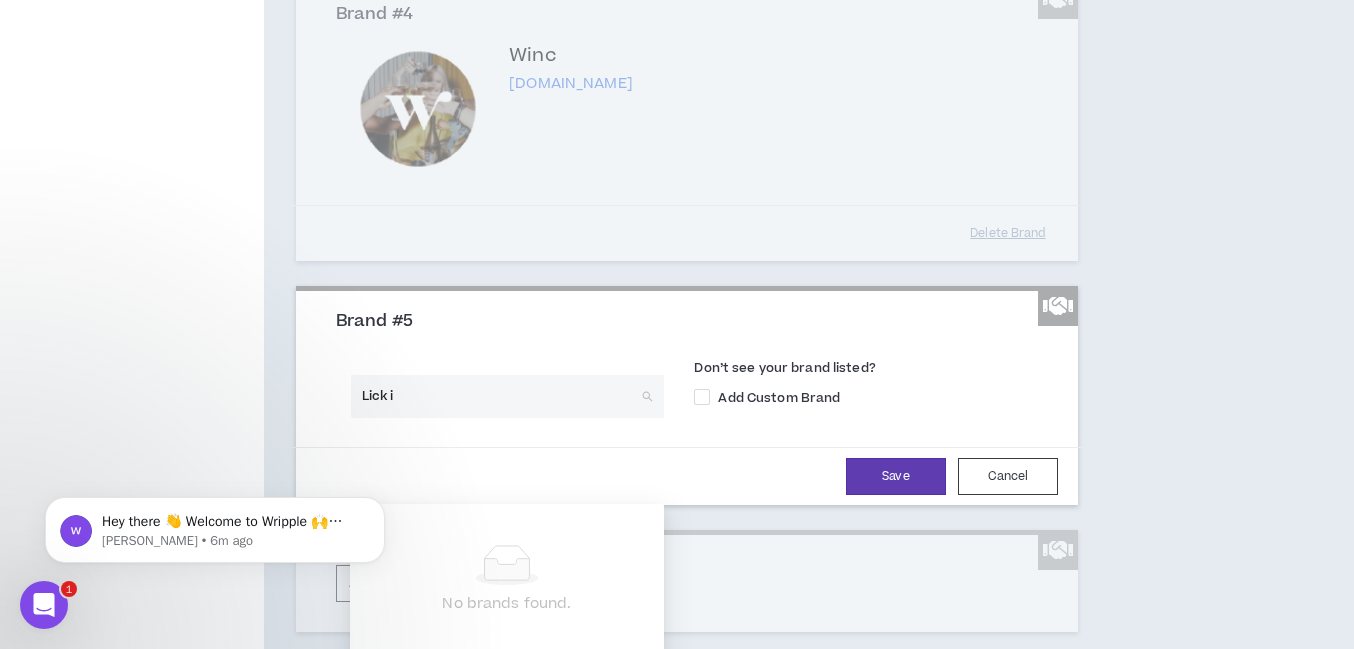 type on "Lick" 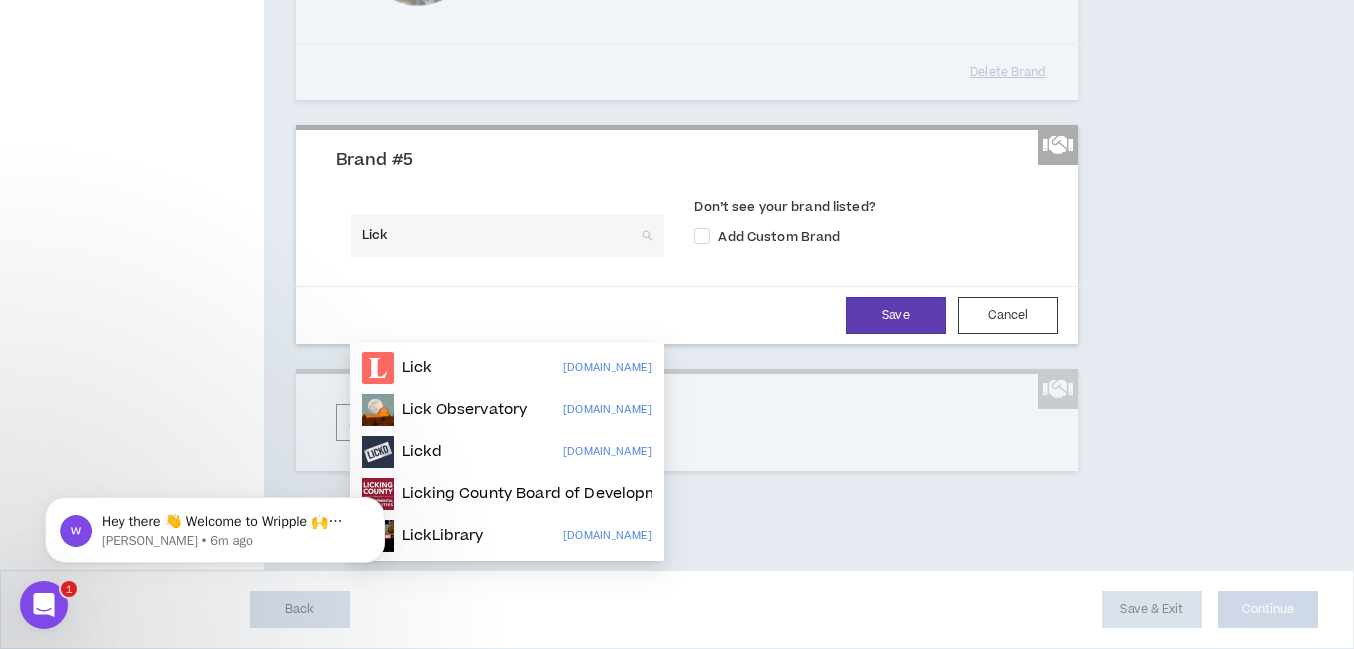 scroll, scrollTop: 1258, scrollLeft: 0, axis: vertical 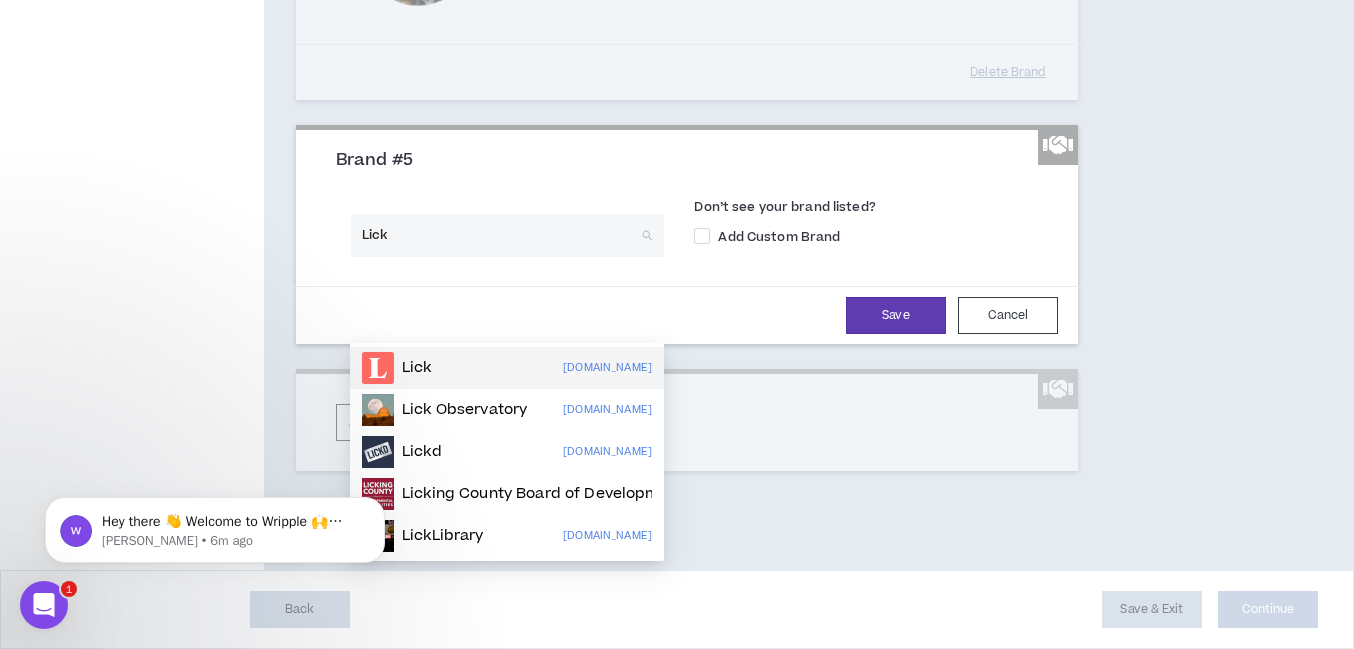 click on "Lick" at bounding box center [501, 235] 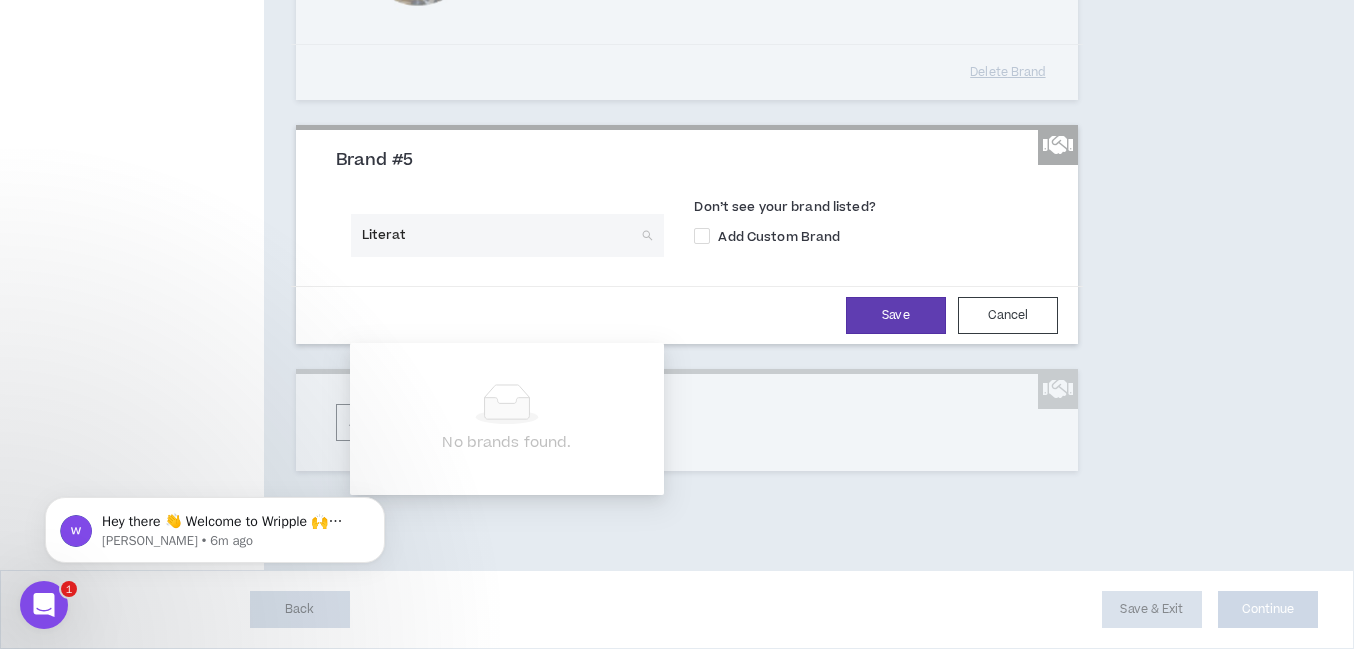 type on "Literati" 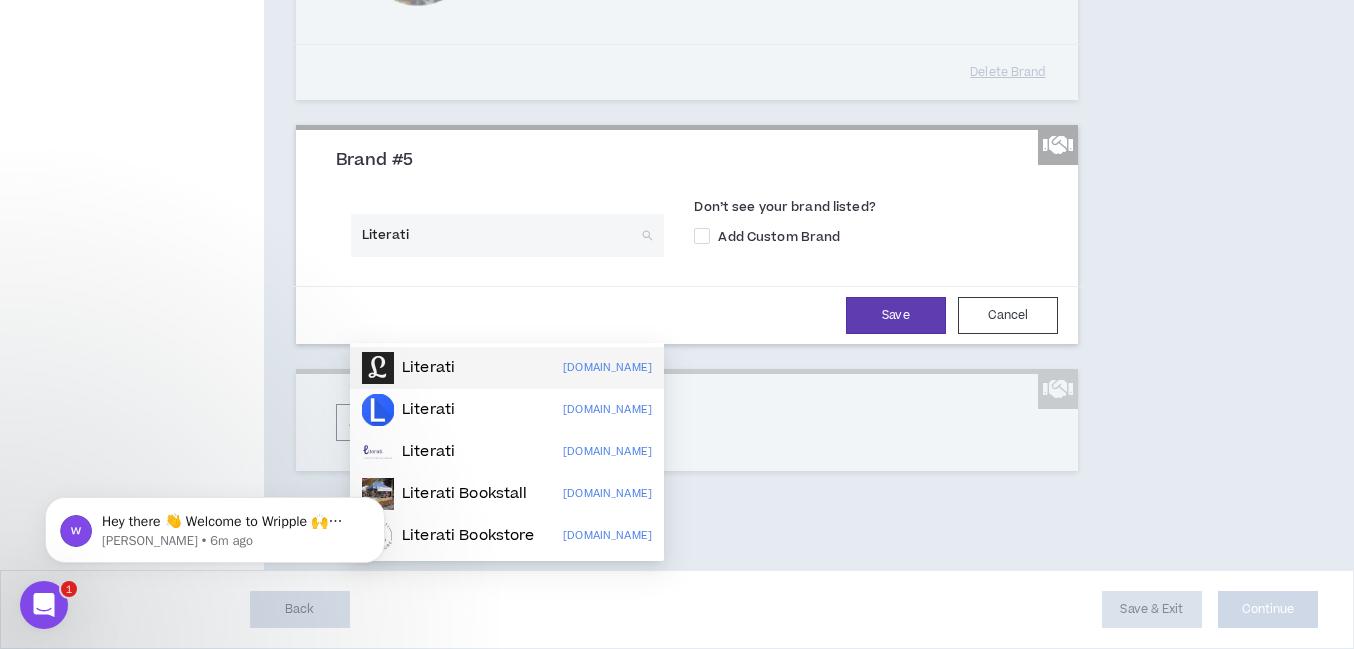 click on "Literati [DOMAIN_NAME]" at bounding box center [507, 368] 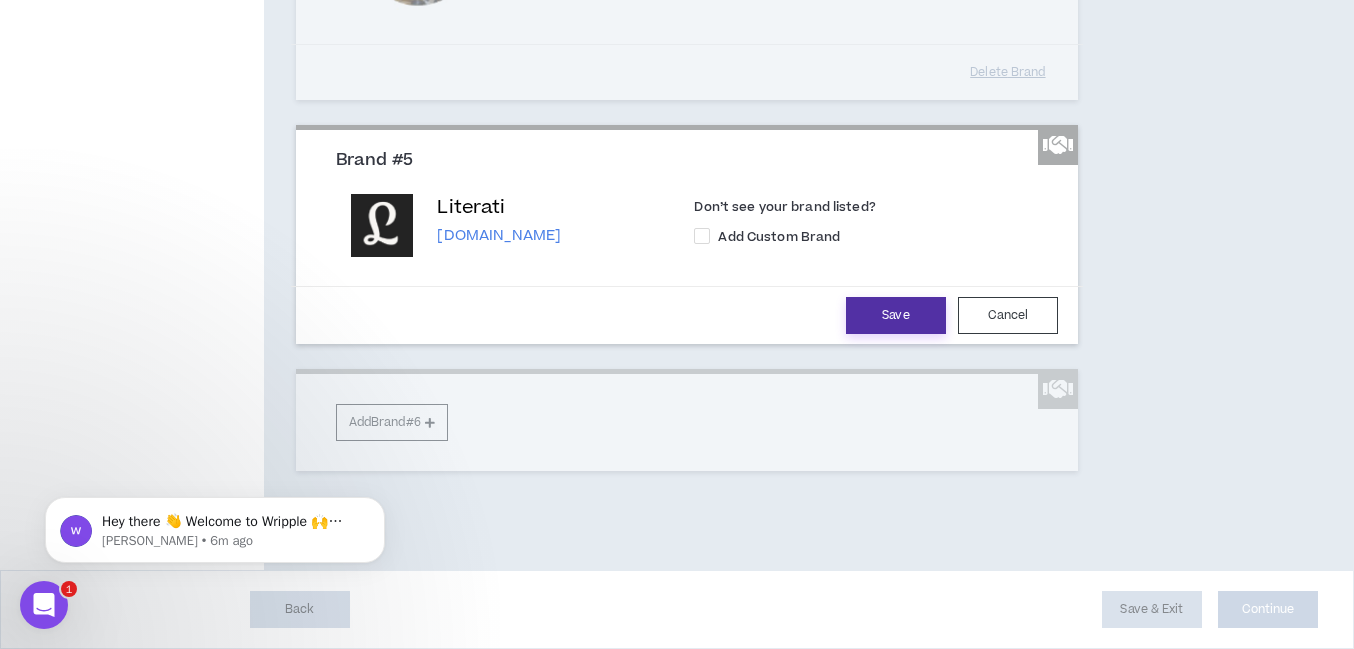 click on "Save" at bounding box center (896, 315) 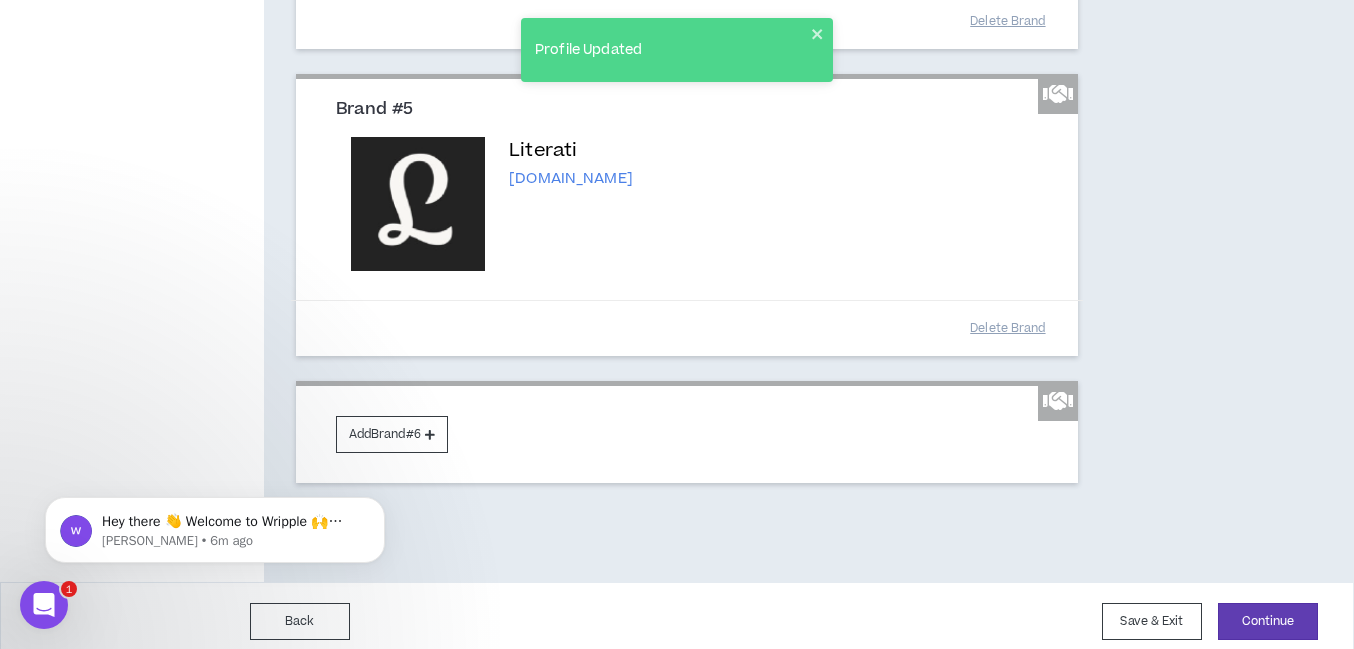 scroll, scrollTop: 1353, scrollLeft: 0, axis: vertical 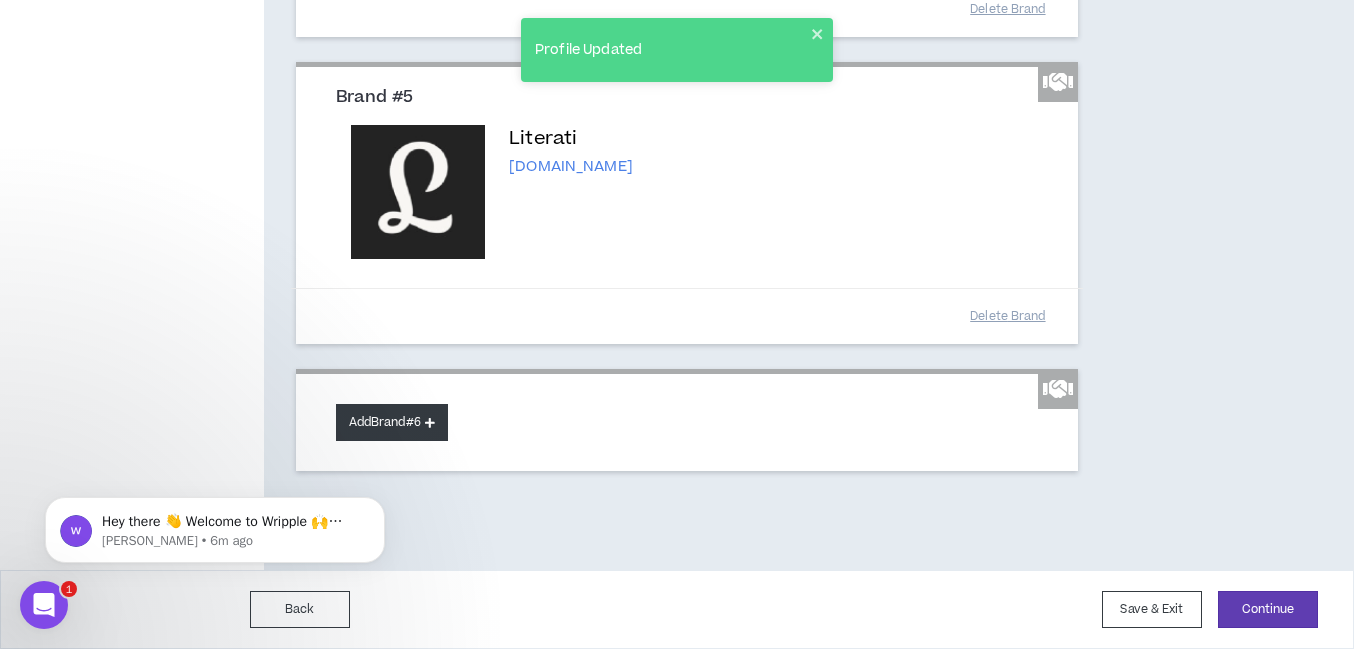 click on "Add  Brand  #6" at bounding box center [392, 422] 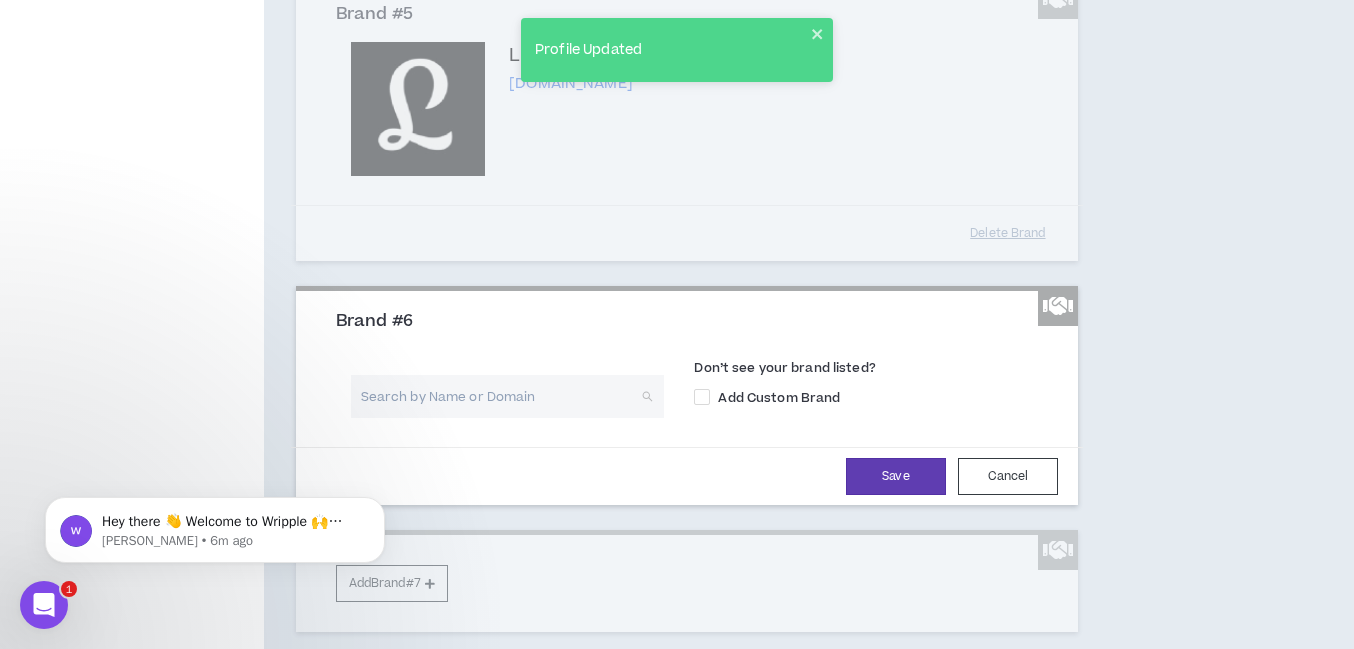 click at bounding box center [501, 396] 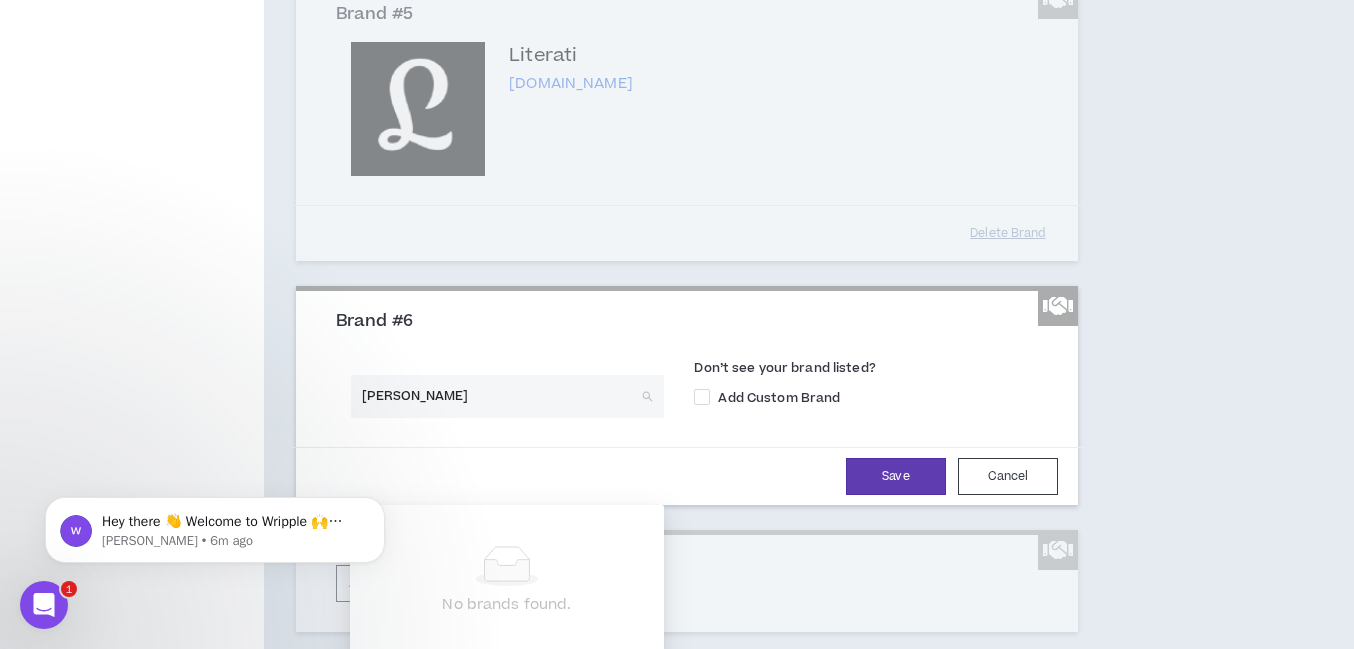 type on "Gurunanda" 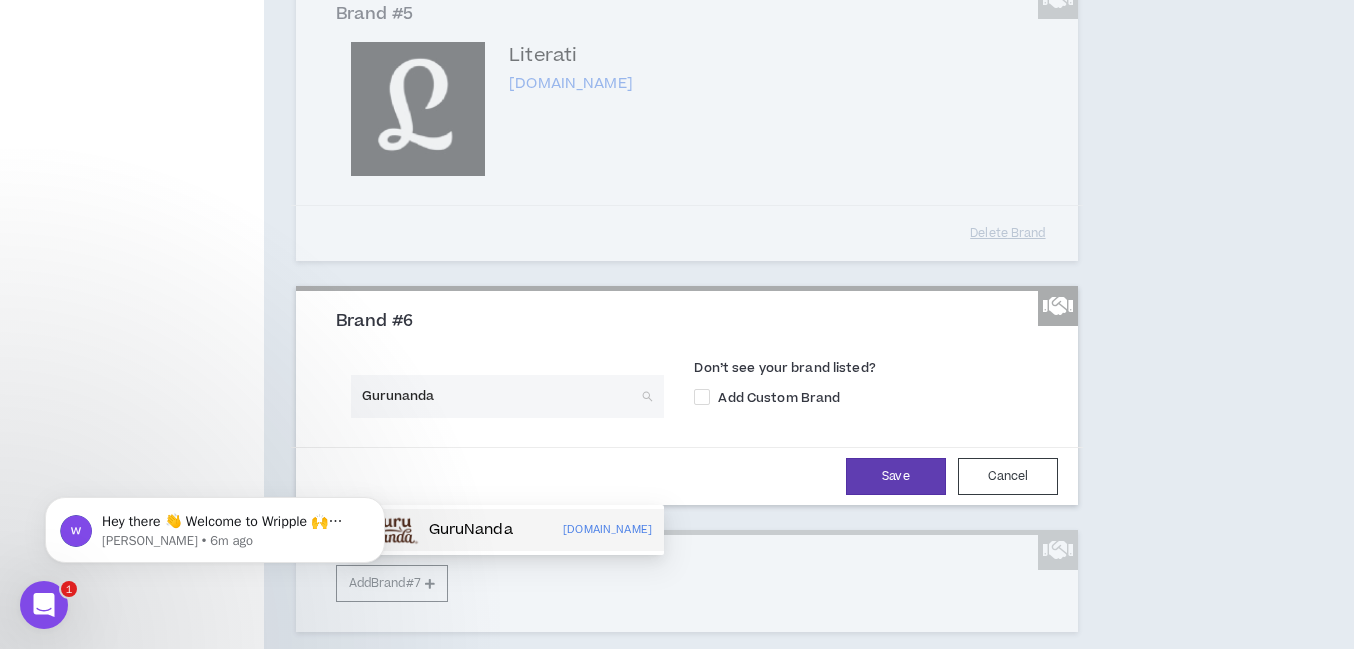 click on "GuruNanda" at bounding box center (471, 530) 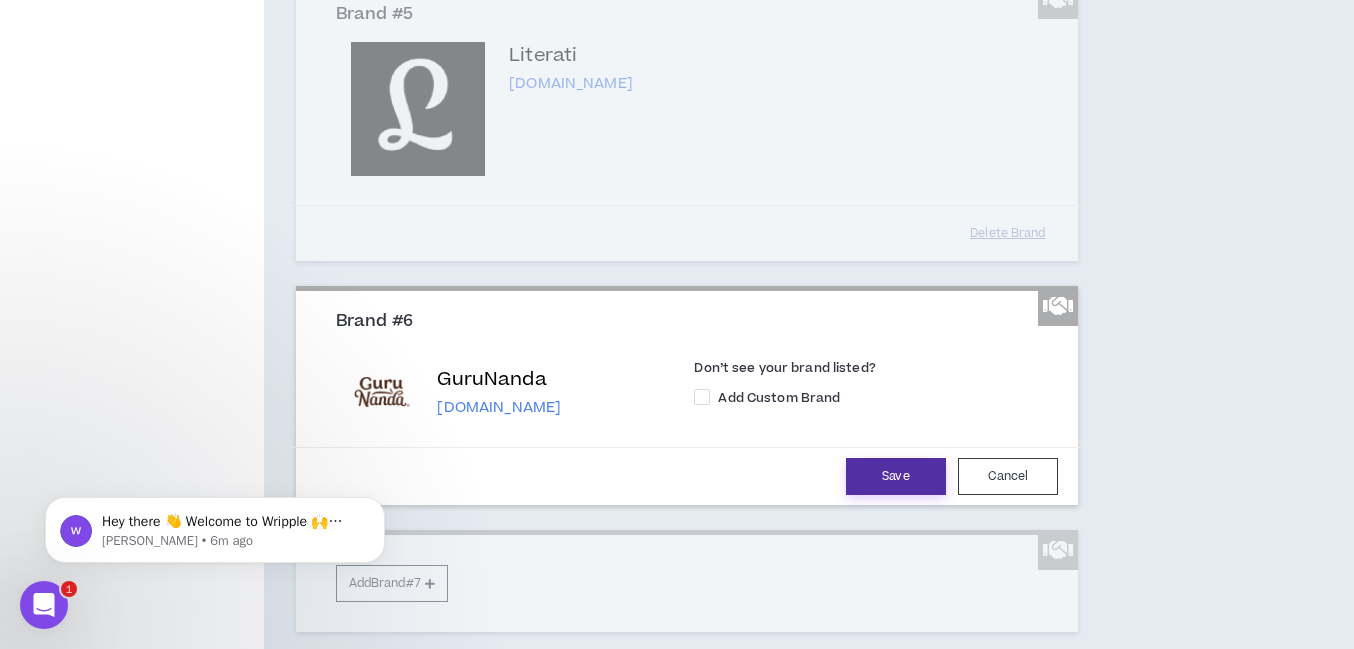 click on "Save" at bounding box center (896, 476) 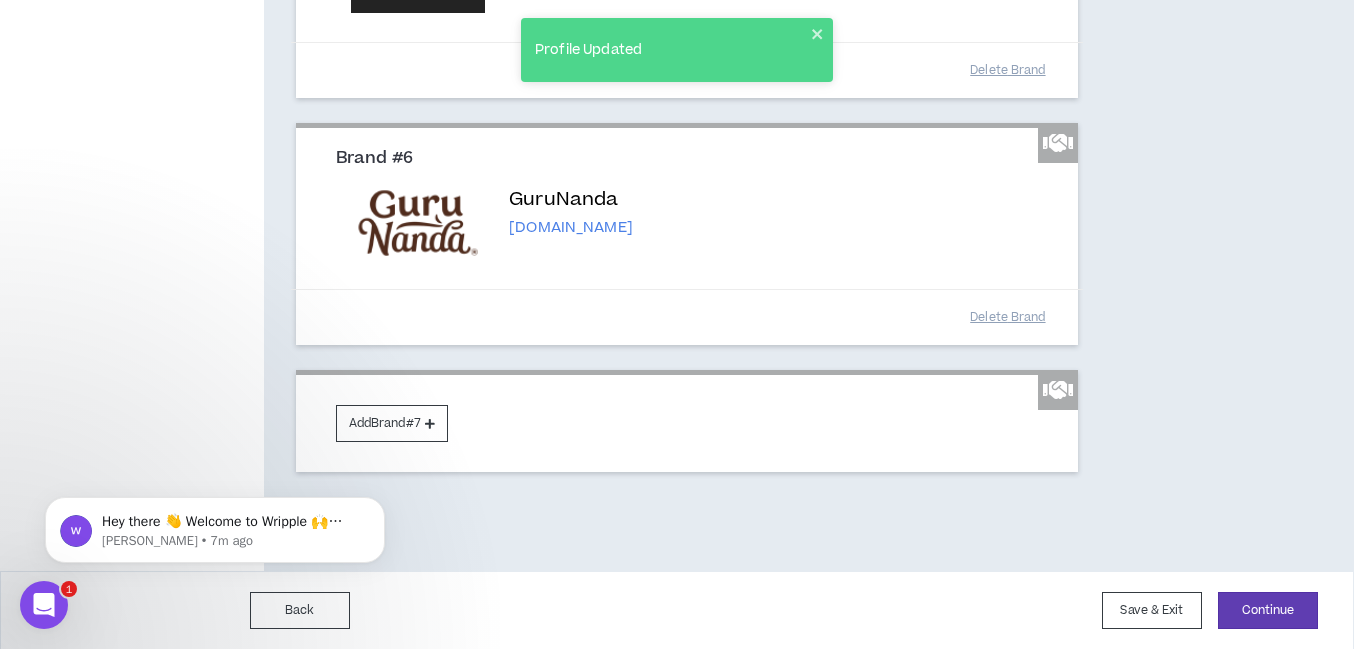 scroll, scrollTop: 1599, scrollLeft: 0, axis: vertical 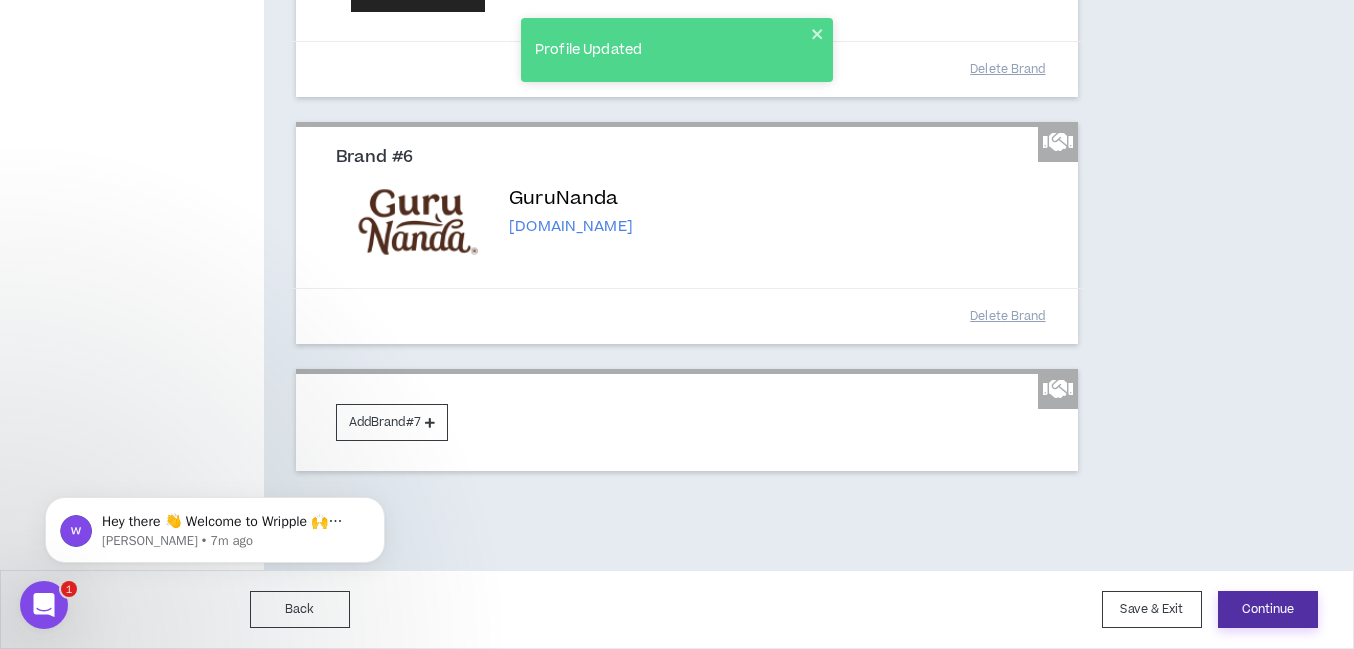 click on "Continue" at bounding box center (1268, 609) 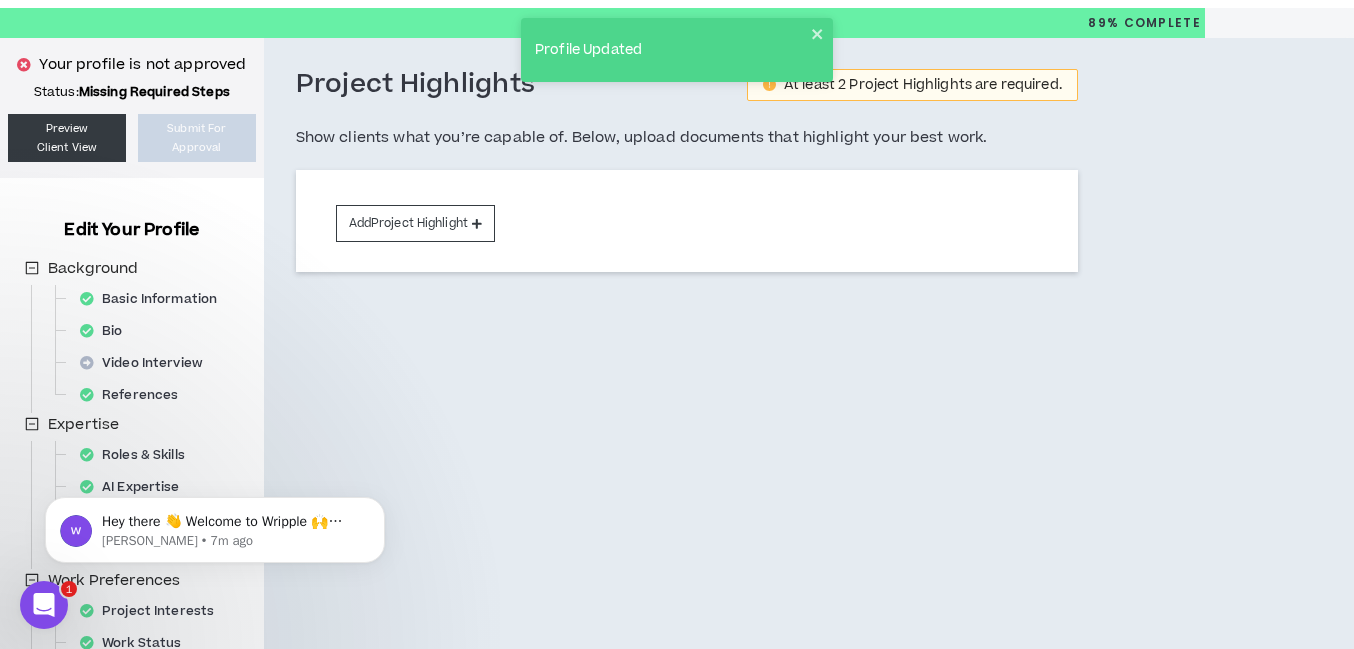 scroll, scrollTop: 0, scrollLeft: 0, axis: both 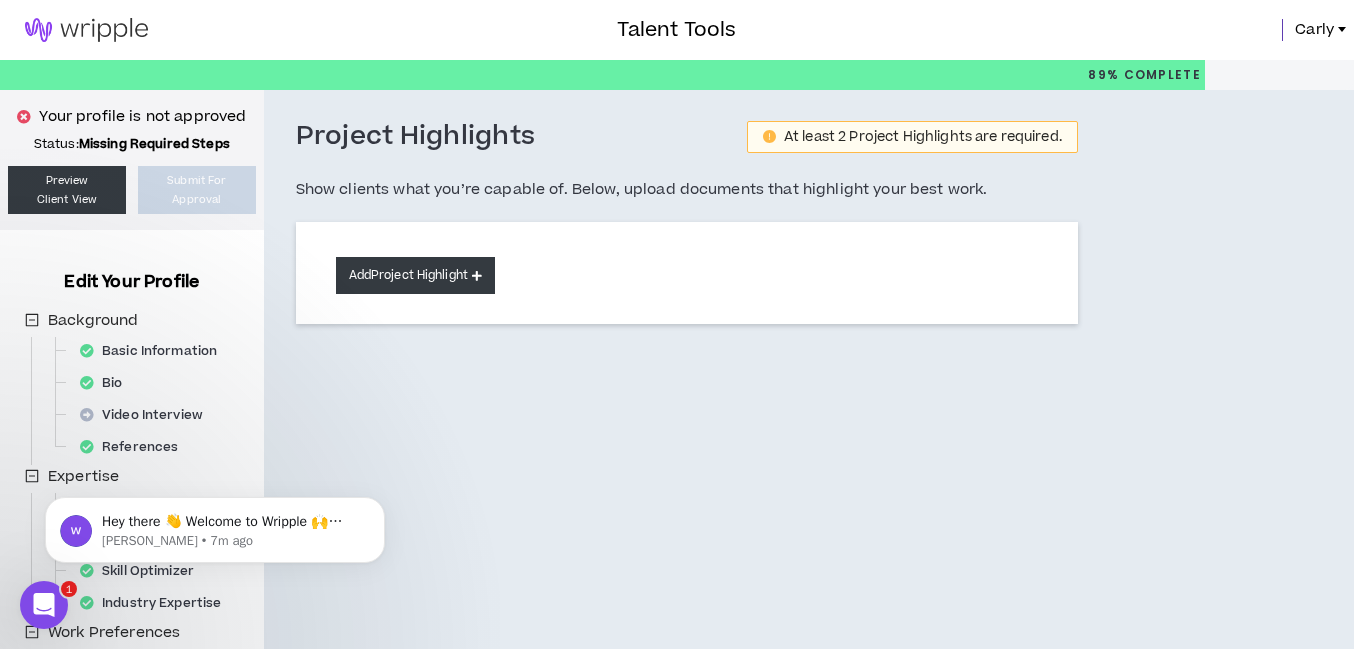 click on "Add  Project Highlight" at bounding box center (415, 275) 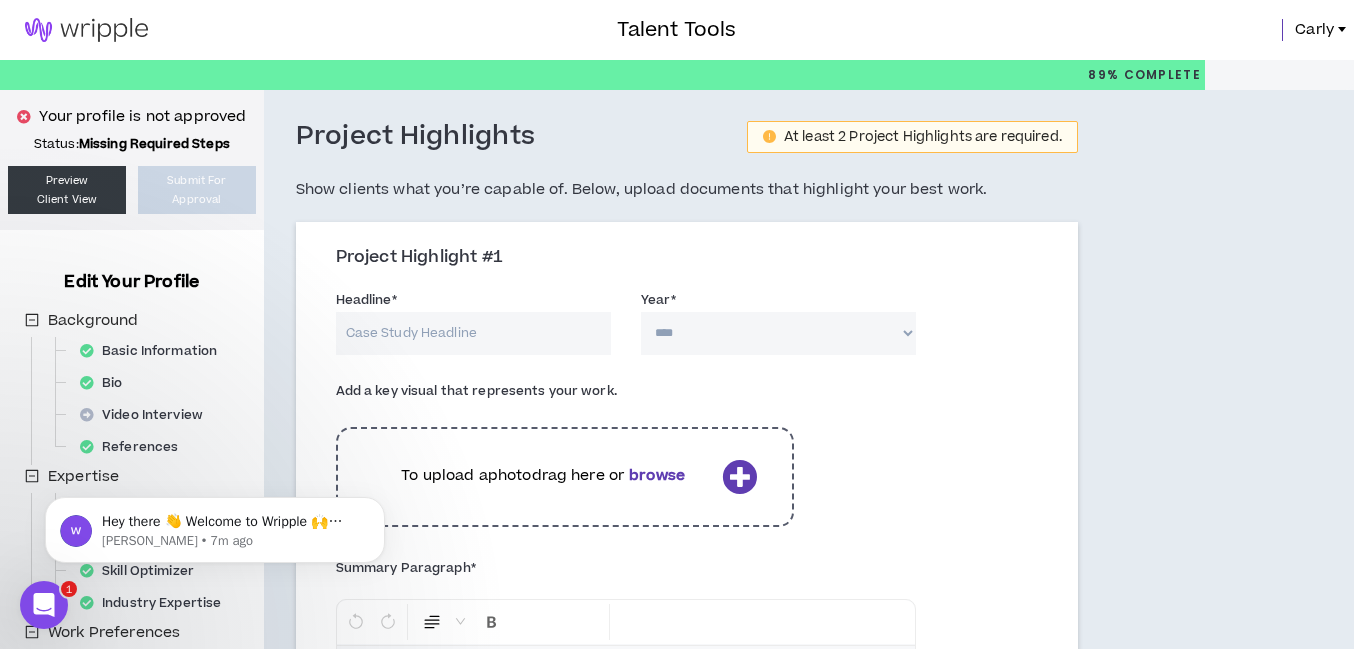 scroll, scrollTop: 169, scrollLeft: 0, axis: vertical 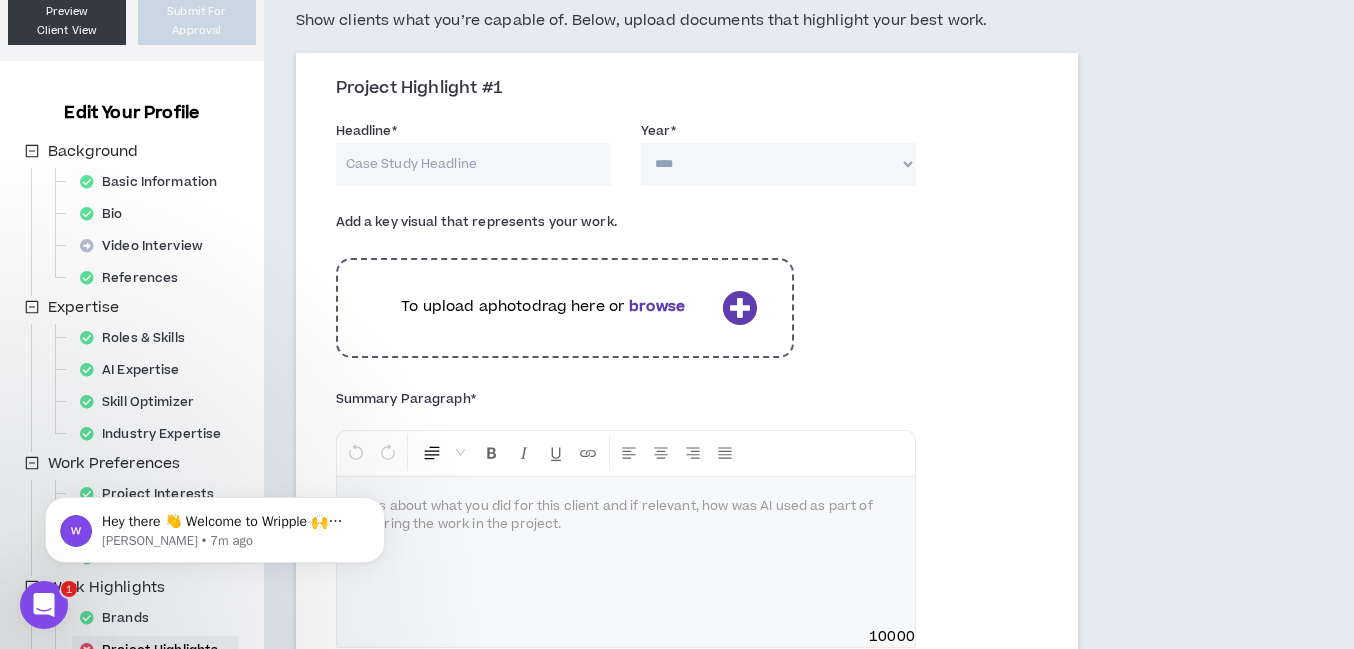 click on "Headline  *" at bounding box center (473, 164) 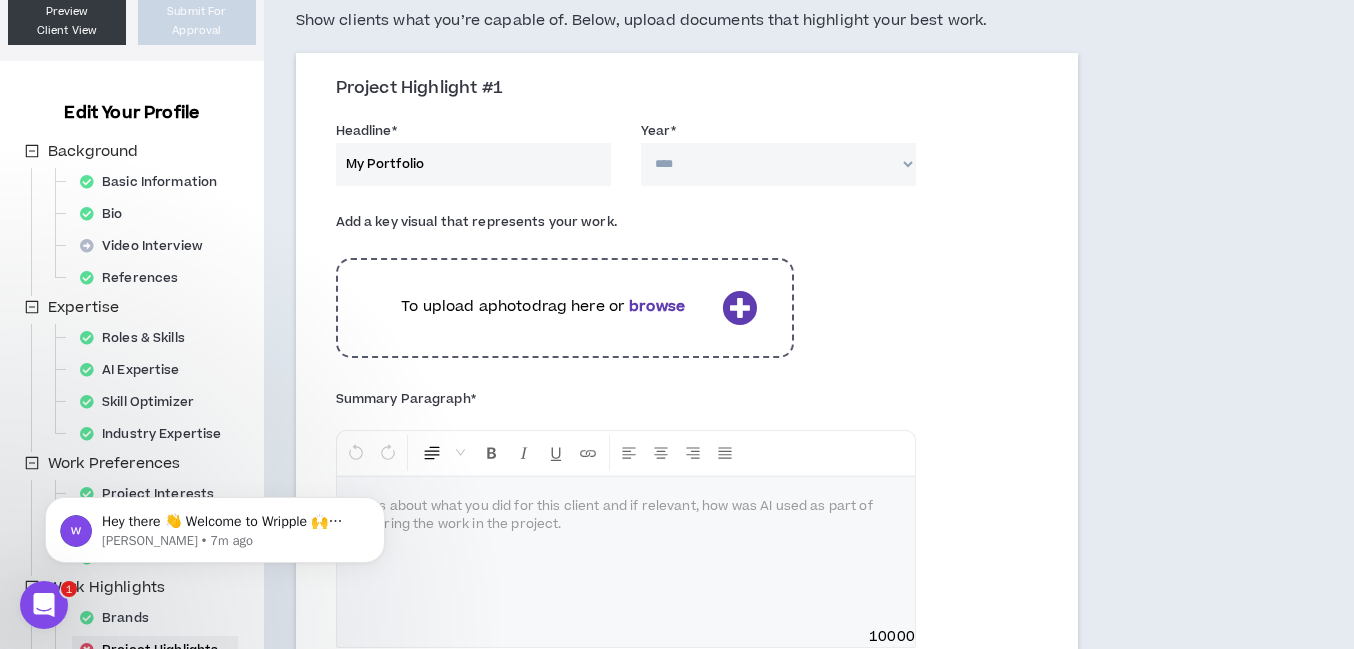 type on "My Portfolio" 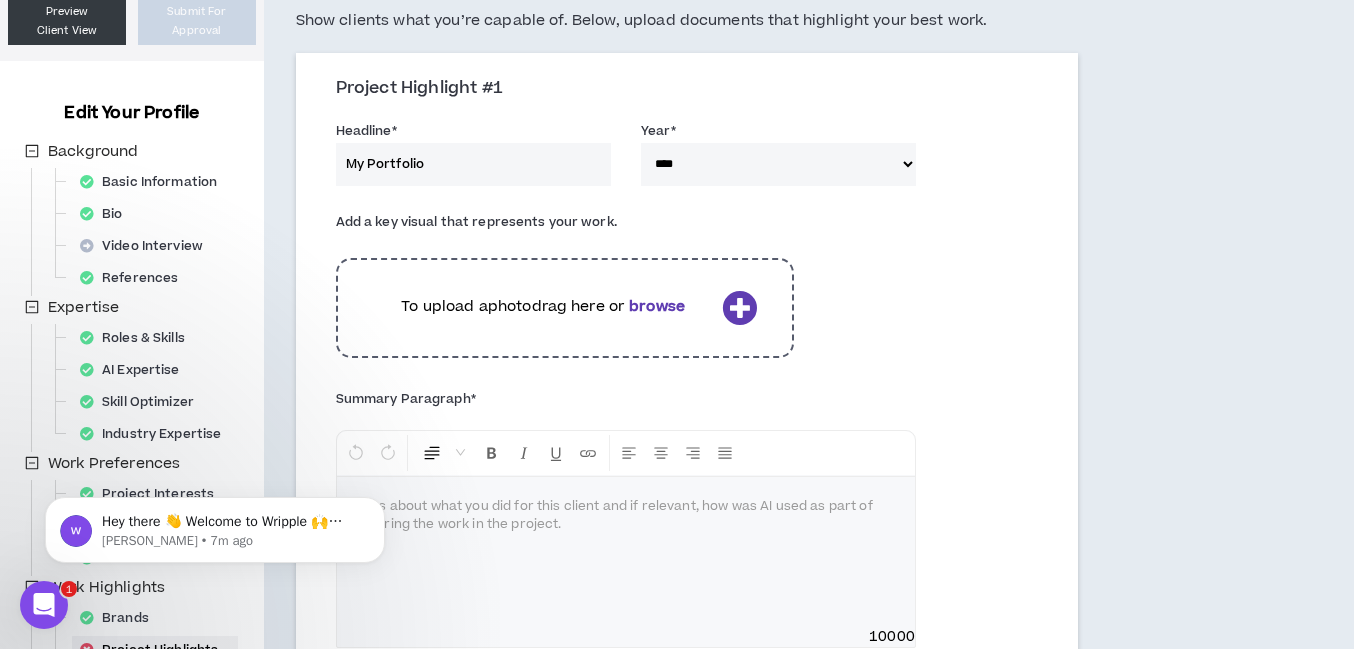 click at bounding box center [739, 307] 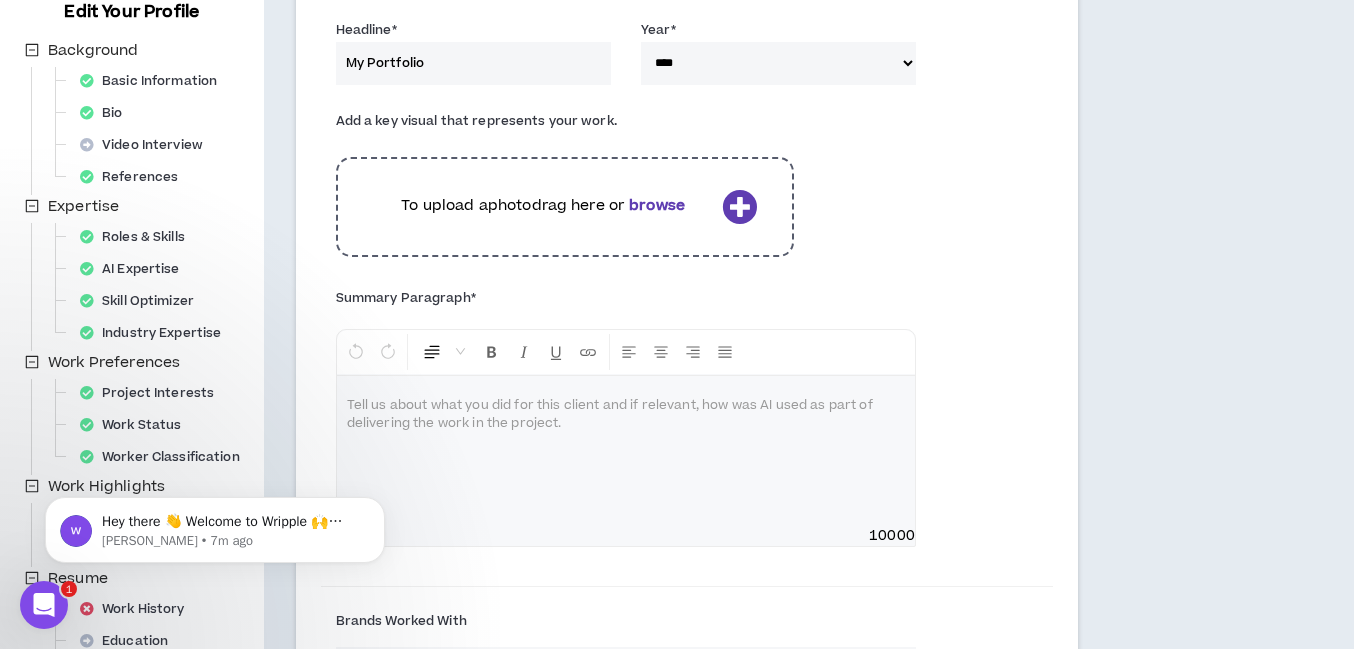 scroll, scrollTop: 274, scrollLeft: 0, axis: vertical 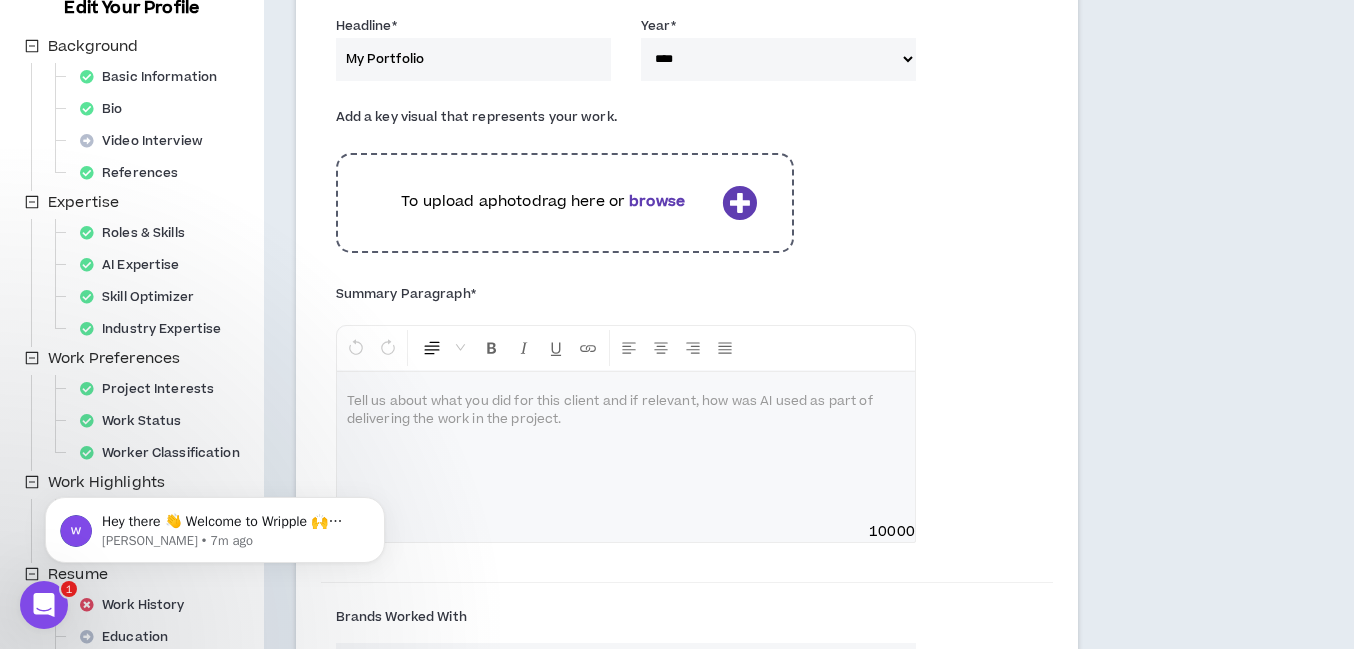 click at bounding box center [626, 447] 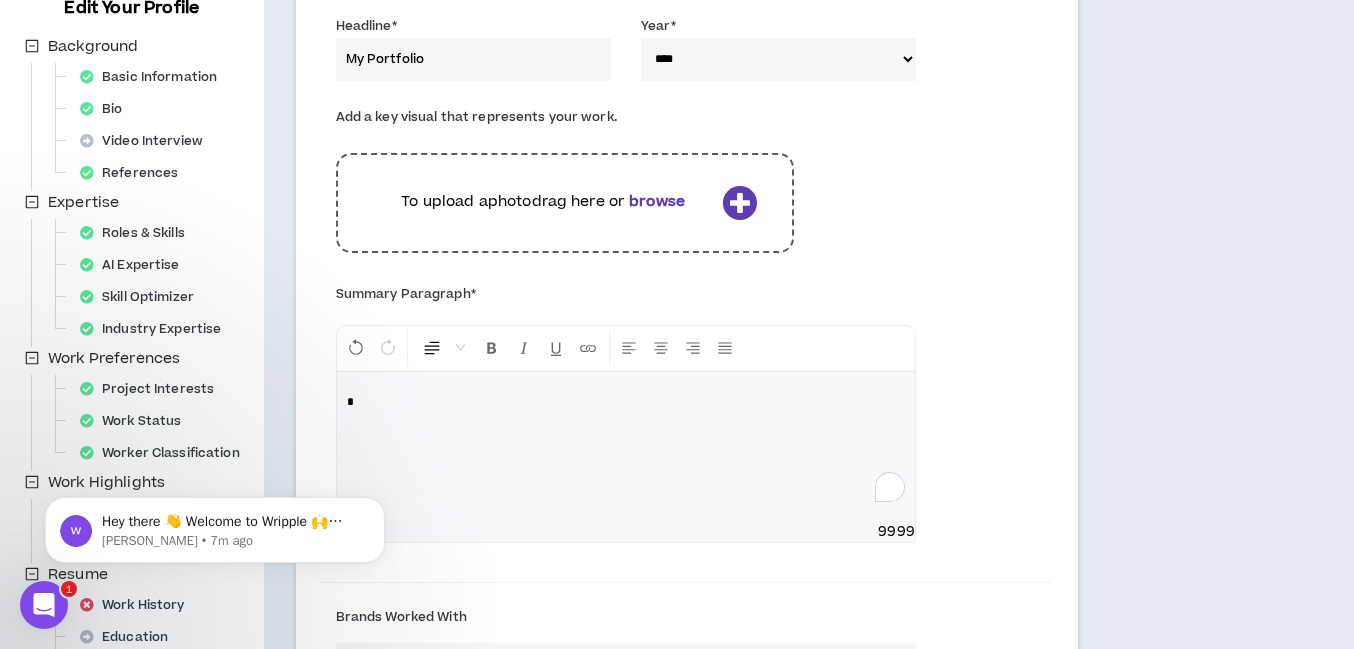 type 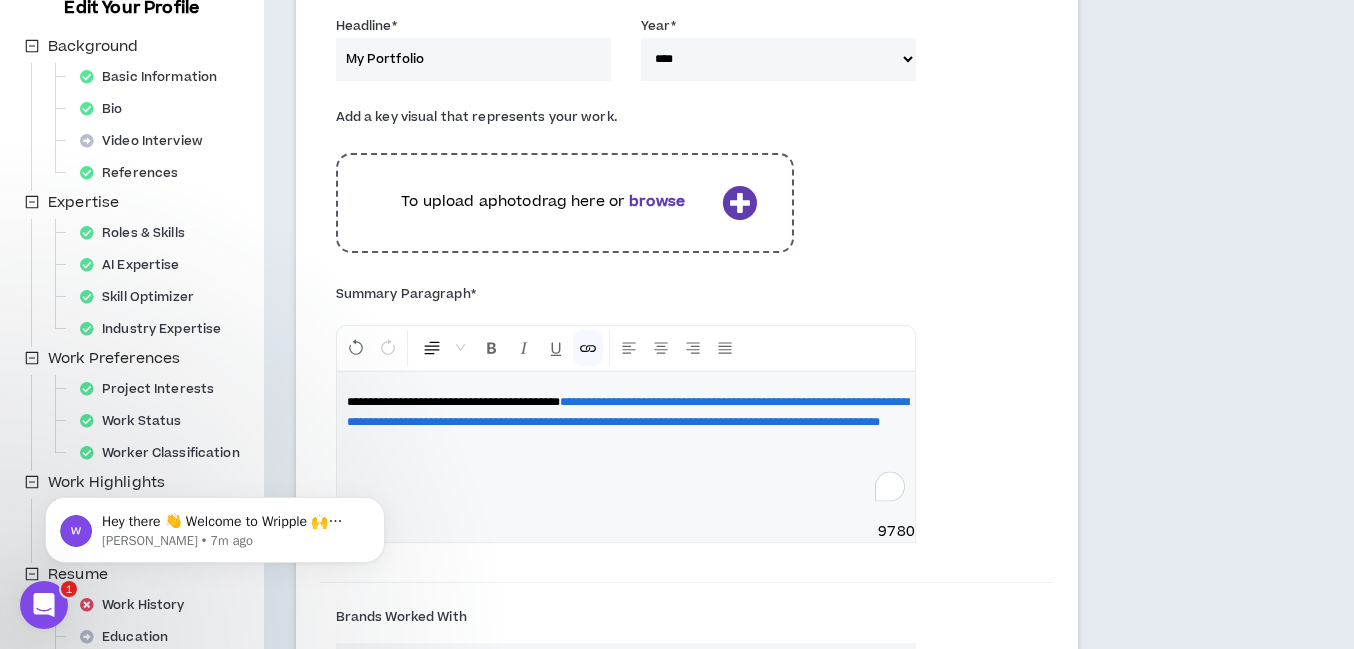 click on "**********" at bounding box center [687, 428] 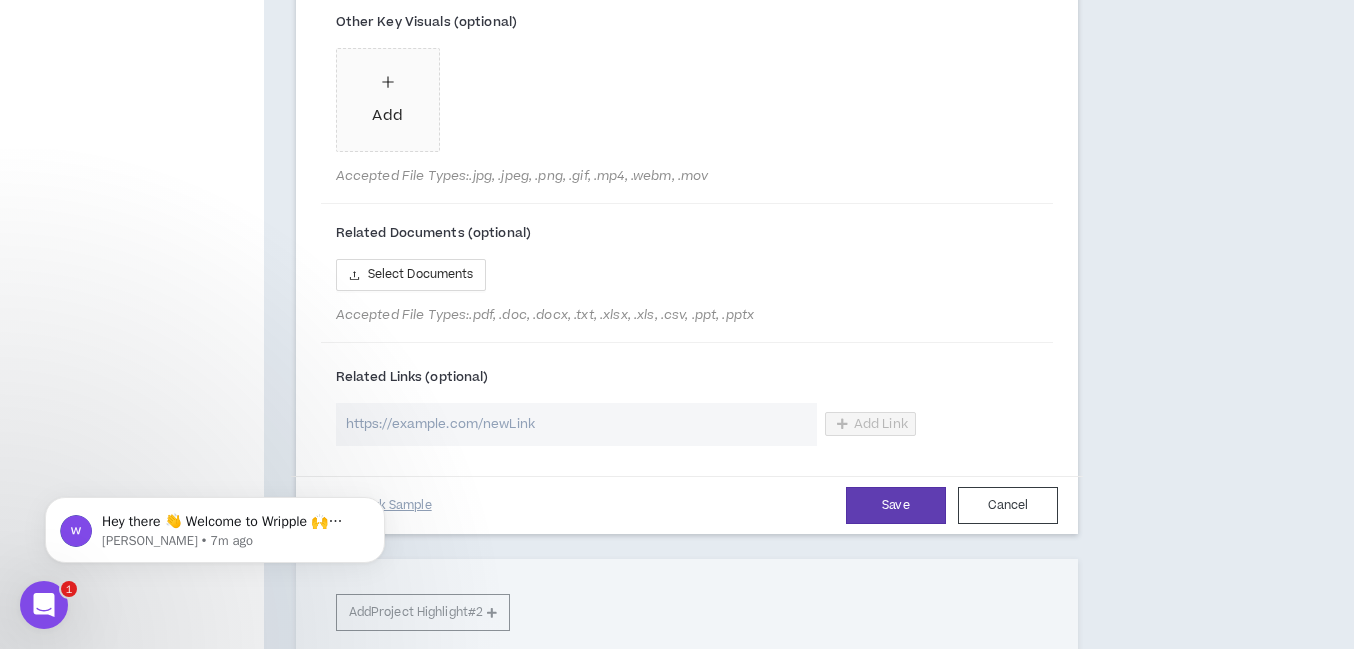 scroll, scrollTop: 1142, scrollLeft: 0, axis: vertical 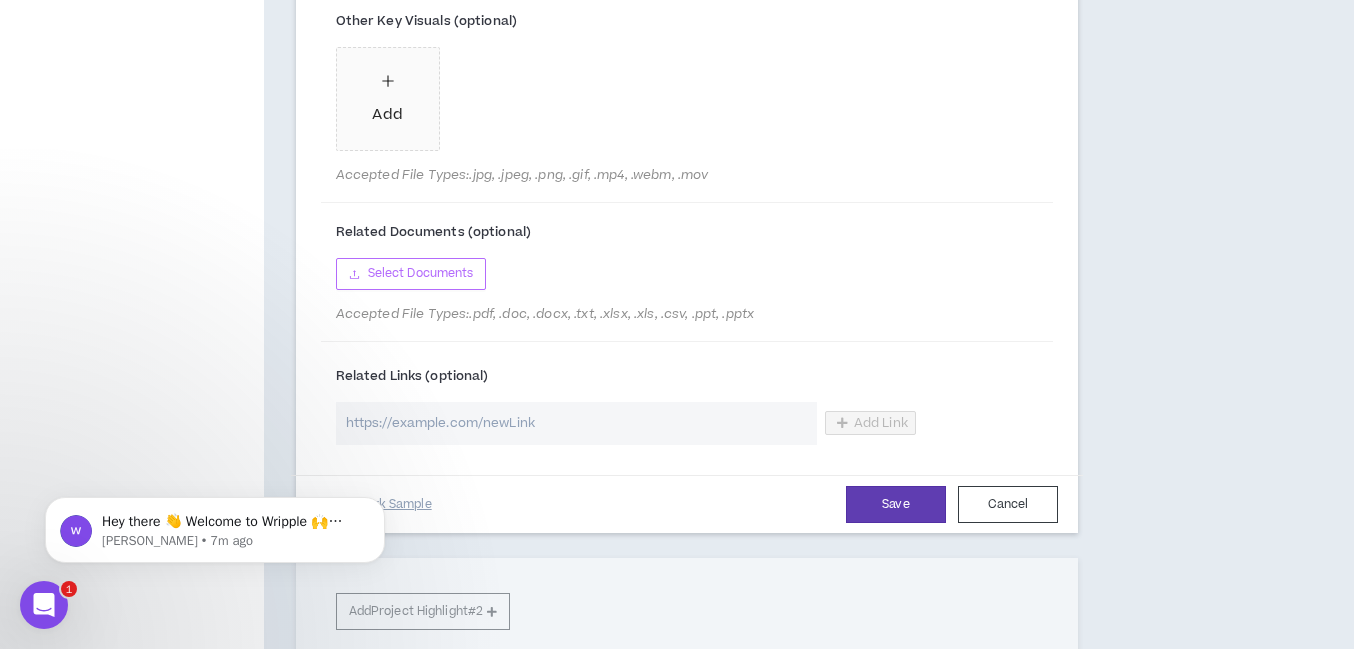 click on "Select Documents" at bounding box center (421, 273) 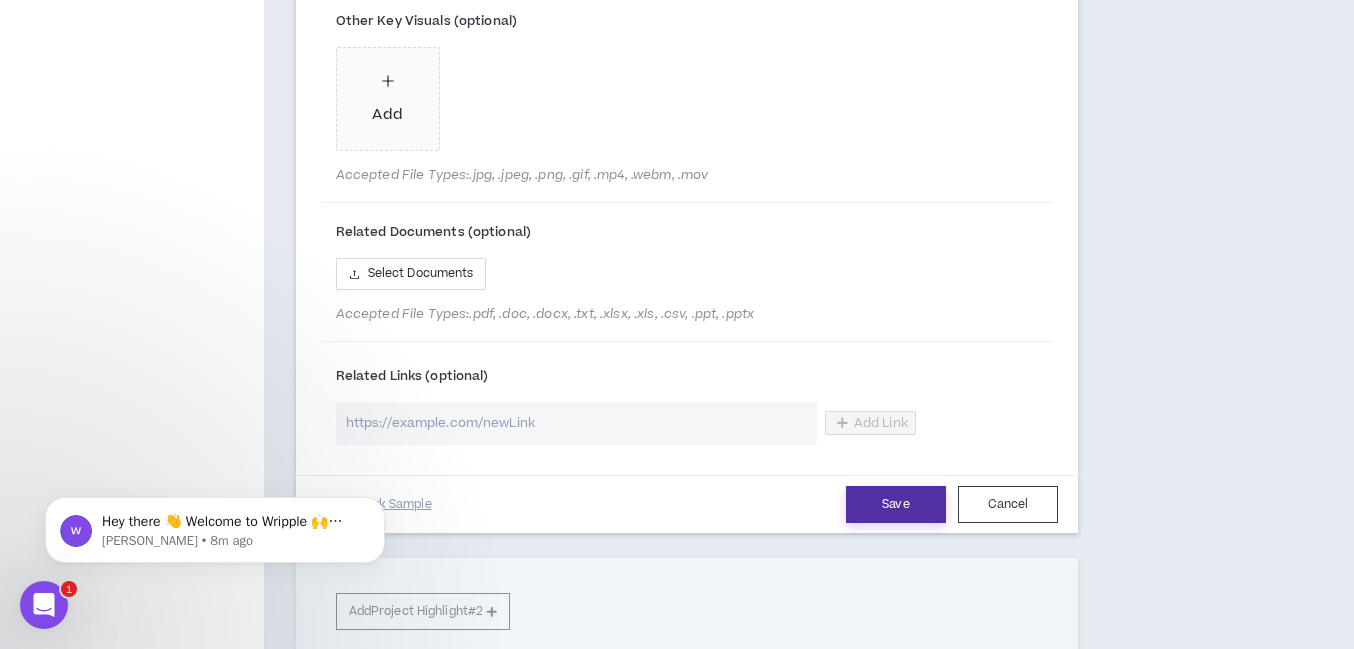 click on "Save" at bounding box center [896, 504] 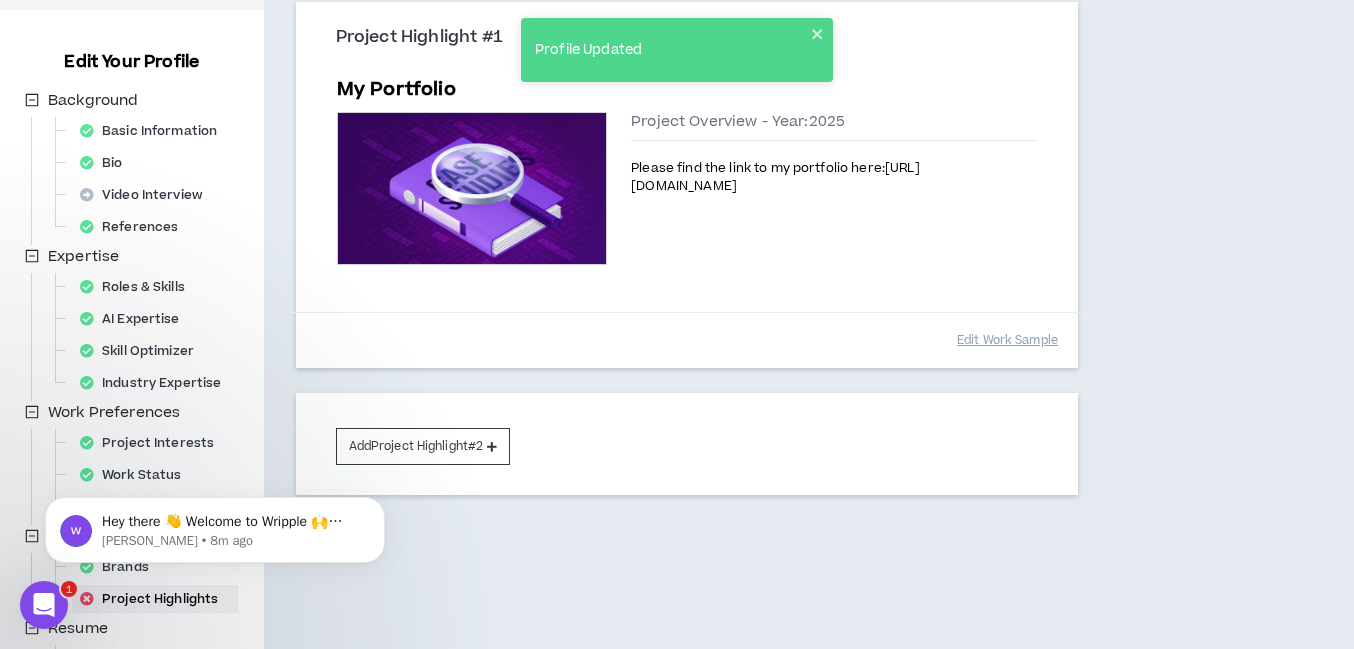 scroll, scrollTop: 423, scrollLeft: 0, axis: vertical 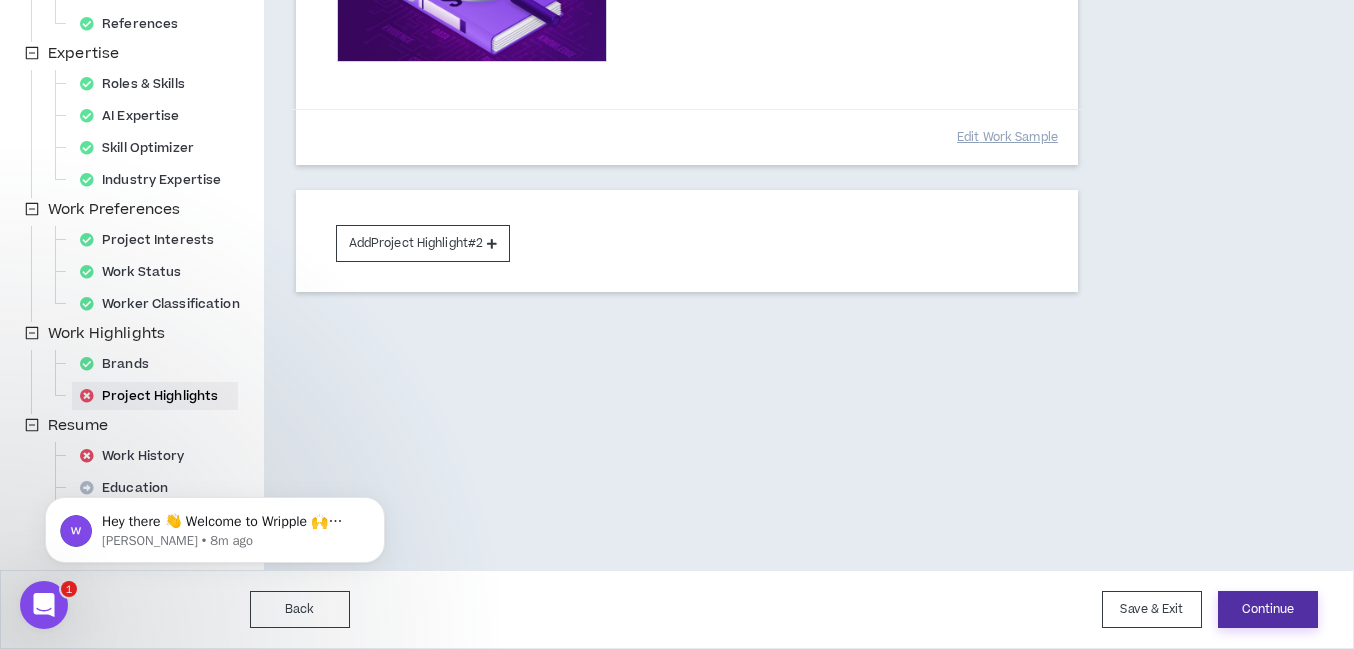 click on "Continue" at bounding box center (1268, 609) 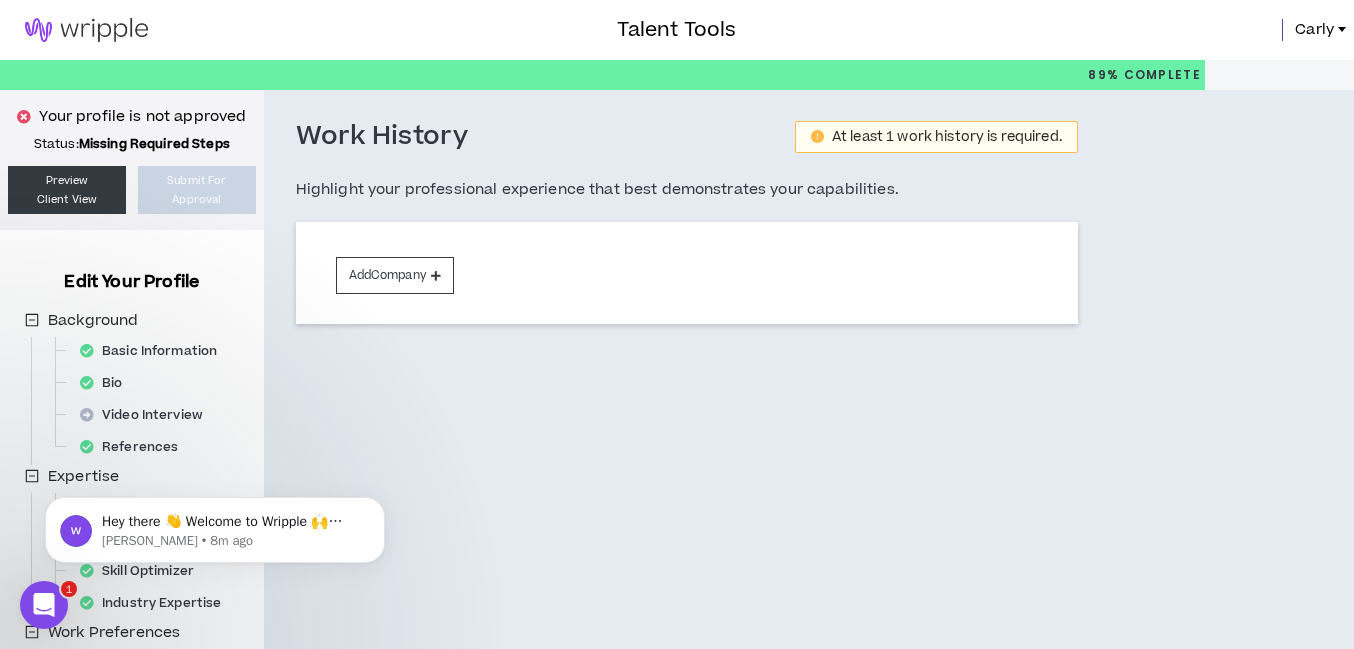scroll, scrollTop: 423, scrollLeft: 0, axis: vertical 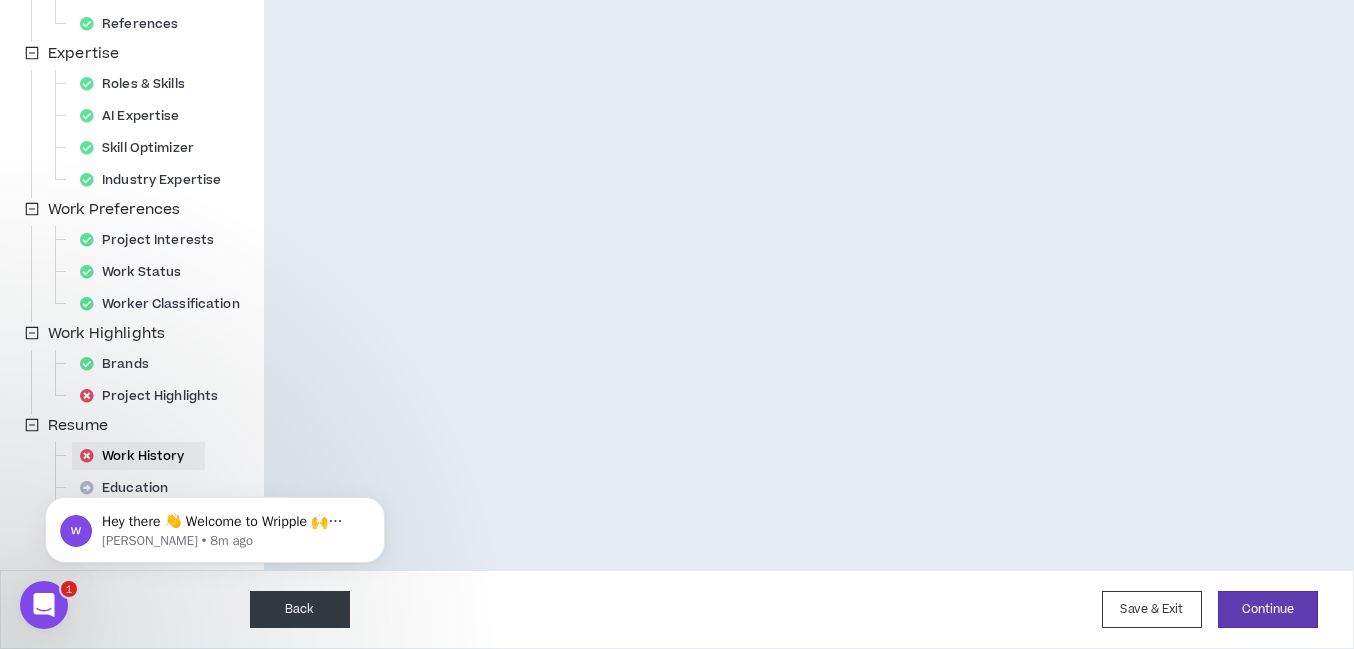 click on "Back" at bounding box center (300, 609) 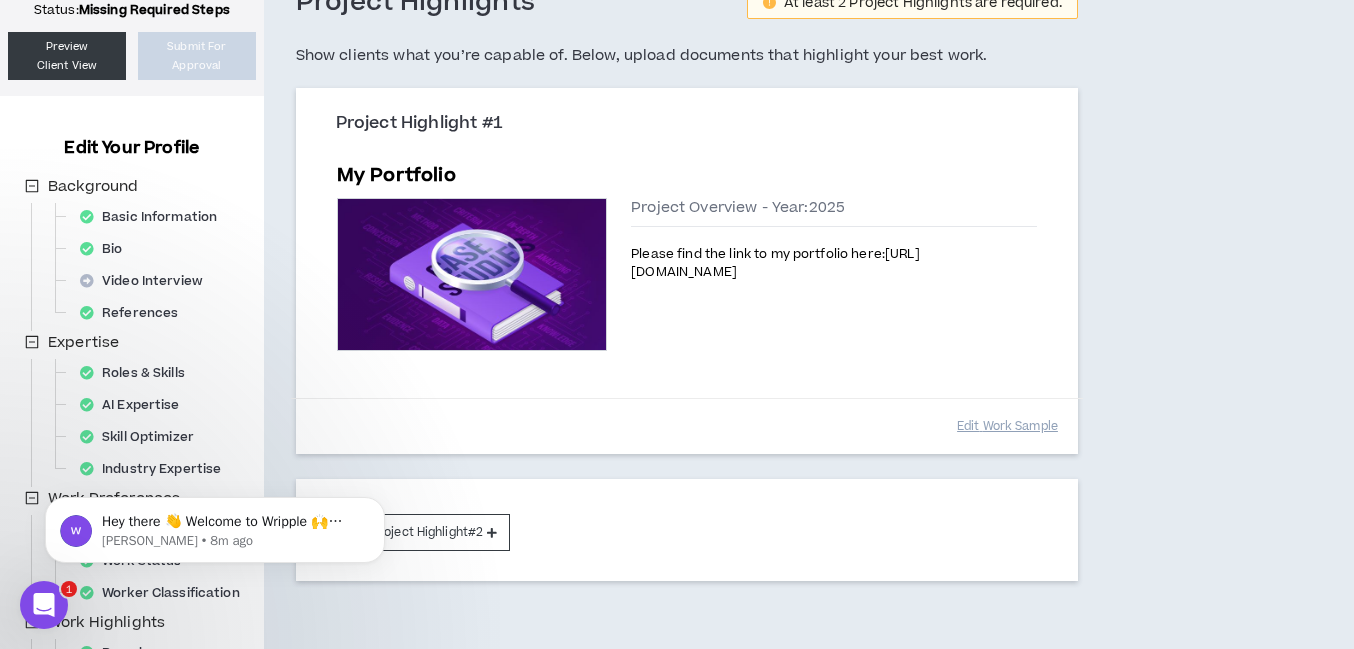 scroll, scrollTop: 138, scrollLeft: 0, axis: vertical 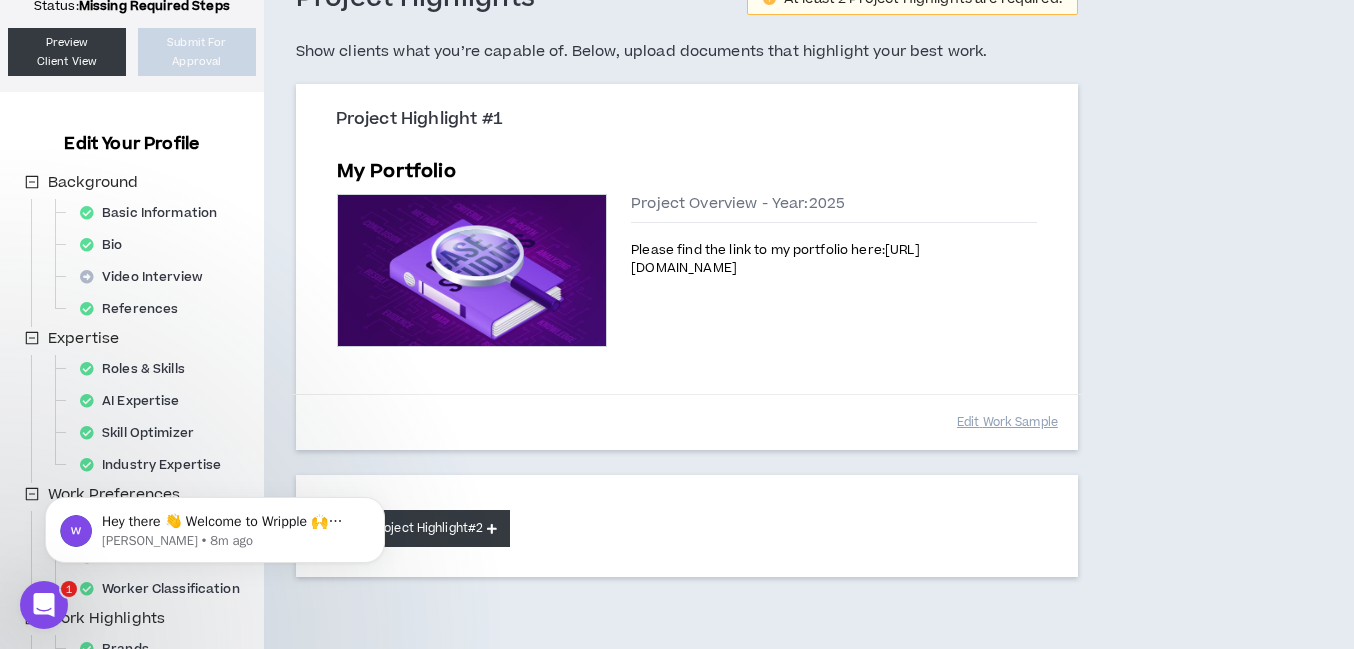 click on "Add  Project Highlight  #2" at bounding box center [423, 528] 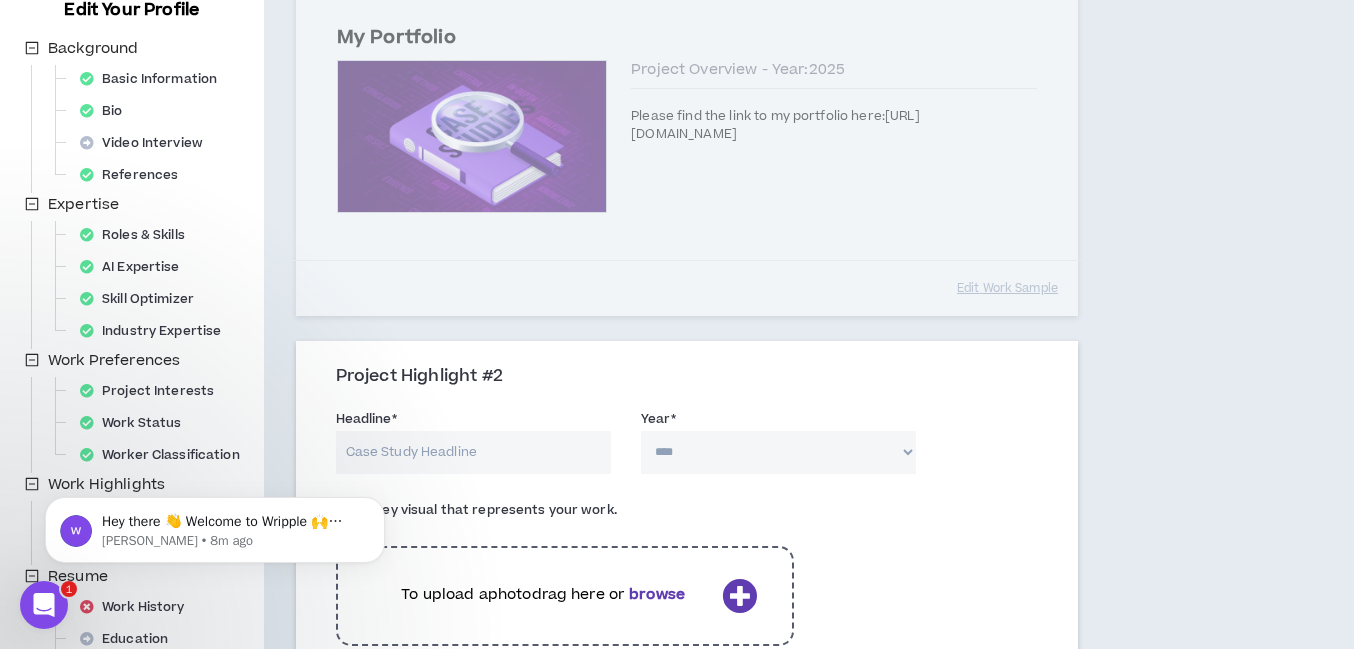scroll, scrollTop: 375, scrollLeft: 0, axis: vertical 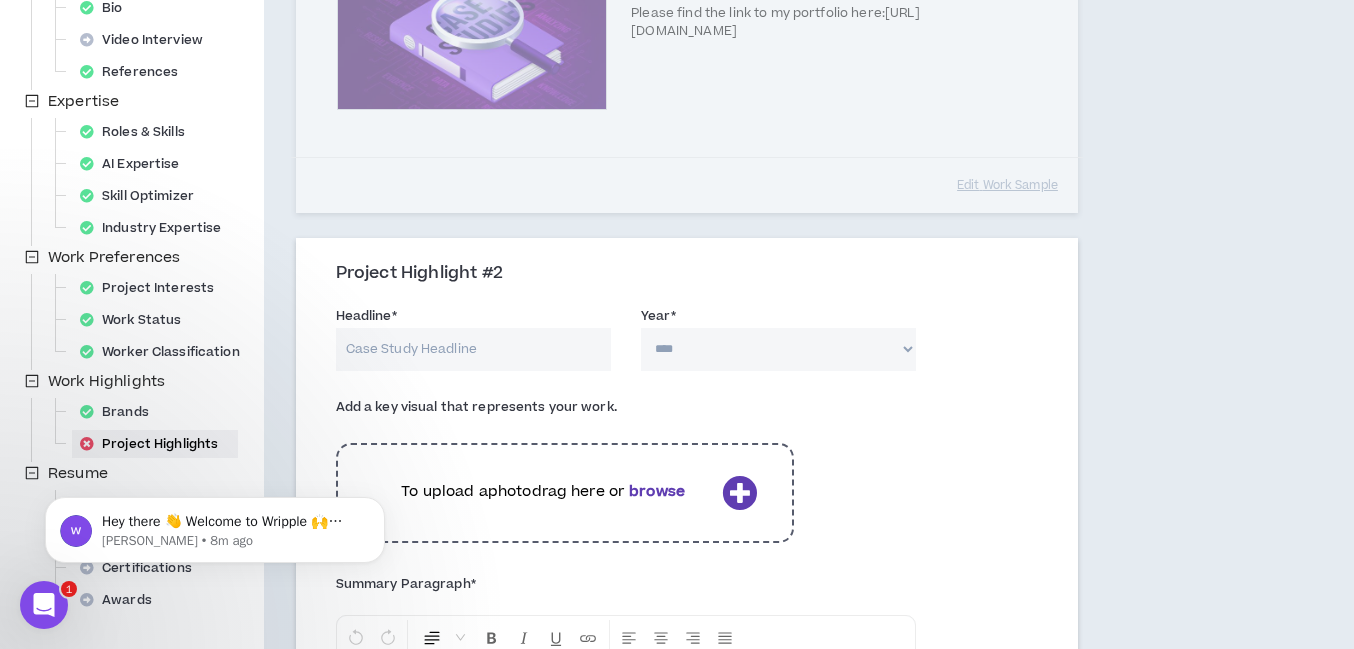 click on "Headline  *" at bounding box center (473, 349) 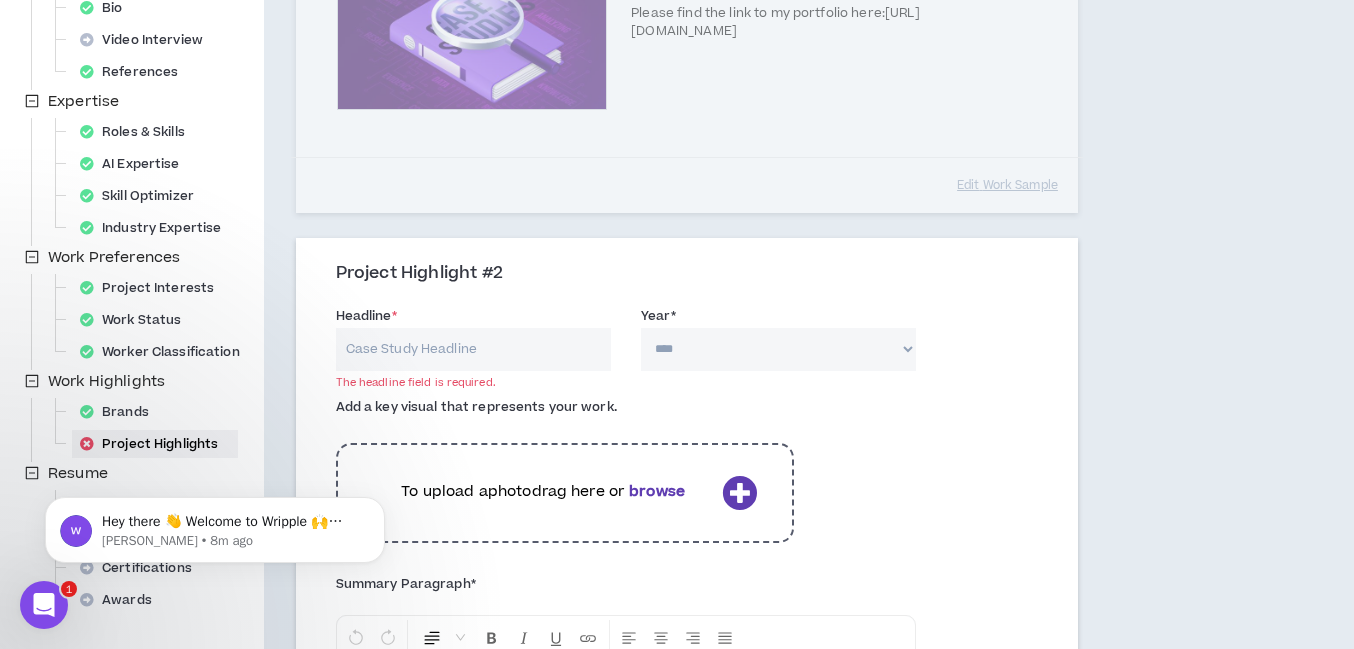 type on "I" 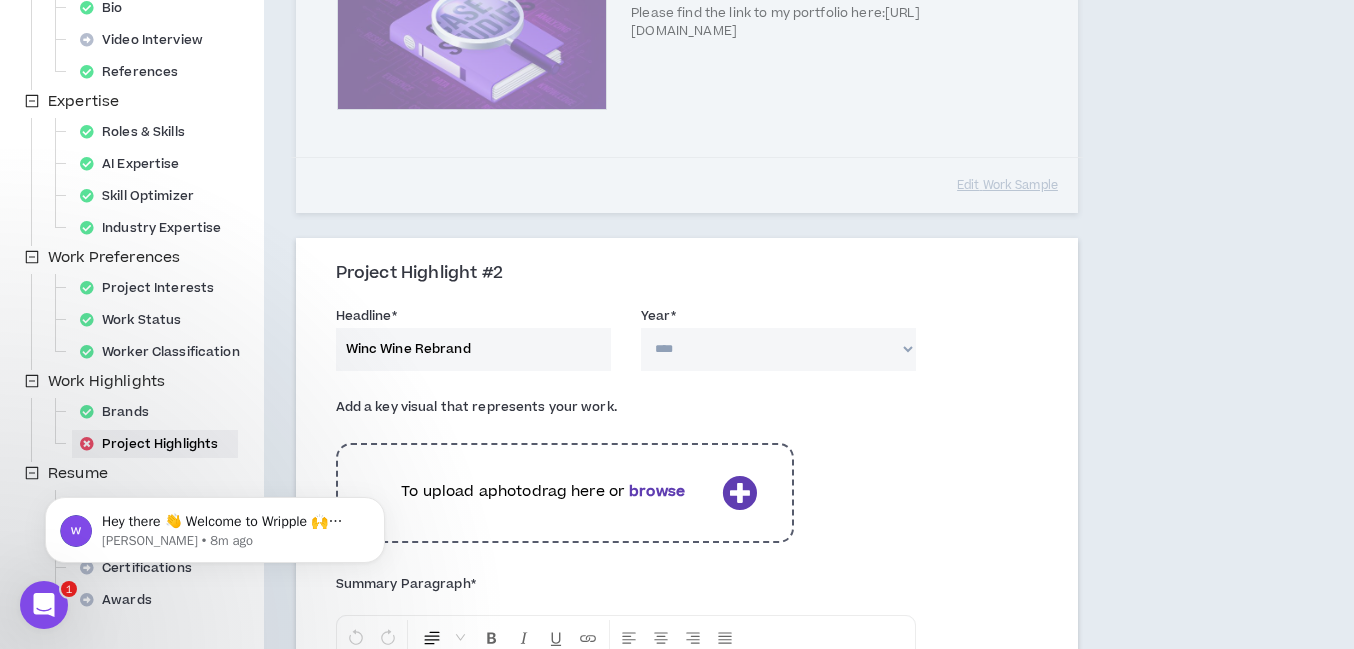 type on "Winc Wine Rebrand" 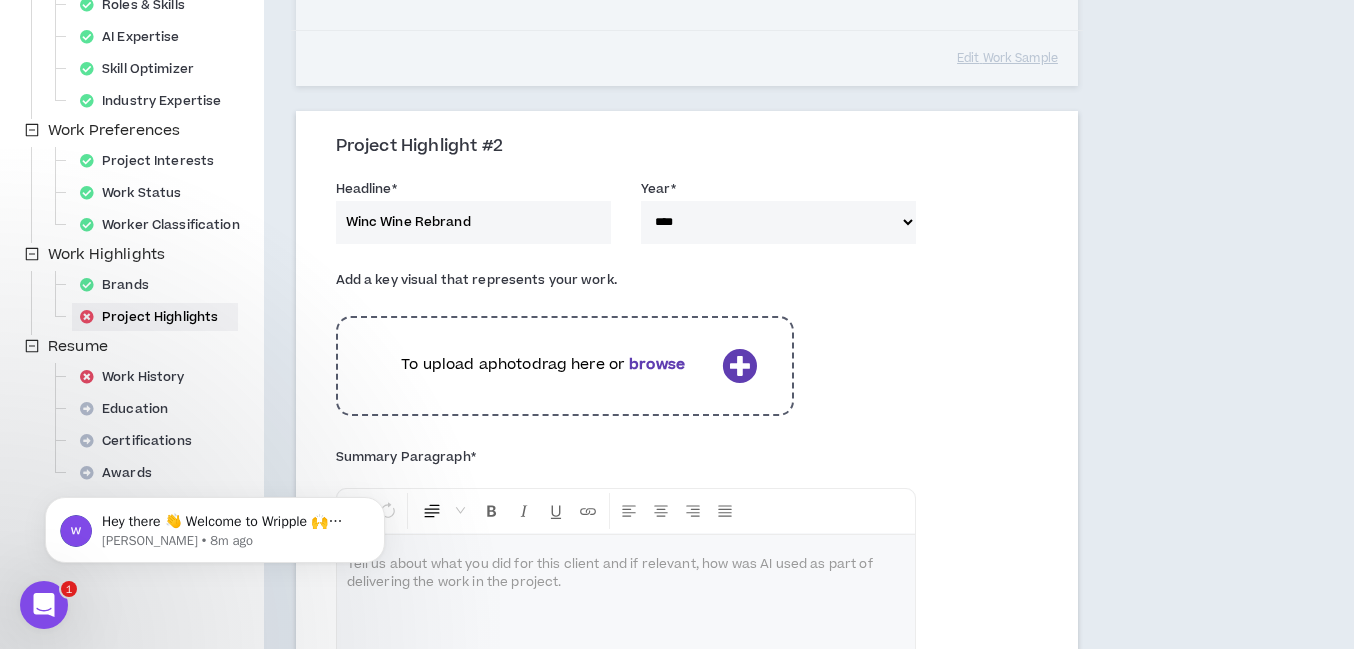 scroll, scrollTop: 538, scrollLeft: 0, axis: vertical 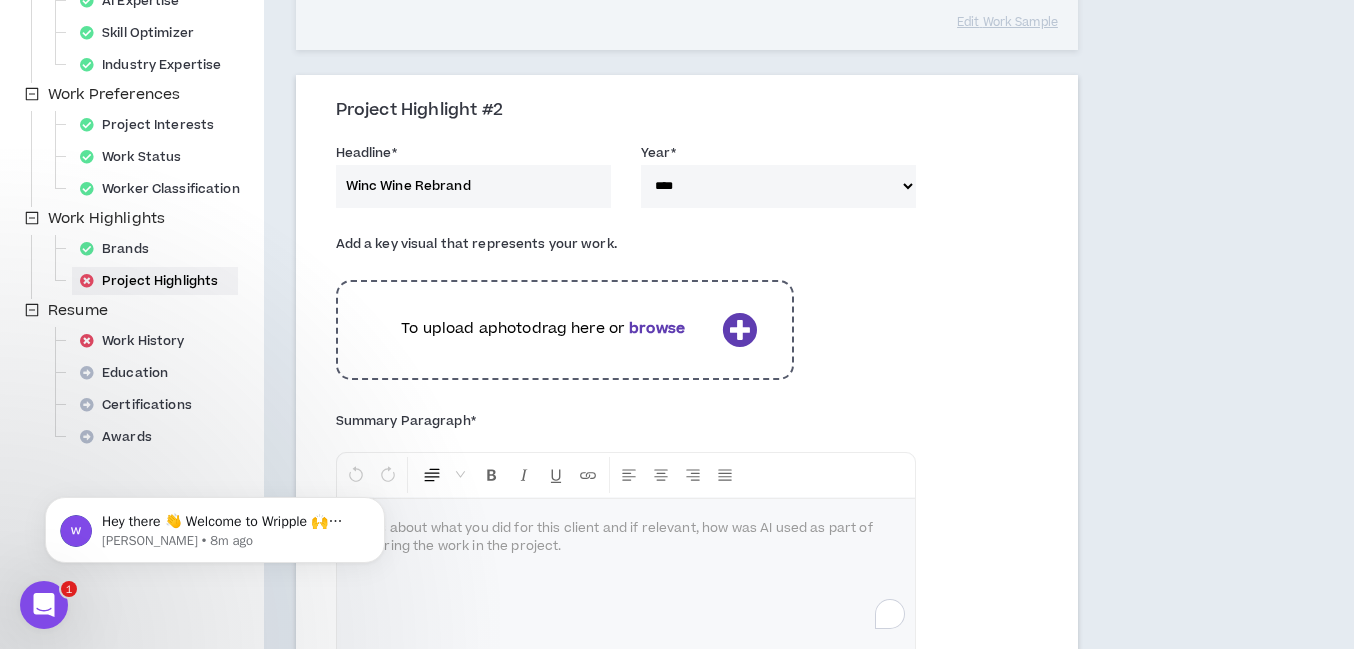 click at bounding box center (626, 574) 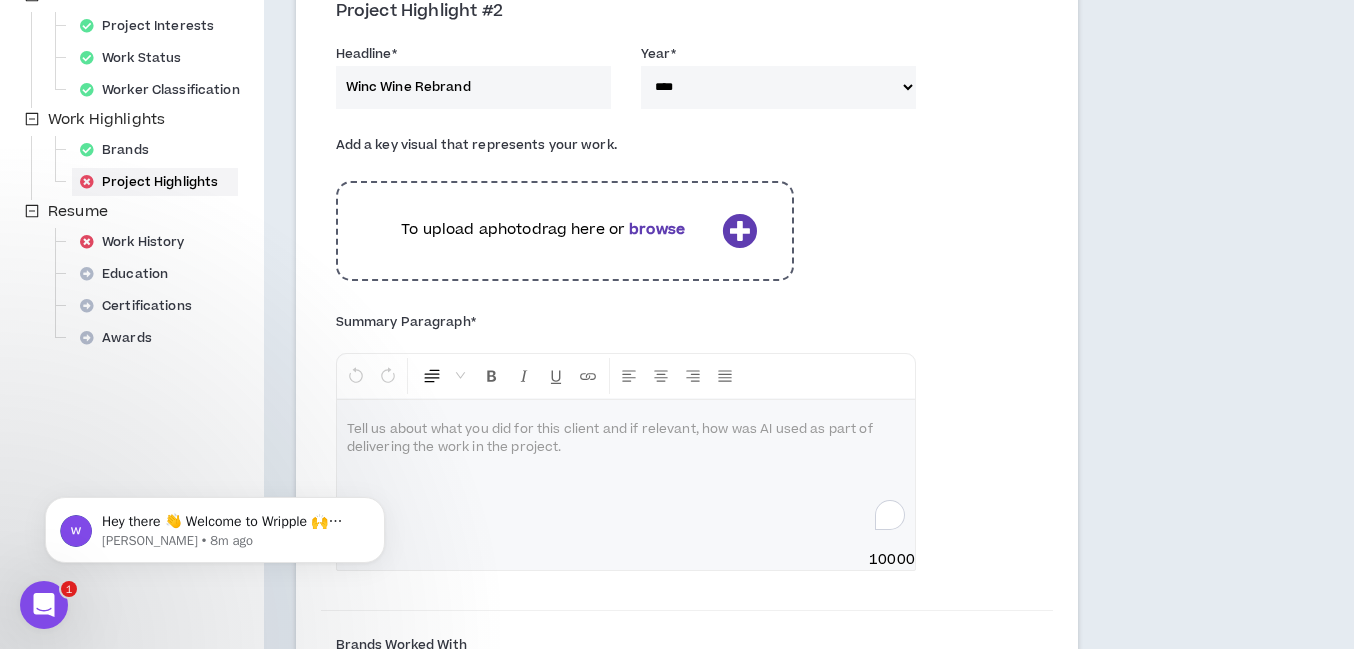 scroll, scrollTop: 638, scrollLeft: 0, axis: vertical 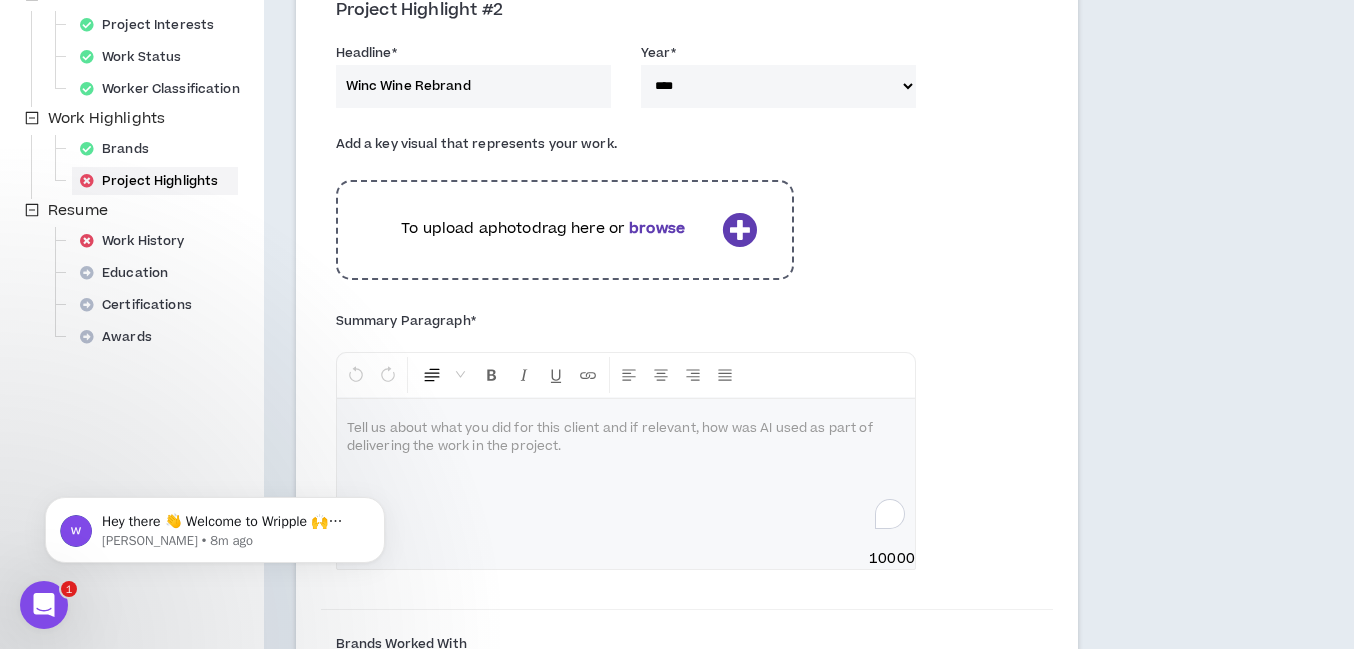 paste 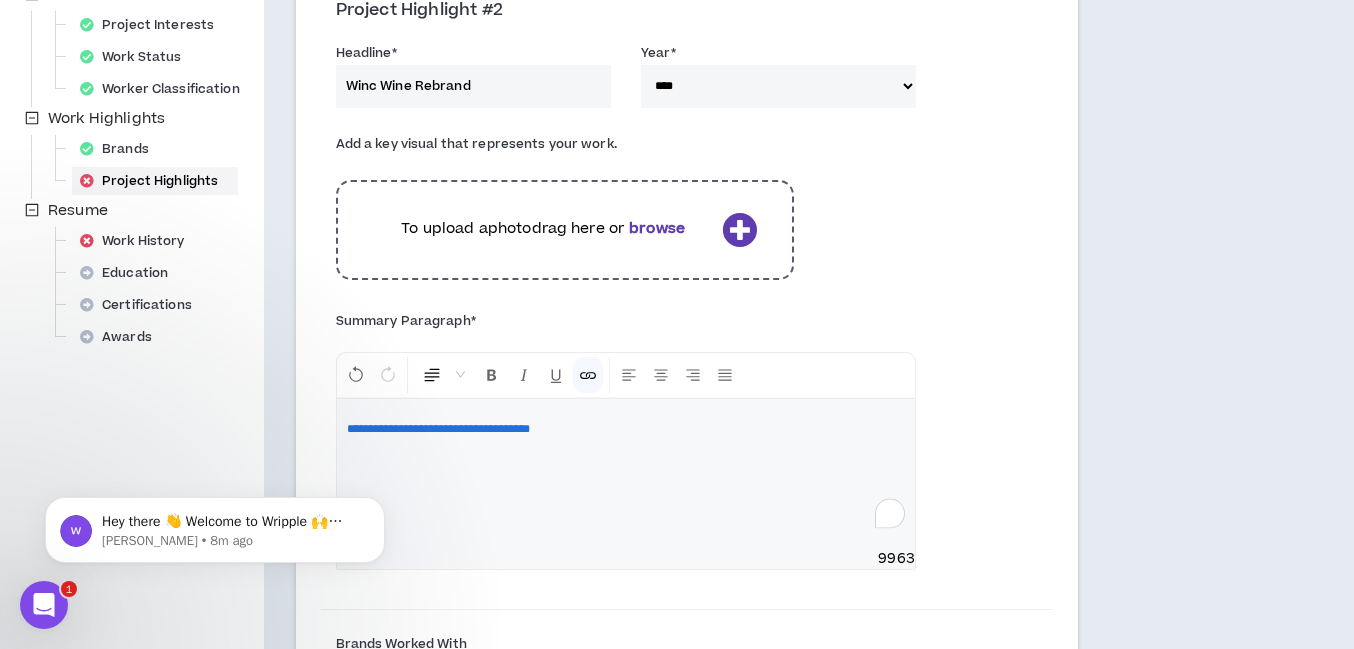 click on "**********" at bounding box center (438, 429) 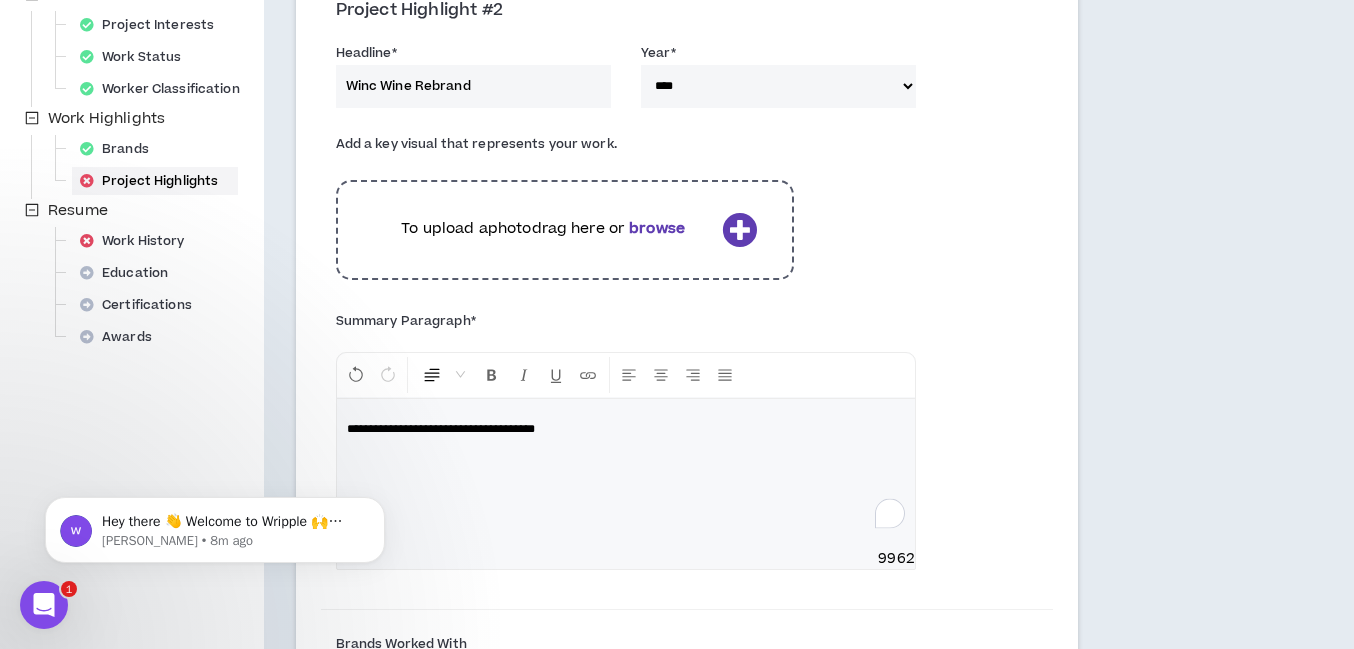 type 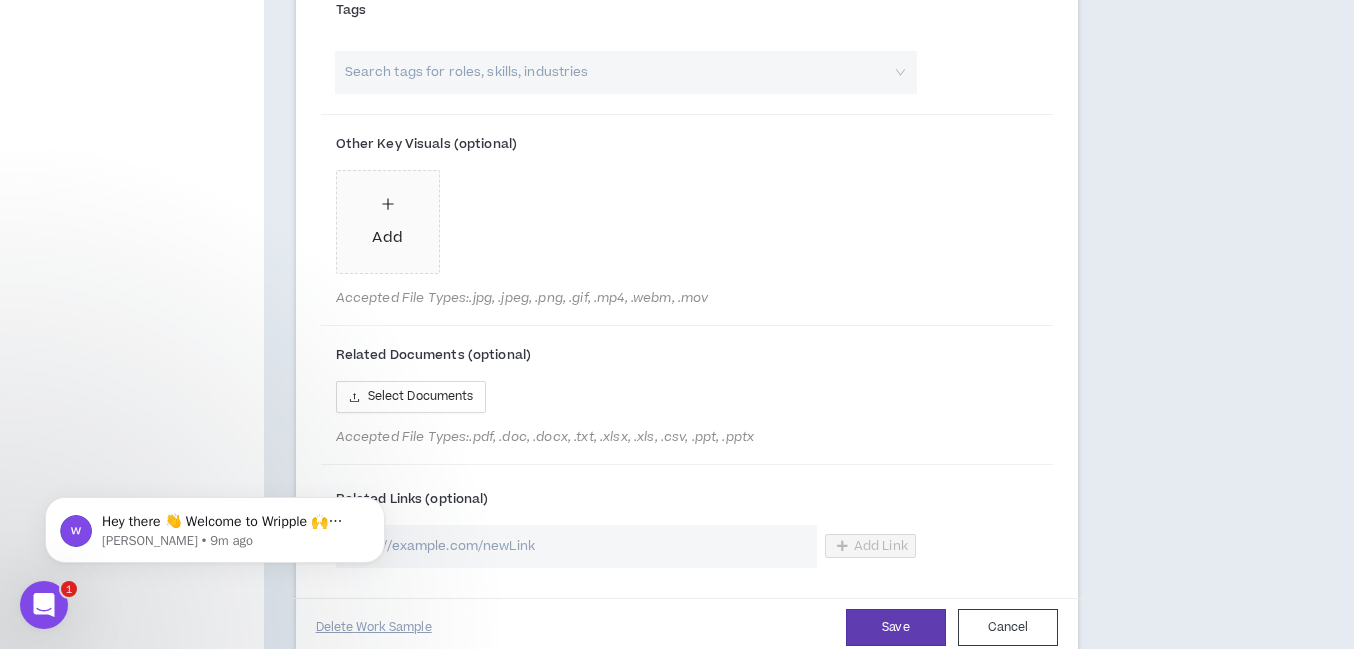 scroll, scrollTop: 1190, scrollLeft: 0, axis: vertical 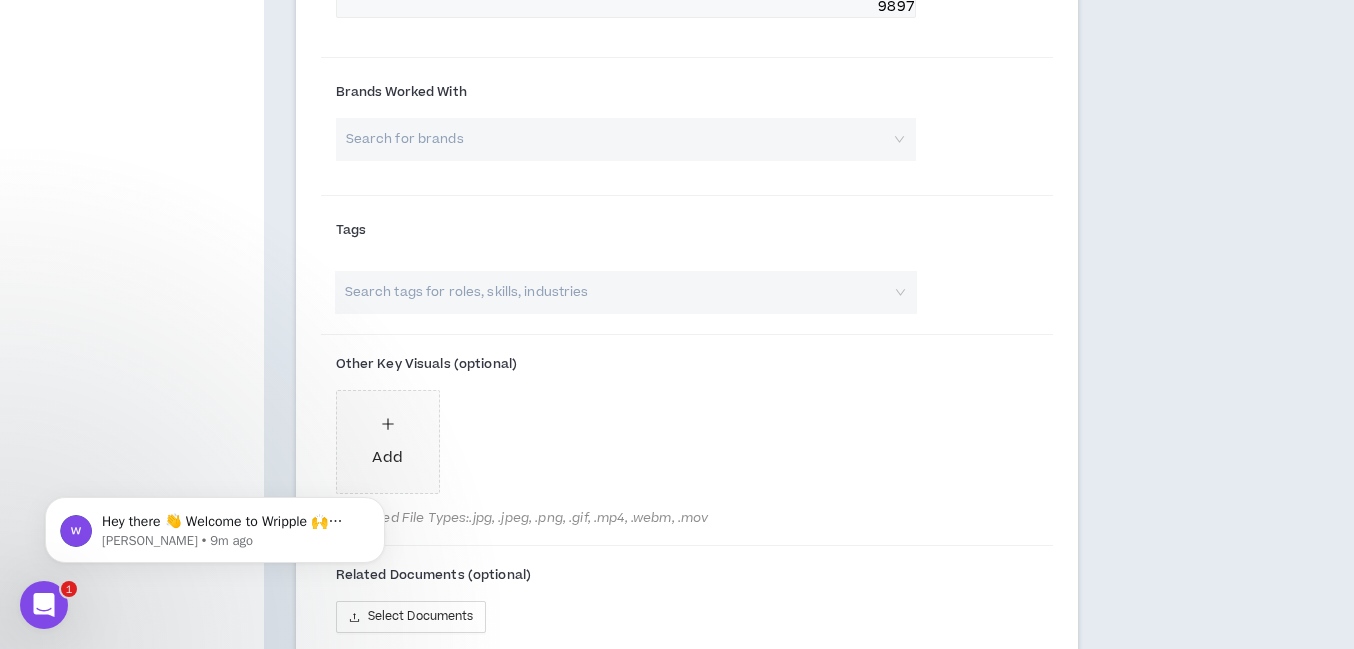 click on "Brands Worked With Search for brands" at bounding box center (626, 123) 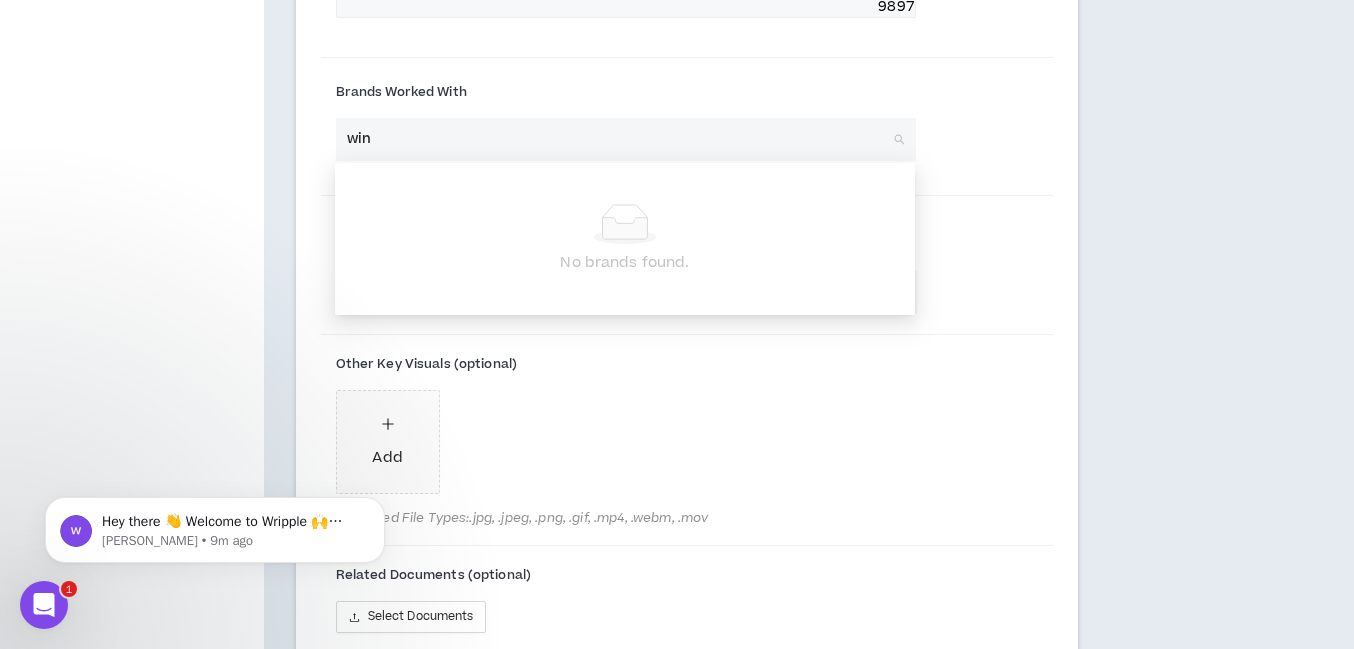 type on "winc" 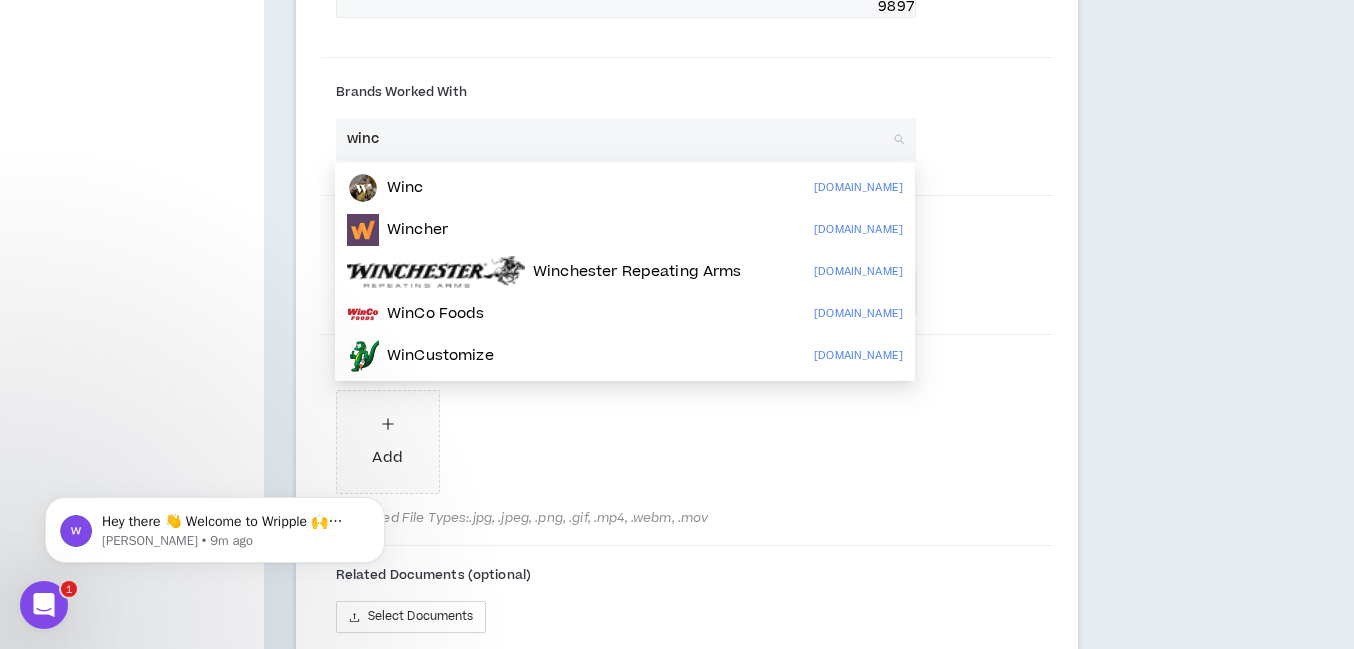 click on "Winc [DOMAIN_NAME]" at bounding box center (625, 188) 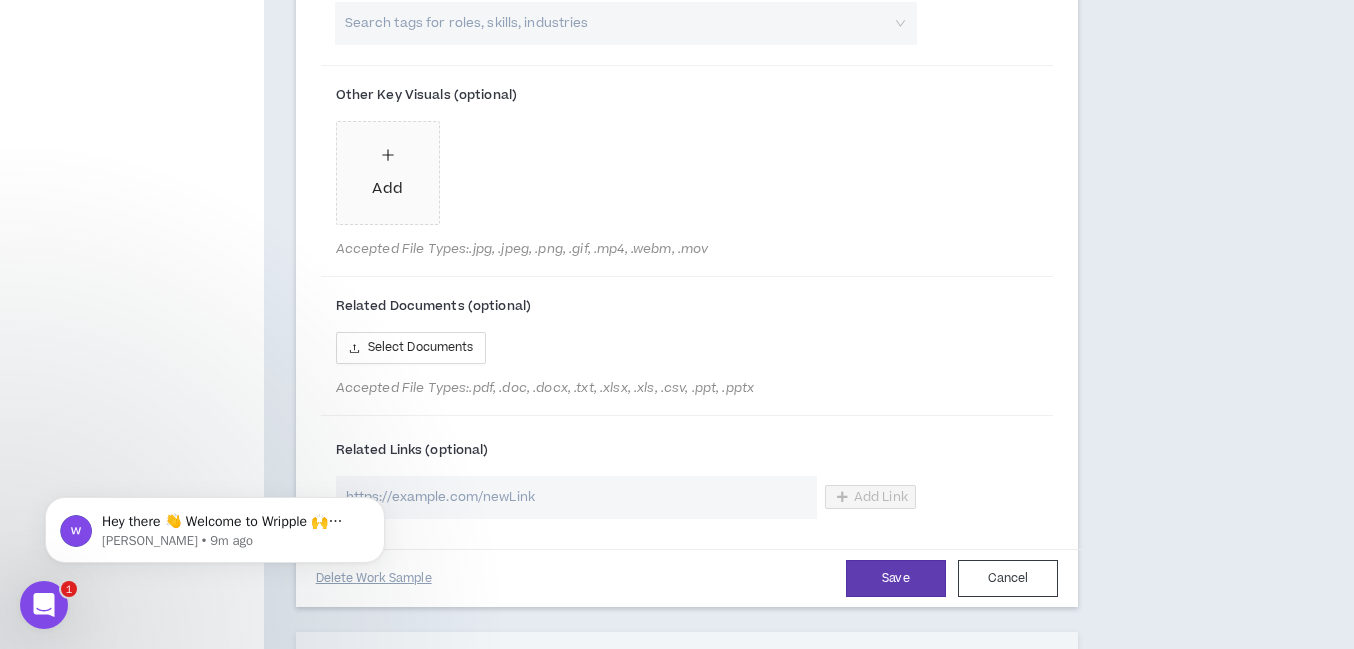 scroll, scrollTop: 1634, scrollLeft: 0, axis: vertical 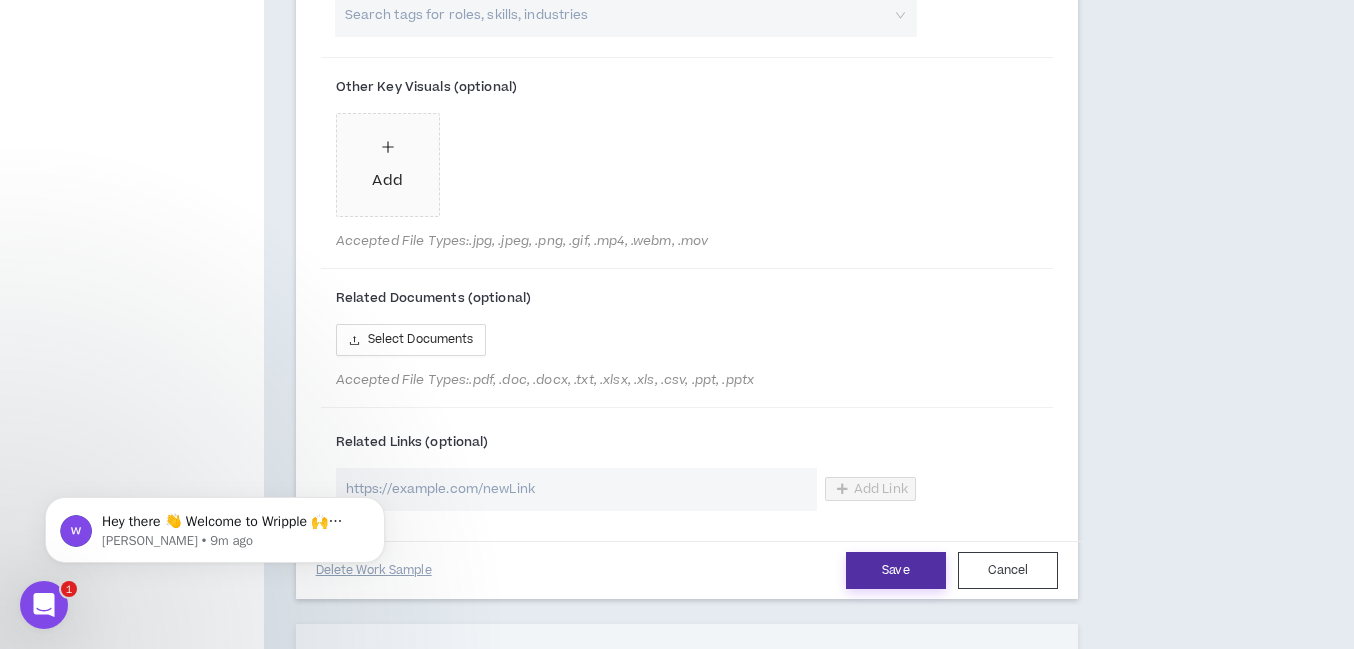 click on "Save" at bounding box center [896, 570] 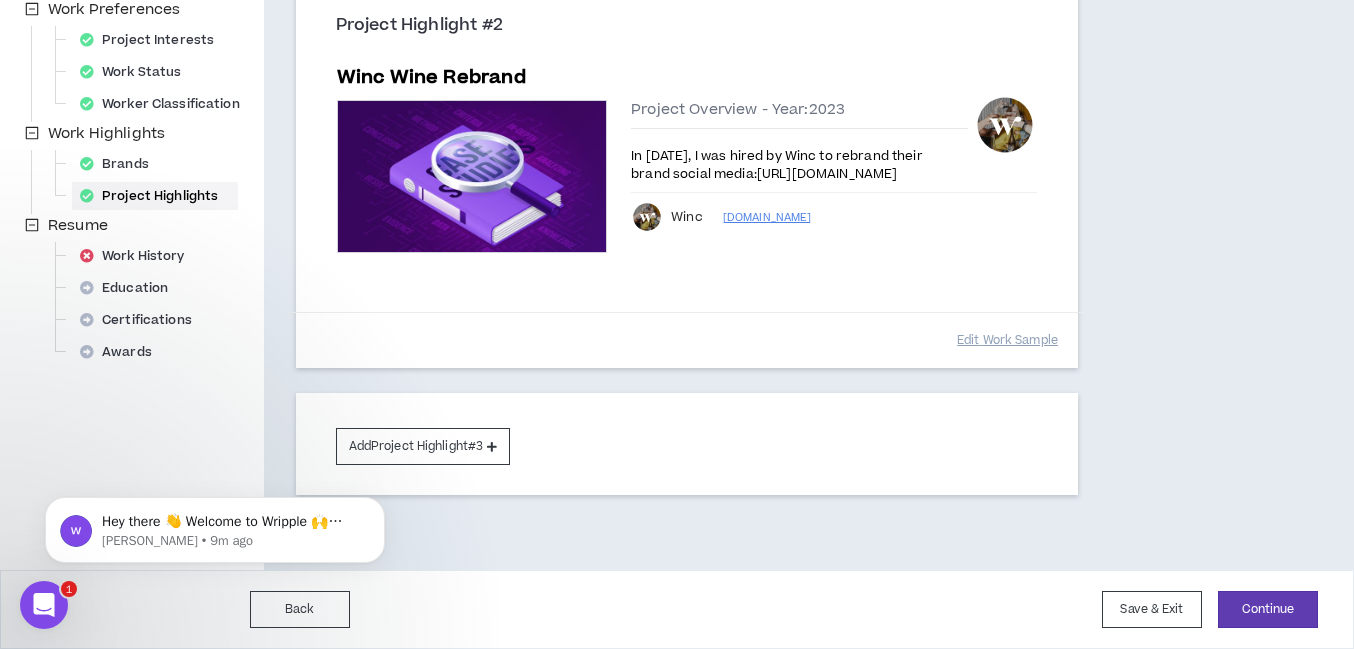 scroll, scrollTop: 640, scrollLeft: 0, axis: vertical 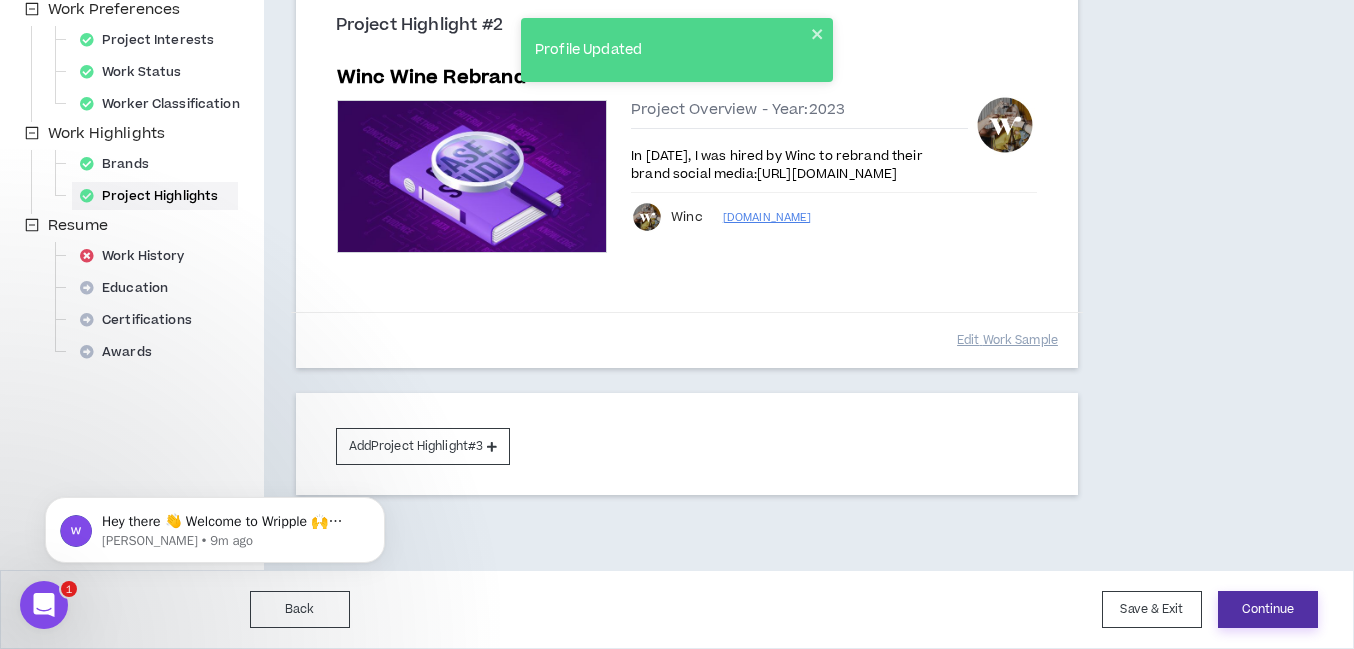 click on "Continue" at bounding box center (1268, 609) 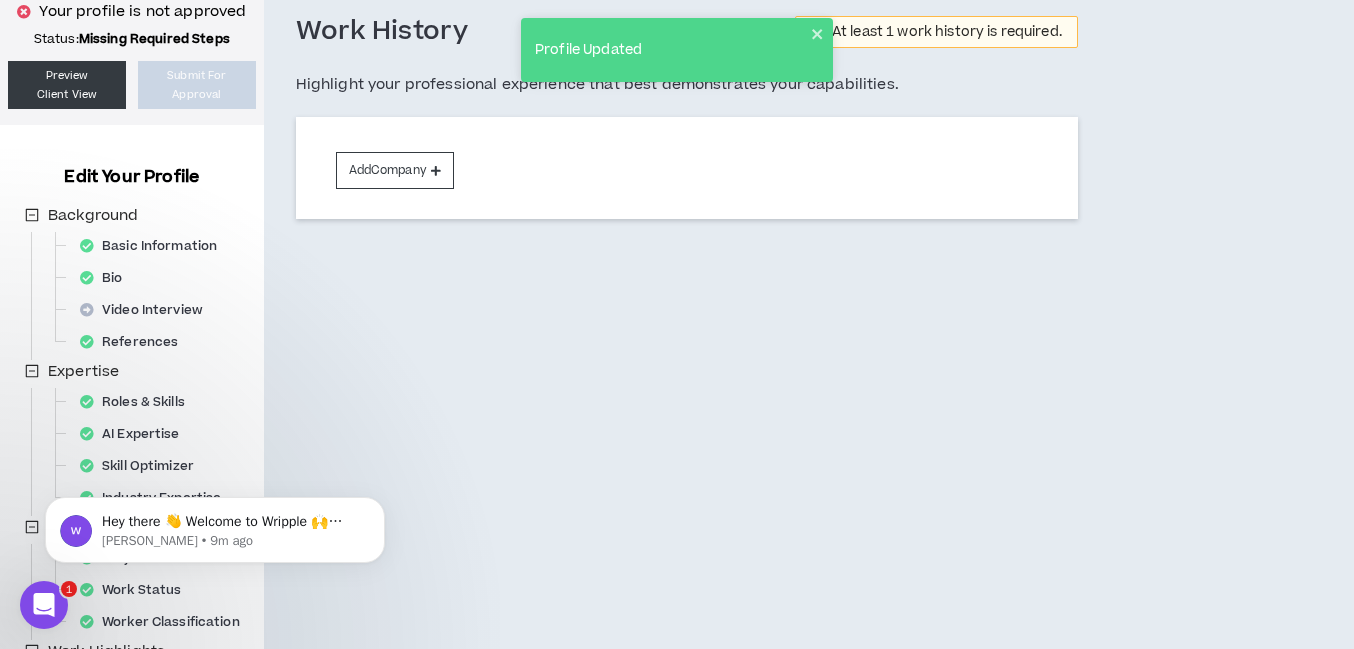 scroll, scrollTop: 0, scrollLeft: 0, axis: both 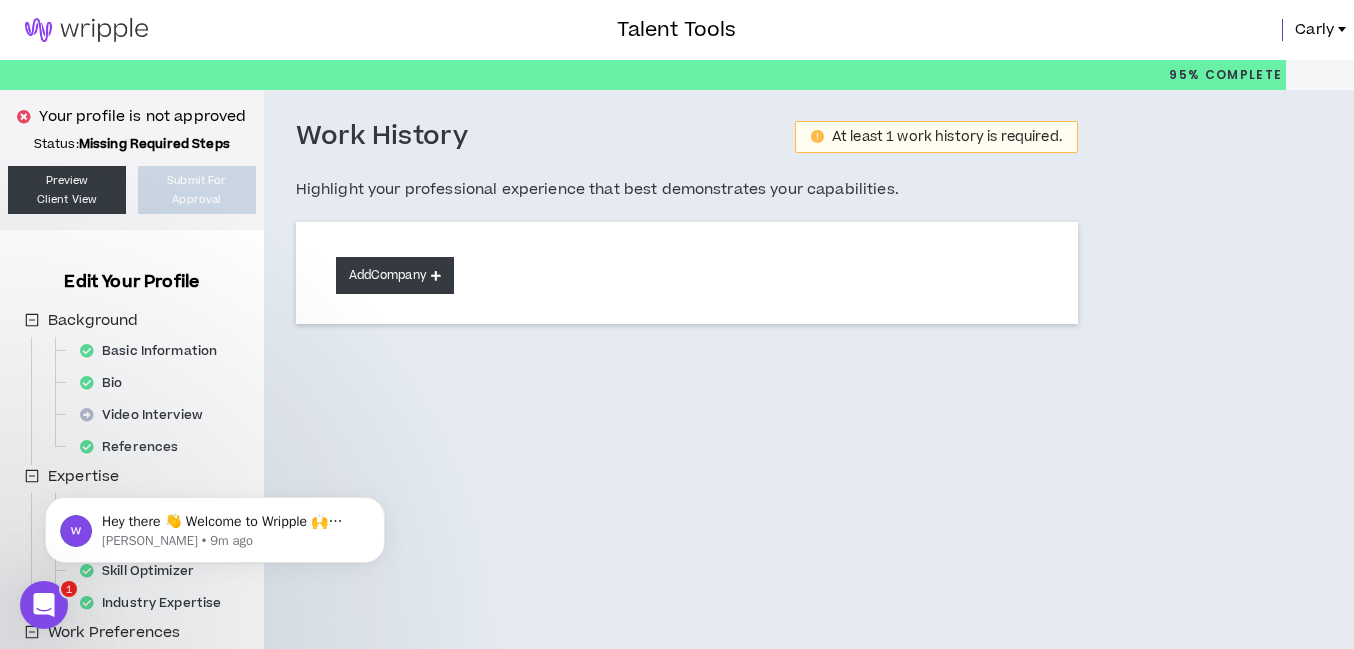 click on "Add  Company" at bounding box center [395, 275] 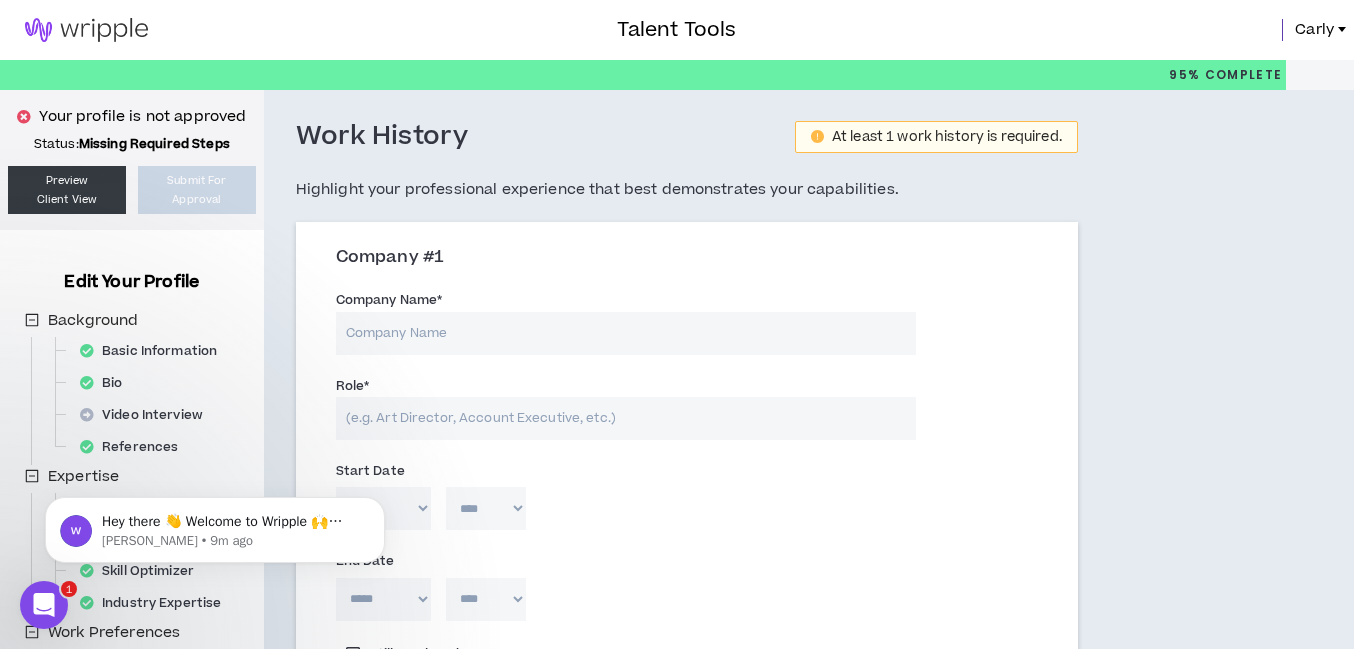 click on "Company Name  *" at bounding box center [626, 333] 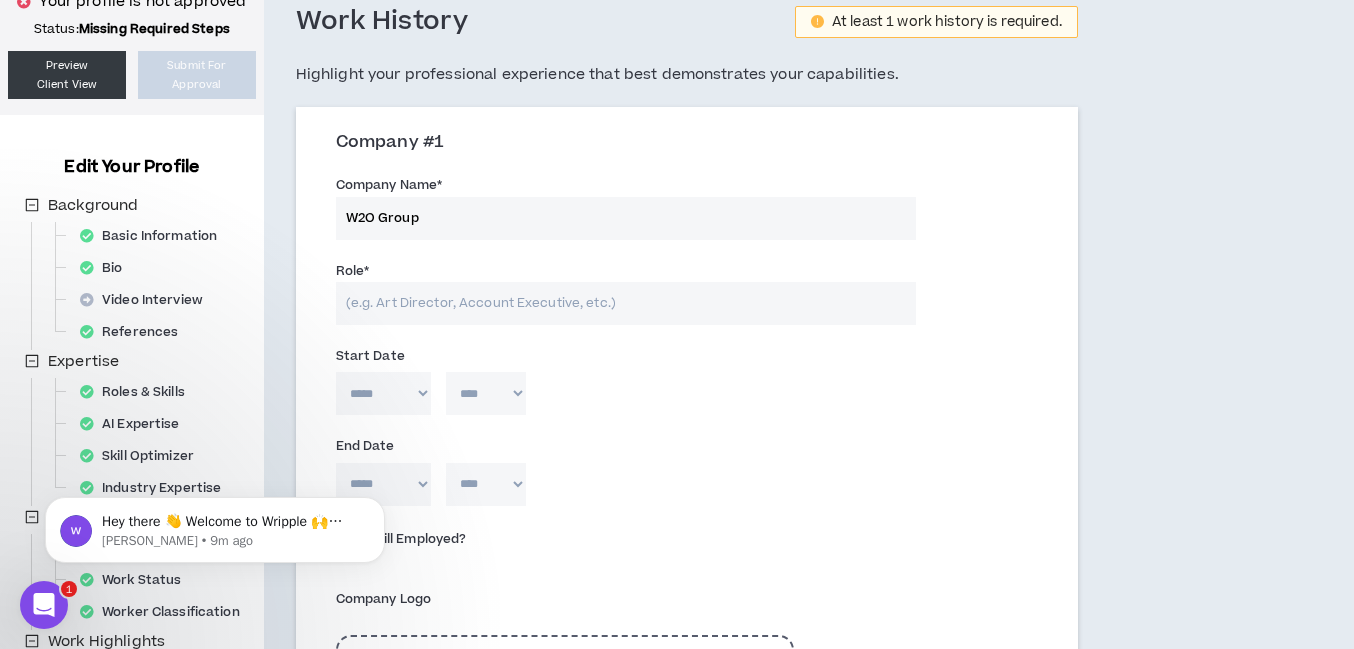 scroll, scrollTop: 69, scrollLeft: 0, axis: vertical 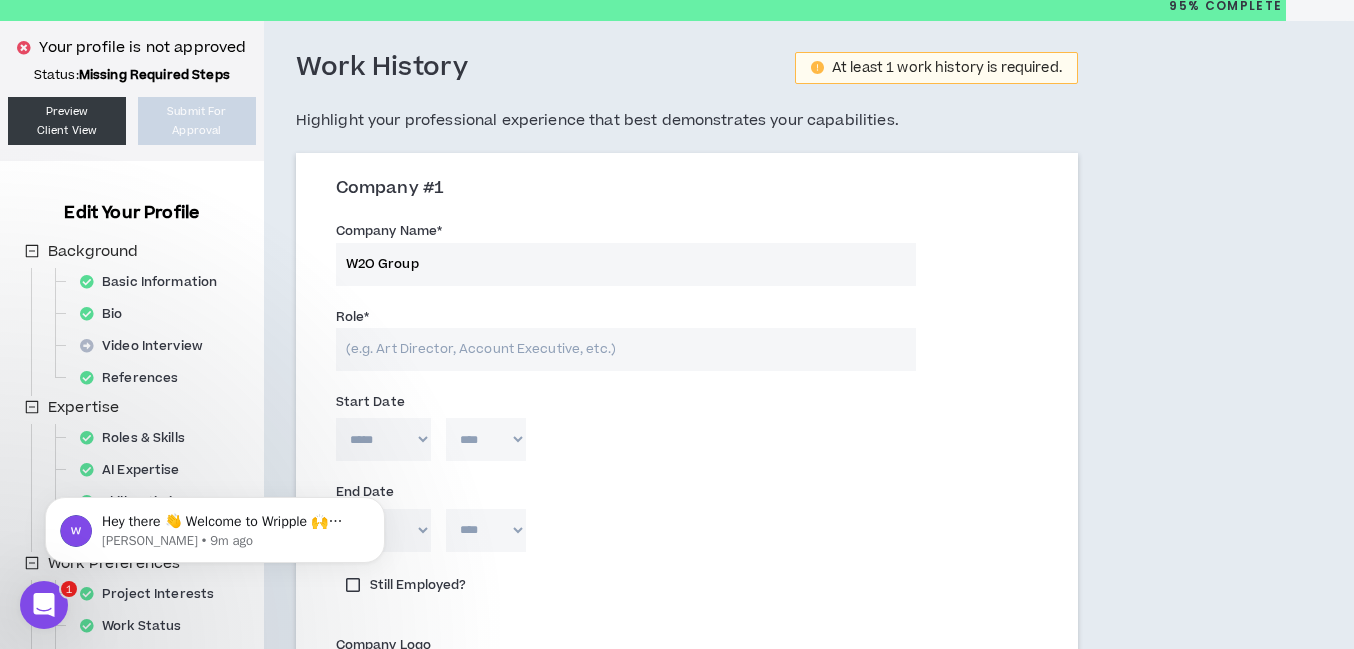 type on "W2O Group" 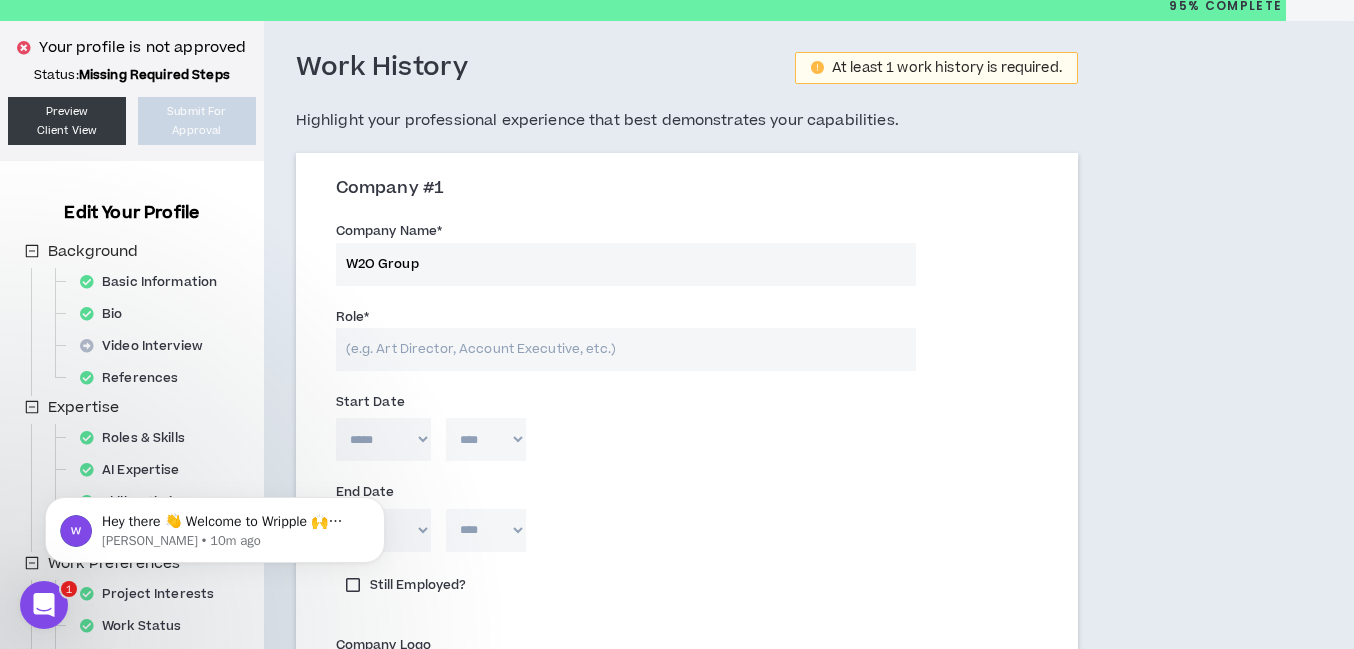 click on "Role  *" at bounding box center (626, 349) 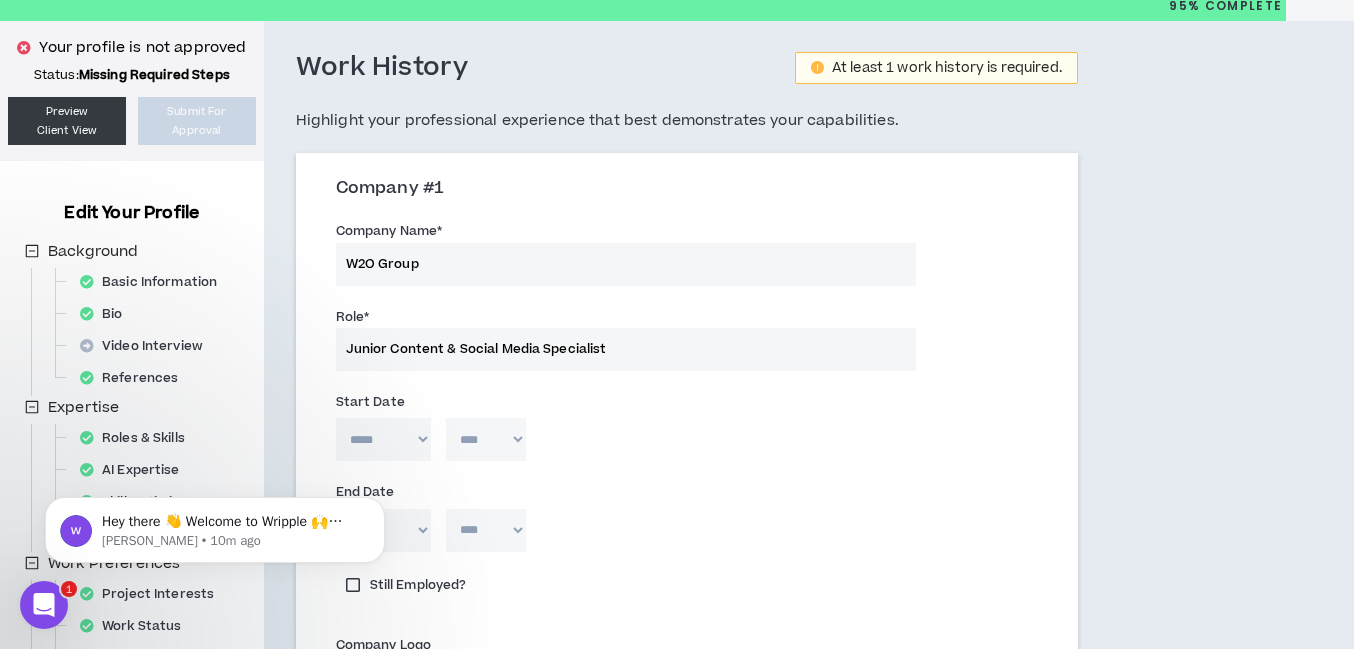 click on "***** *** *** *** *** *** **** *** *** **** *** *** ***" at bounding box center (383, 439) 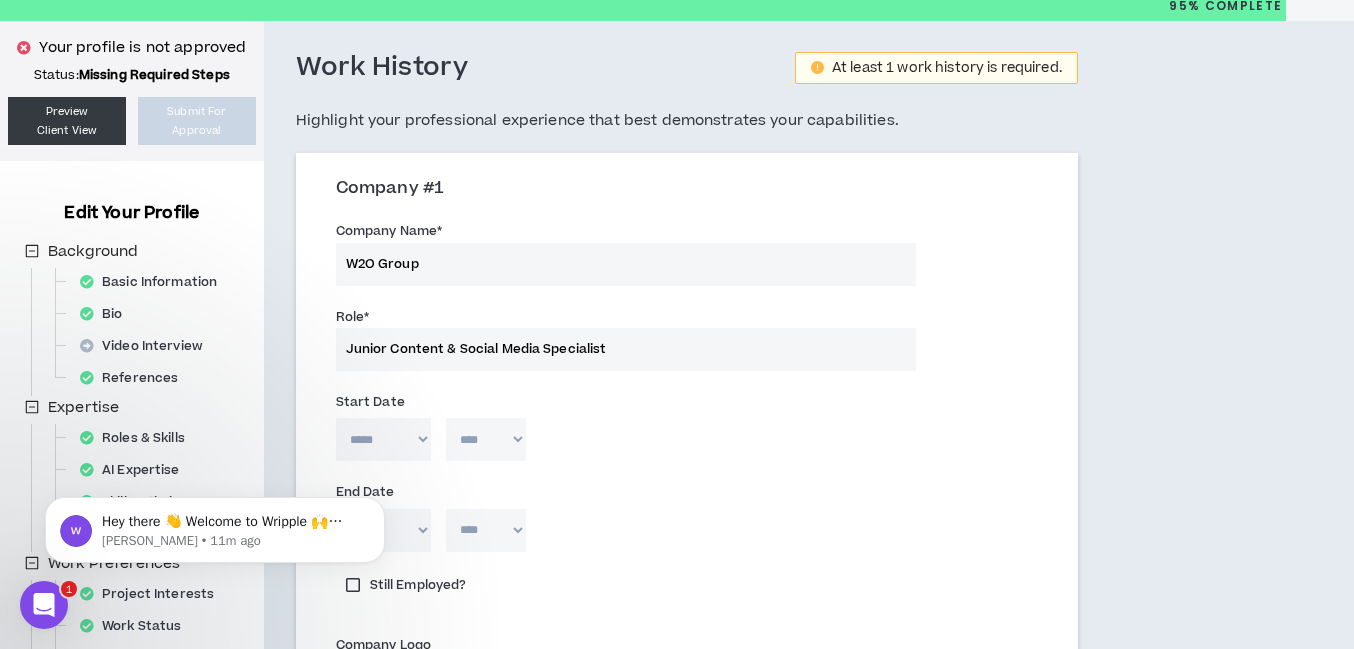 click on "Junior Content & Social Media Specialist" at bounding box center [626, 349] 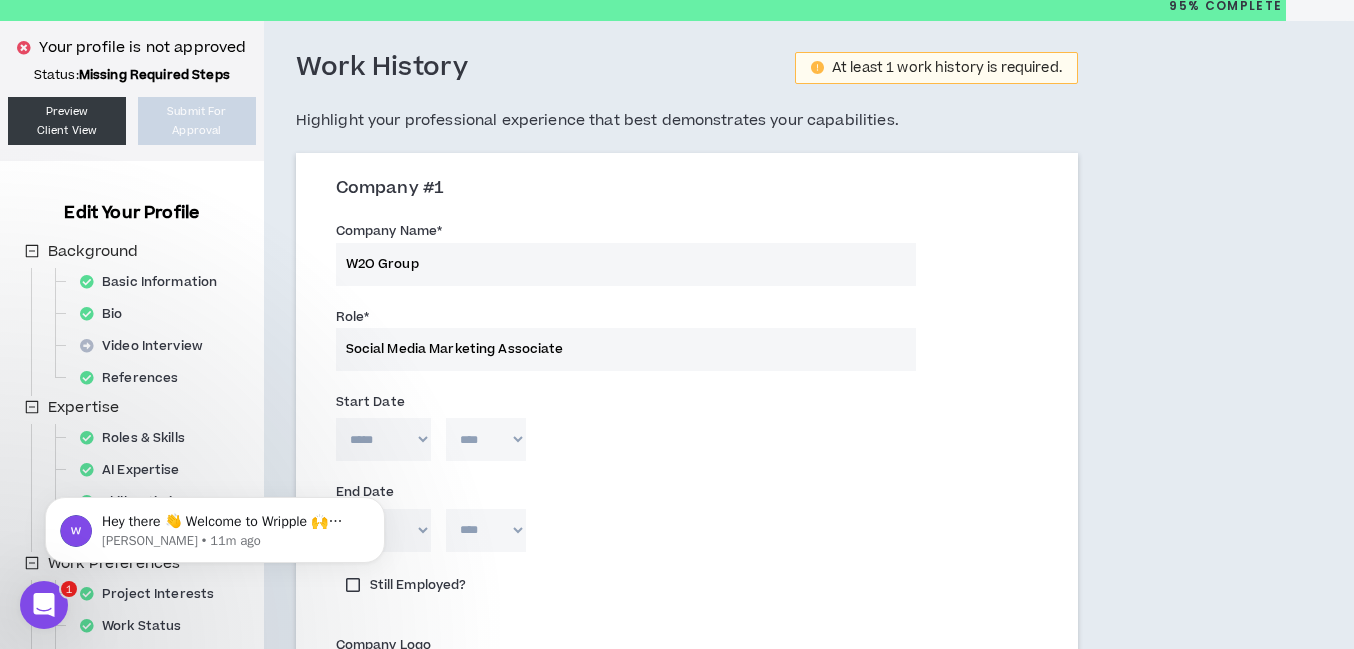 type on "Social Media Marketing Associate" 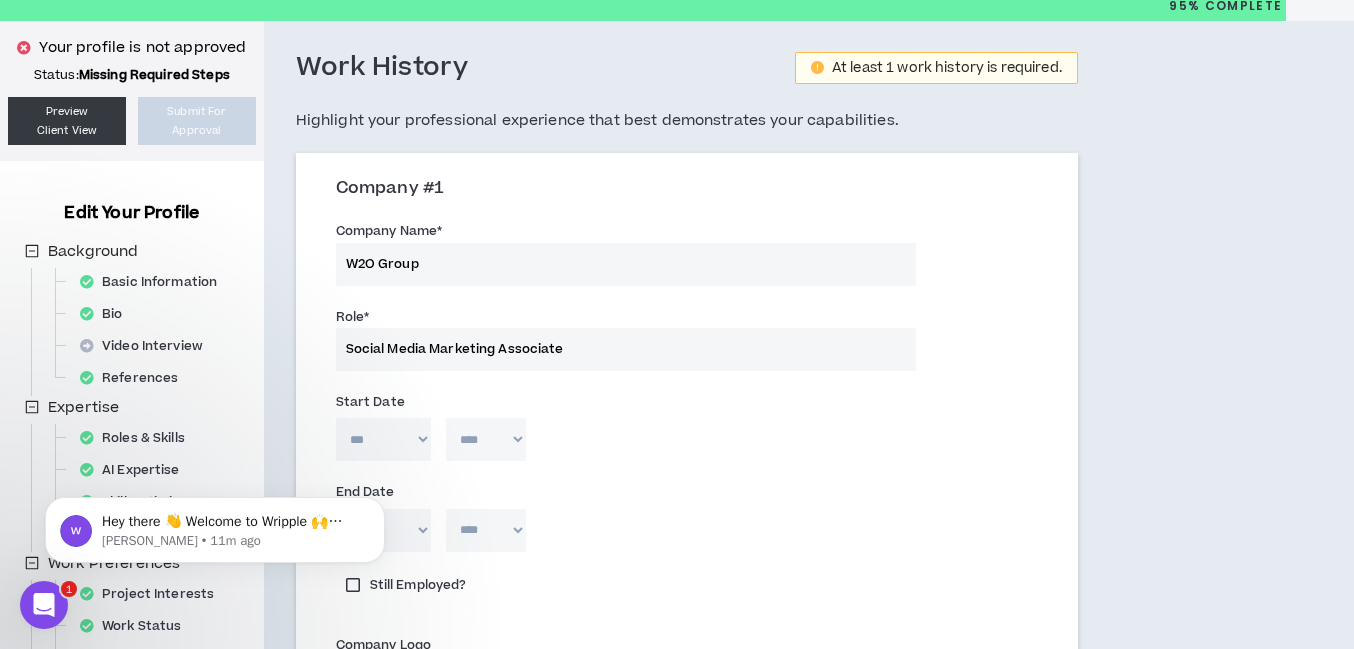 click on "**** **** **** **** **** **** **** **** **** **** **** **** **** **** **** **** **** **** **** **** **** **** **** **** **** **** **** **** **** **** **** **** **** **** **** **** **** **** **** **** **** **** **** **** **** **** **** **** **** **** **** **** **** **** **** **** **** **** **** **** **** **** **** **** **** **** **** **** **** **** **** **** **** **** **** **** **** **** **** **** **** **** **** **** **** **** **** **** **** **** **** **** **** **** **** **** **** **** **** **** **** **** **** **** **** **** **** **** **** **** **** **** **** **** **** **** **** **** **** **** **** **** **** **** **** **** ****" at bounding box center [486, 439] 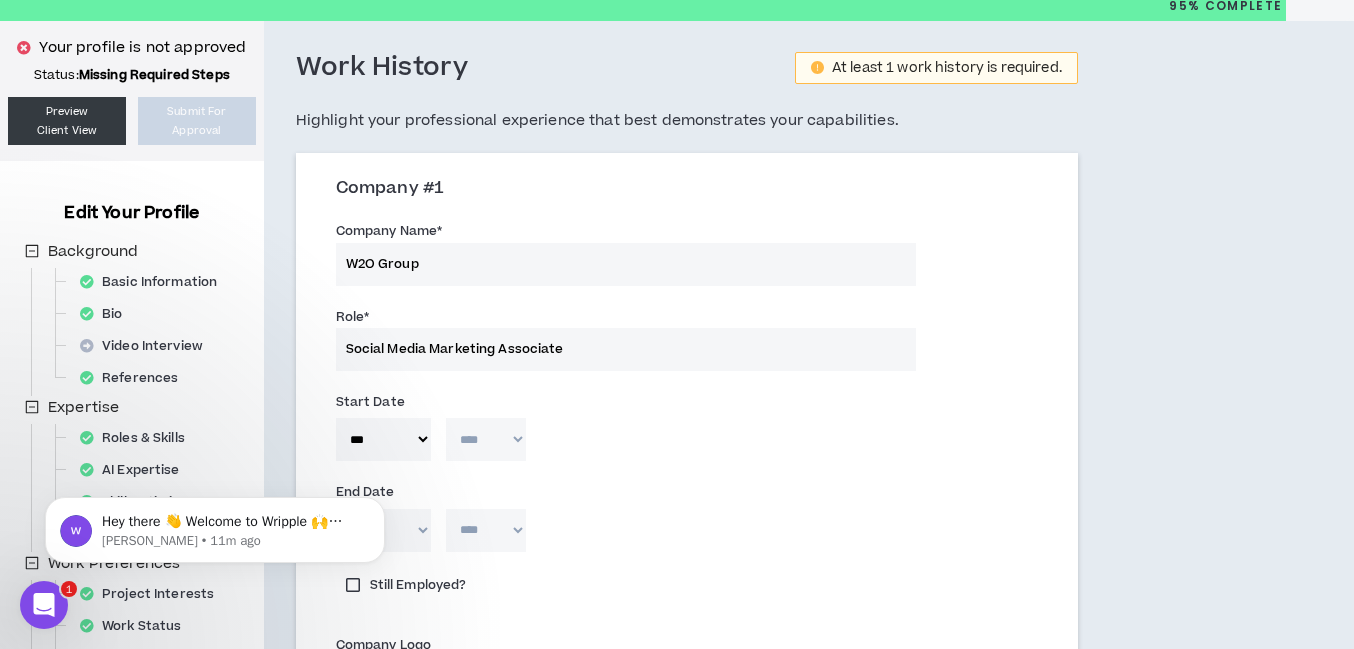 select on "****" 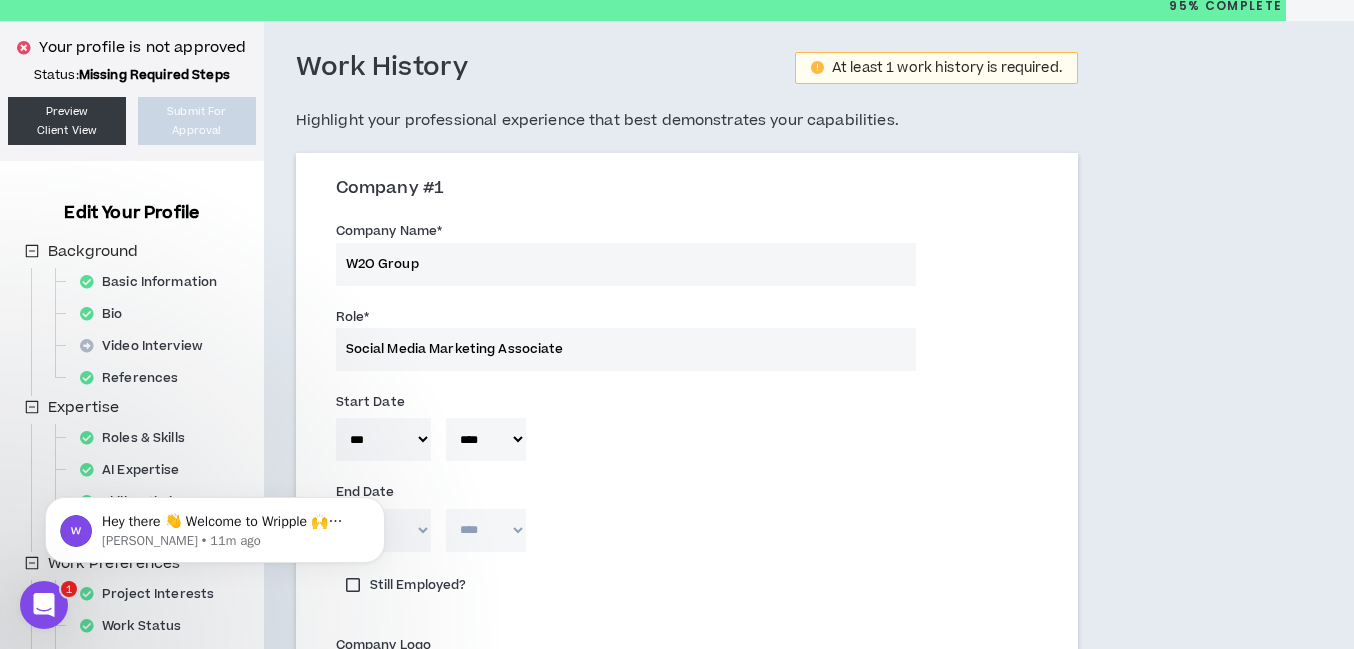 drag, startPoint x: 409, startPoint y: 527, endPoint x: 447, endPoint y: 989, distance: 463.56015 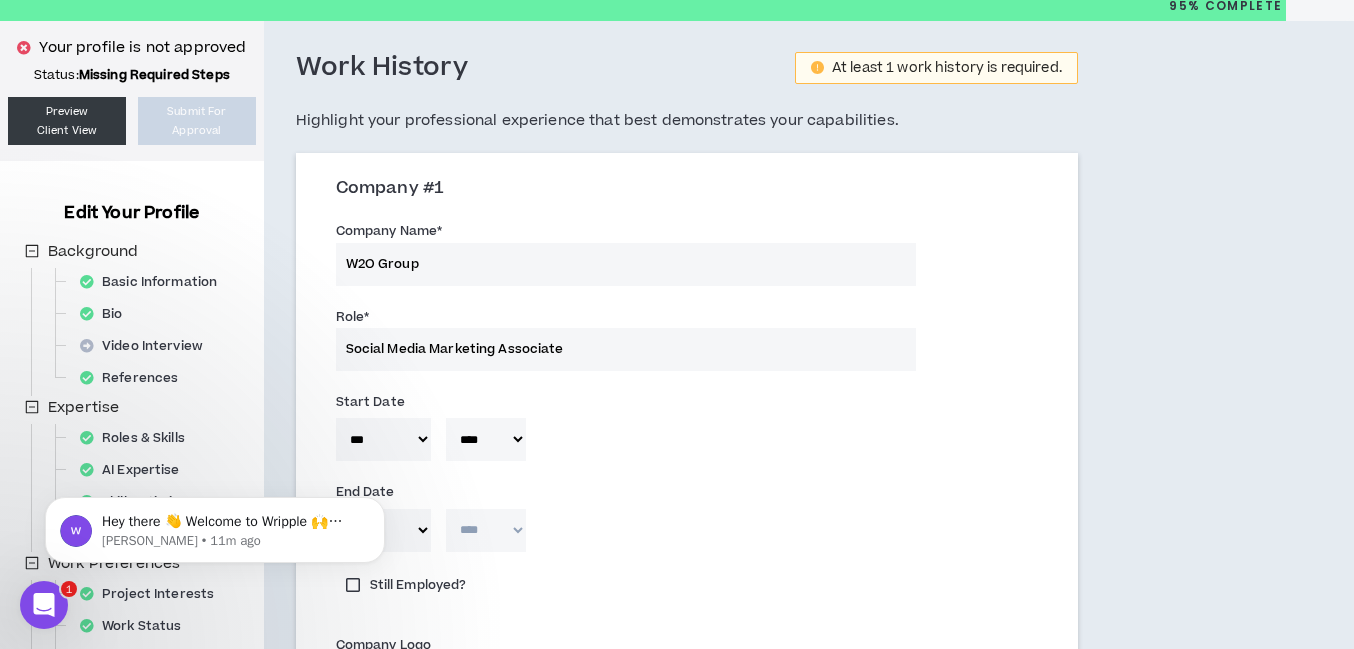 click on "**** **** **** **** **** **** **** **** **** **** **** **** **** **** **** **** **** **** **** **** **** **** **** **** **** **** **** **** **** **** **** **** **** **** **** **** **** **** **** **** **** **** **** **** **** **** **** **** **** **** **** **** **** **** **** **** **** **** **** **** **** **** **** **** **** **** **** **** **** **** **** **** **** **** **** **** **** **** **** **** **** **** **** **** **** **** **** **** **** **** **** **** **** **** **** **** **** **** **** **** **** **** **** **** **** **** **** **** **** **** **** **** **** **** **** **** **** **** **** **** **** **** **** **** **** **** ****" at bounding box center (486, 530) 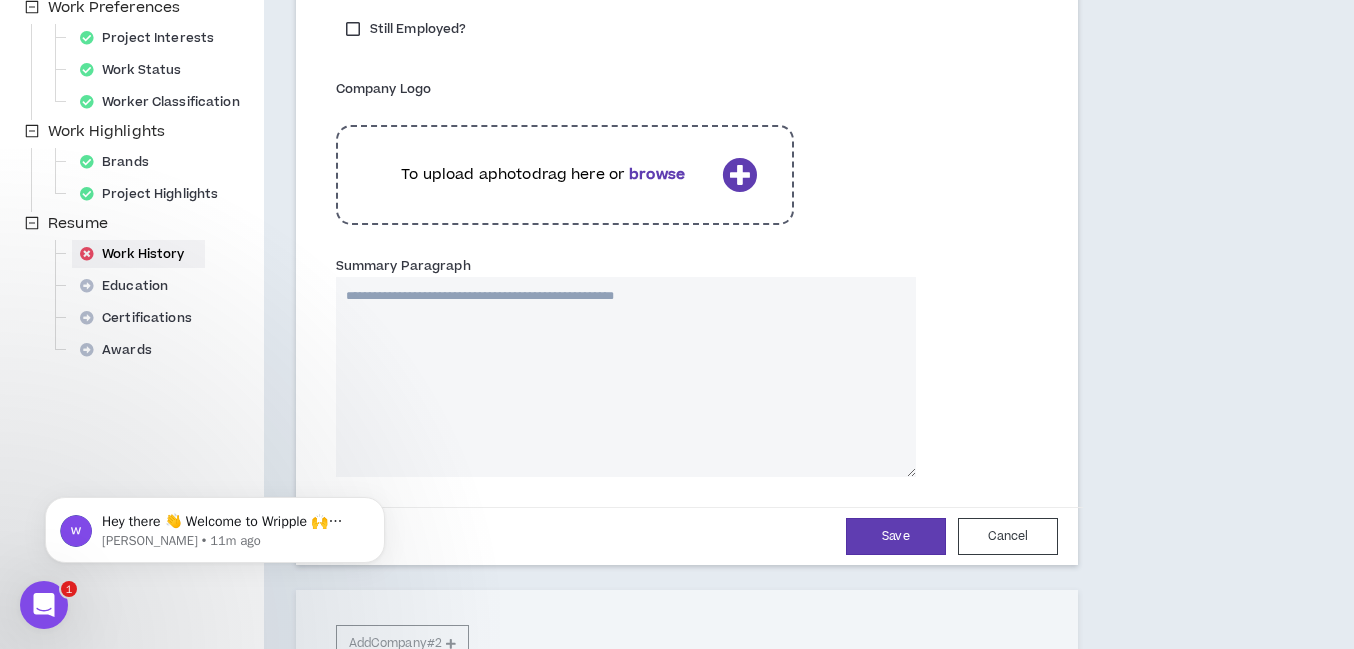 scroll, scrollTop: 626, scrollLeft: 0, axis: vertical 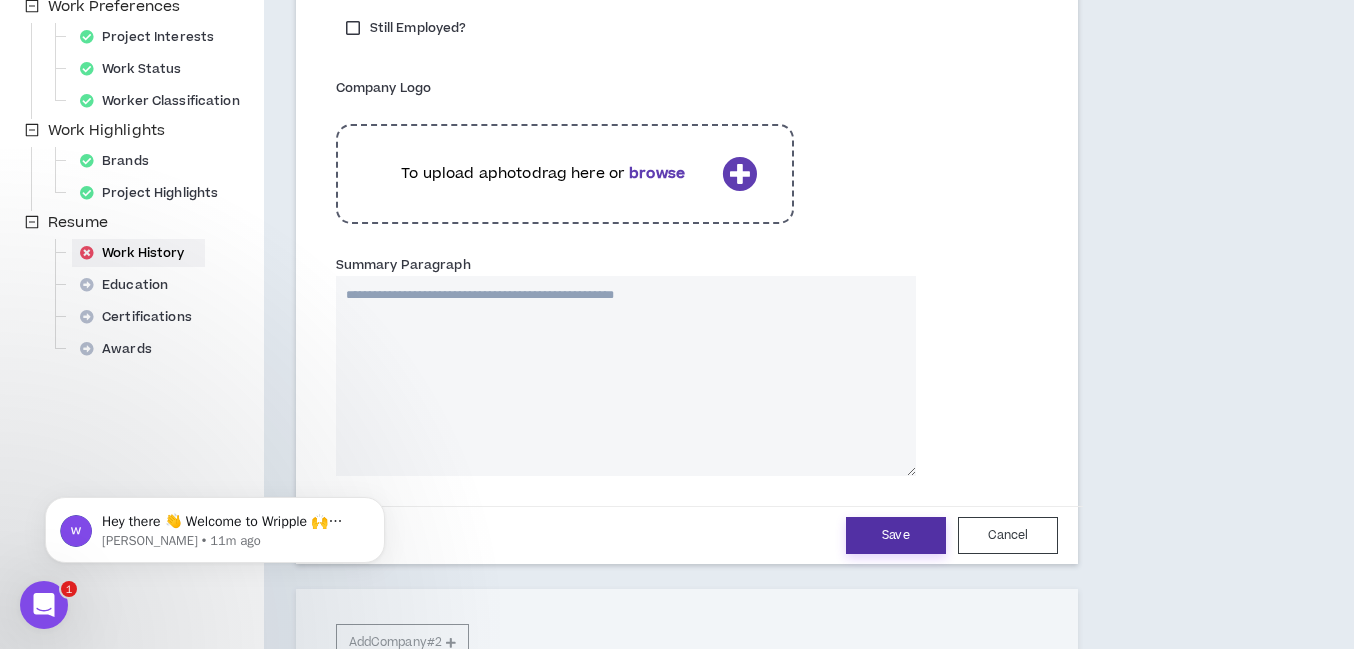 click on "Save" at bounding box center [896, 535] 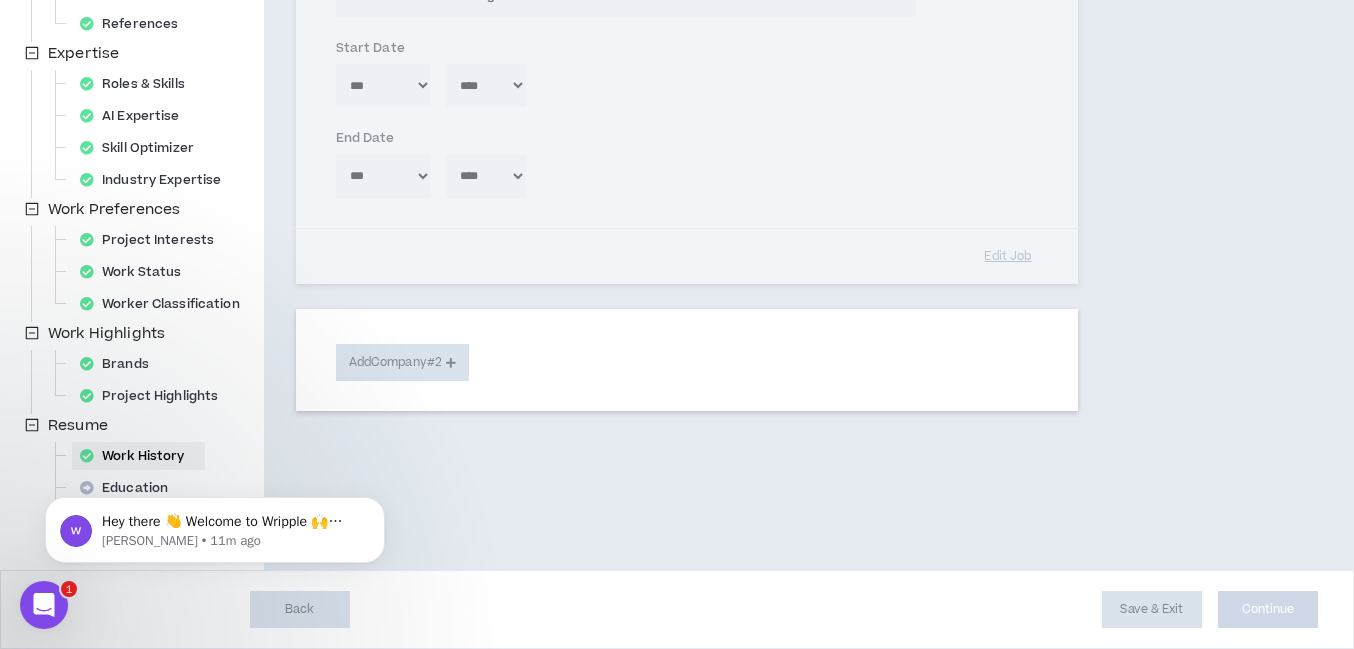 type 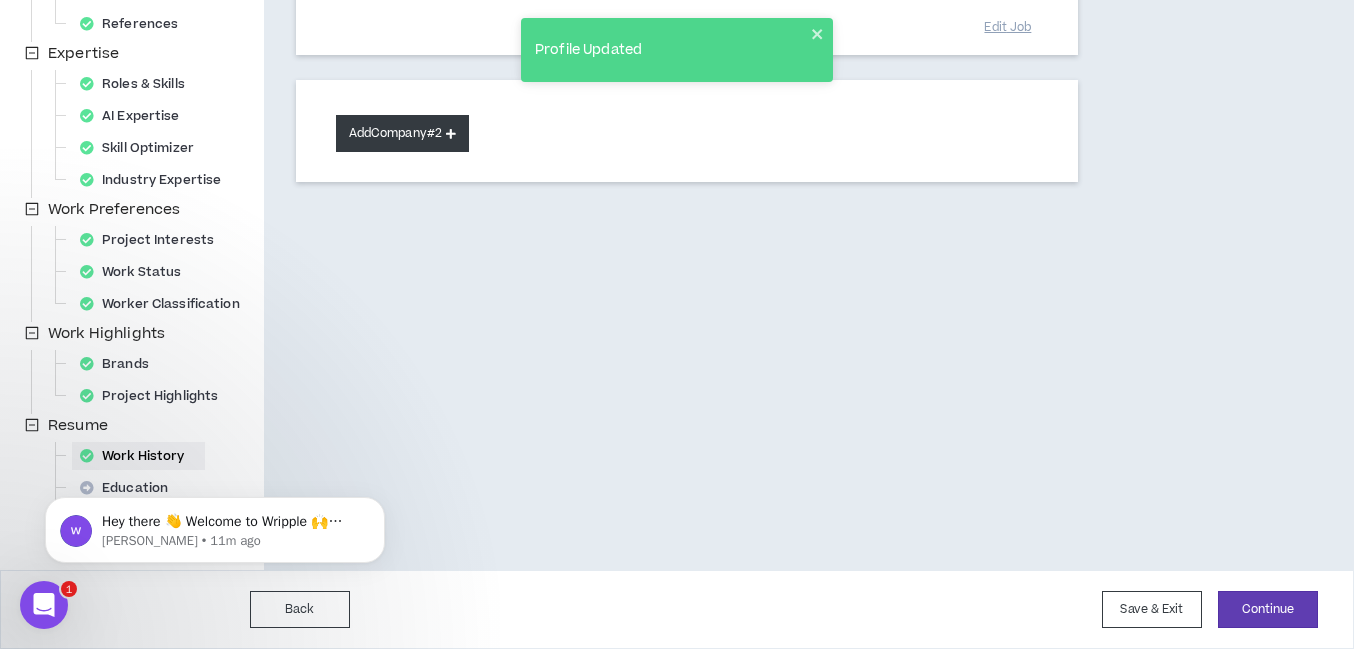 click on "Add  Company  #2" at bounding box center [402, 133] 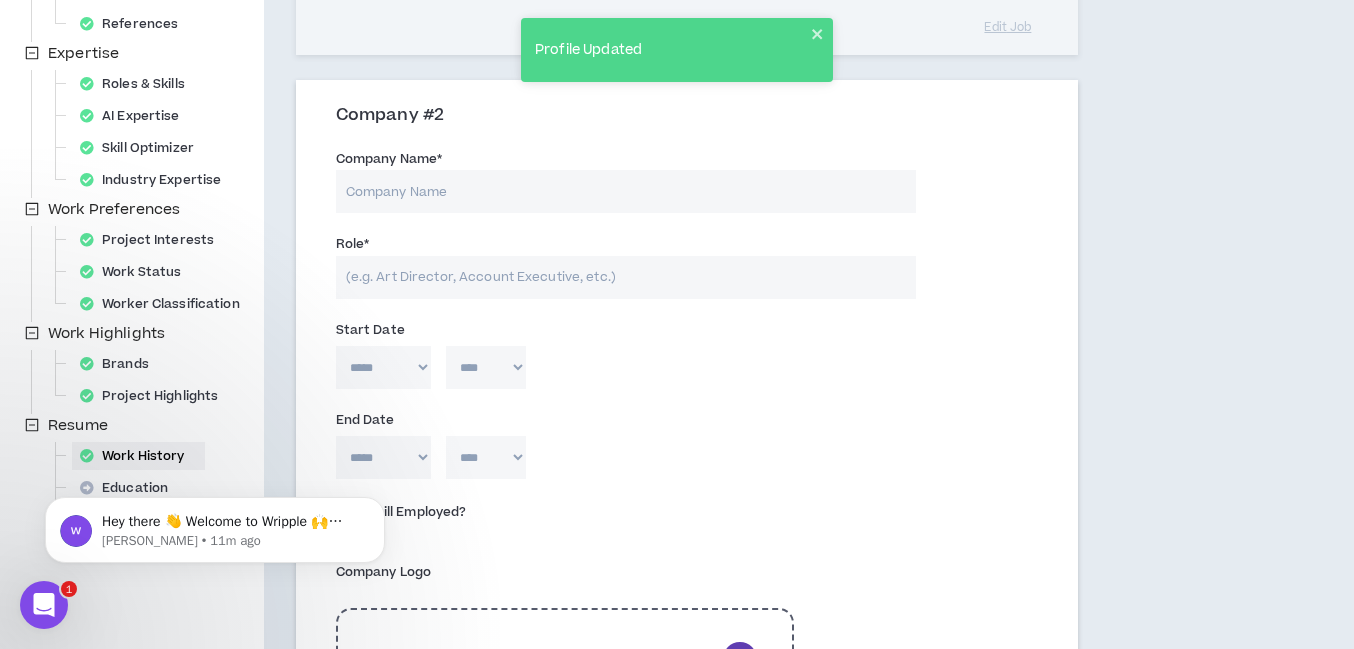 click on "Company Name  *" at bounding box center [626, 191] 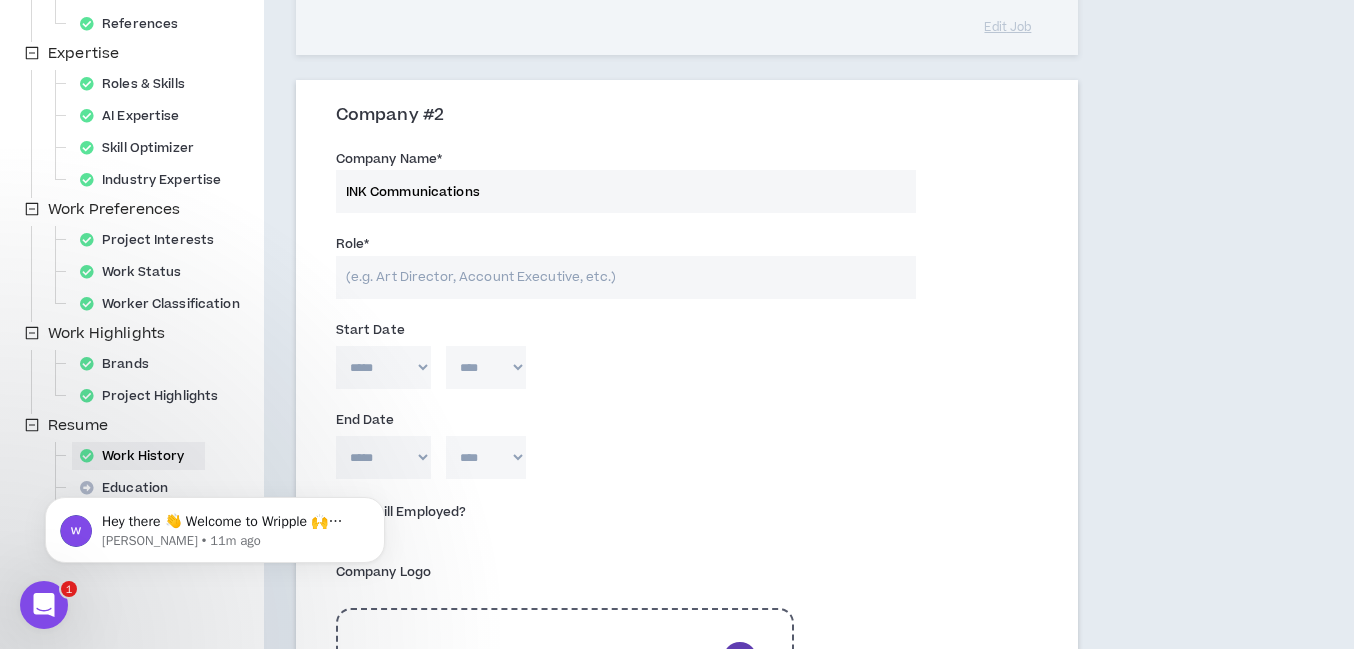 type on "INK Communications" 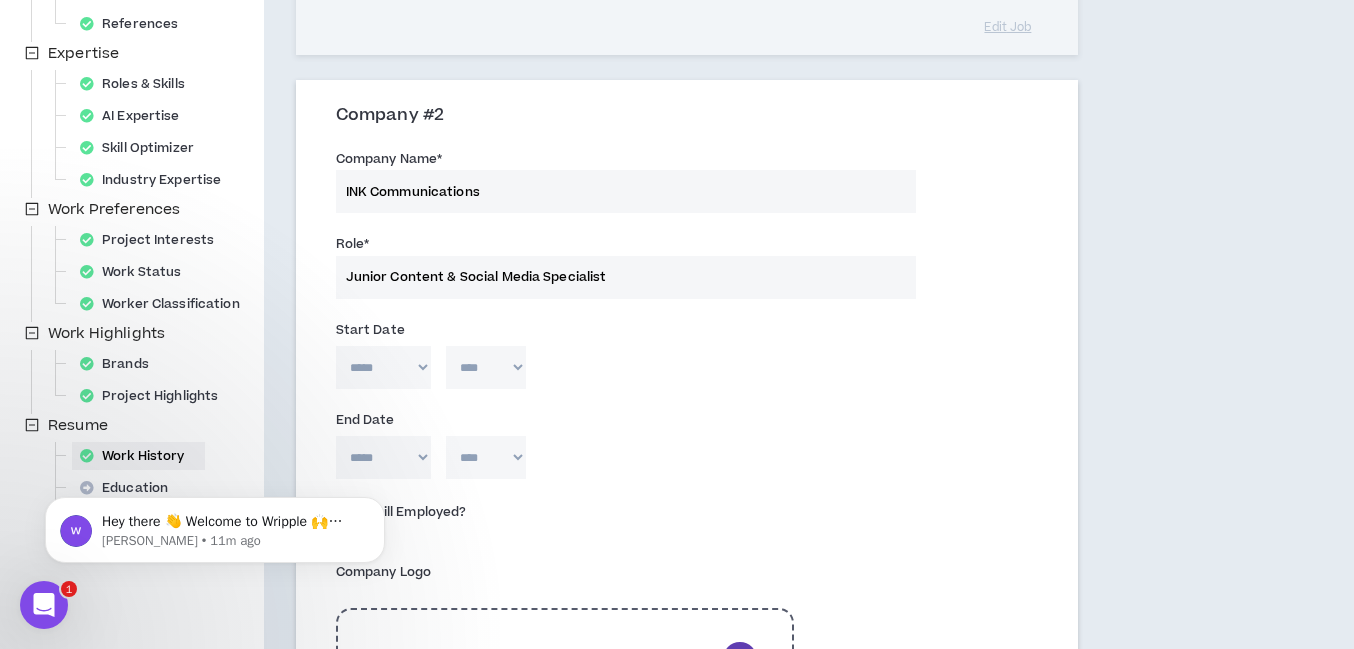 drag, startPoint x: 535, startPoint y: 277, endPoint x: 339, endPoint y: 273, distance: 196.04082 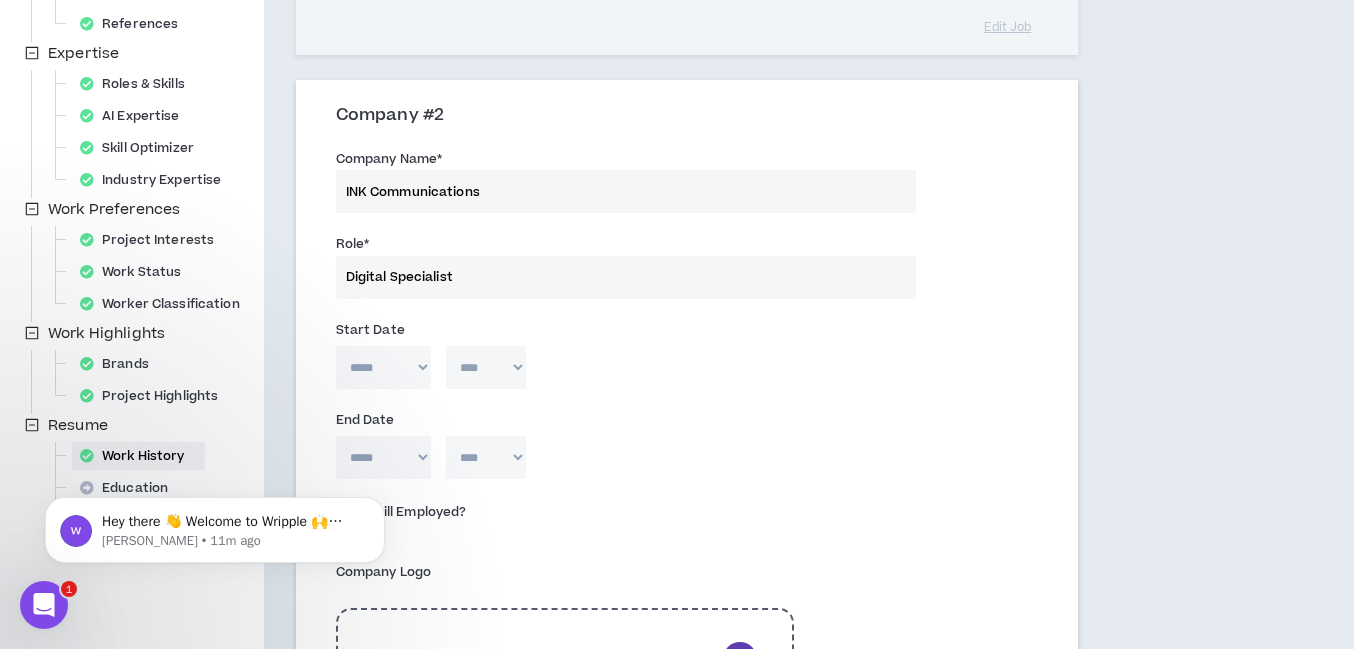 type on "Digital Specialist" 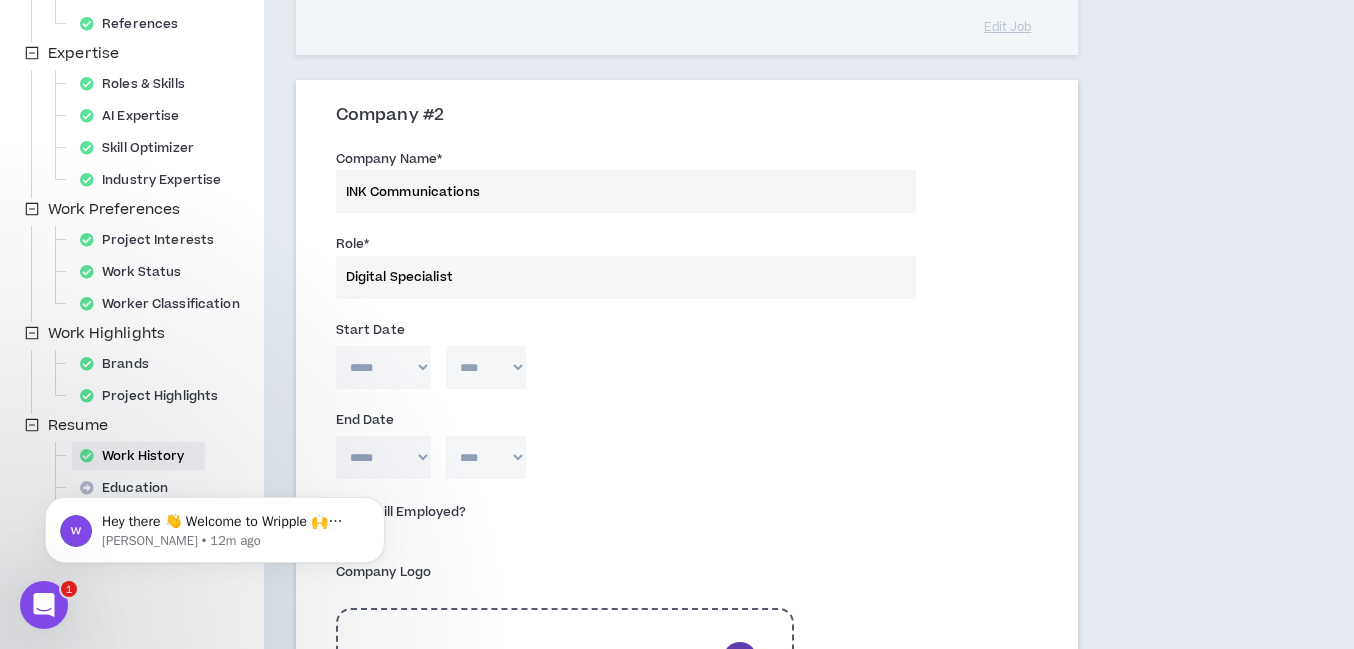 click on "***** *** *** *** *** *** **** *** *** **** *** *** ***" at bounding box center (383, 367) 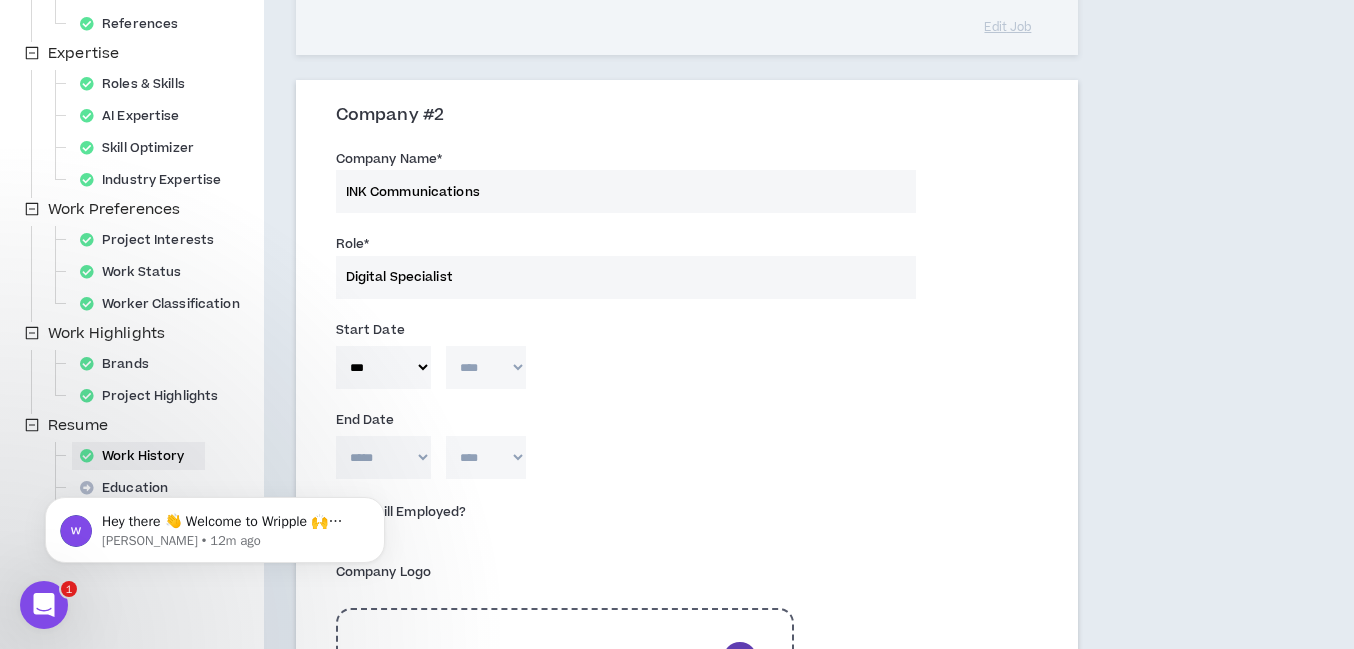 click on "***** *** *** *** *** *** **** *** *** **** *** *** ***" at bounding box center [383, 367] 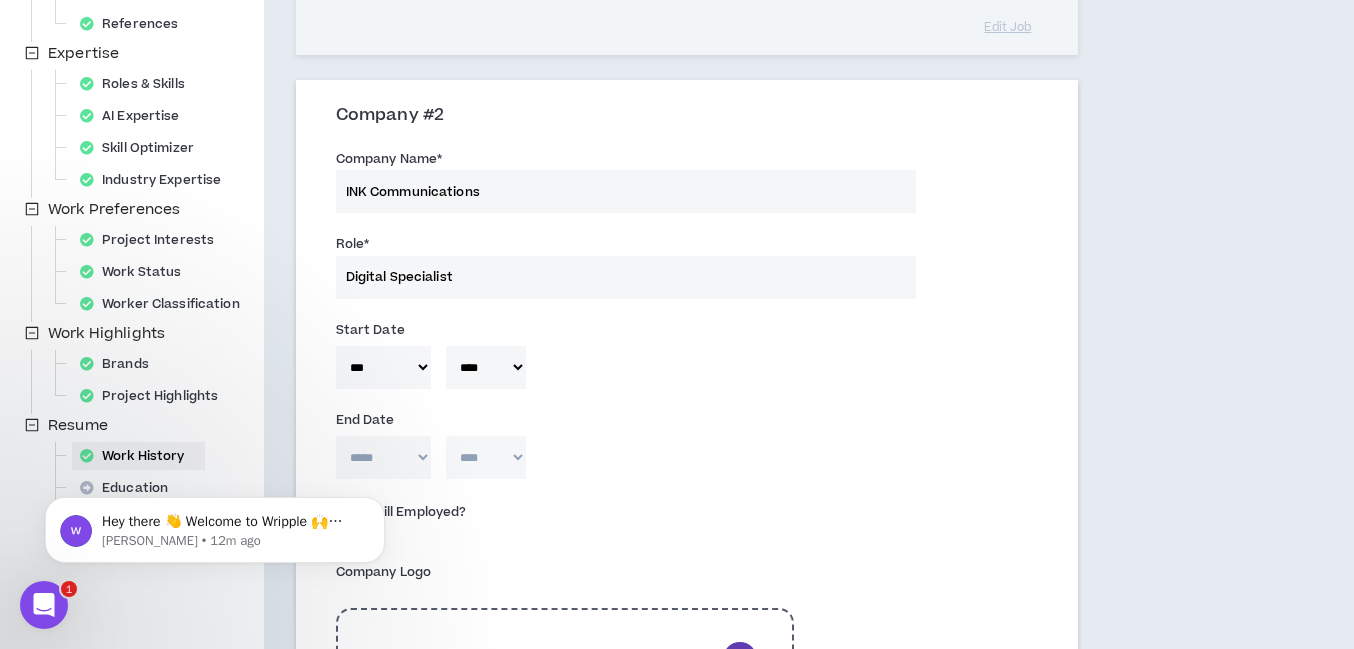click on "Hey there 👋 Welcome to Wripple 🙌 Take a look around! If you have any questions, just reply to this message. [PERSON_NAME] • 12m ago" 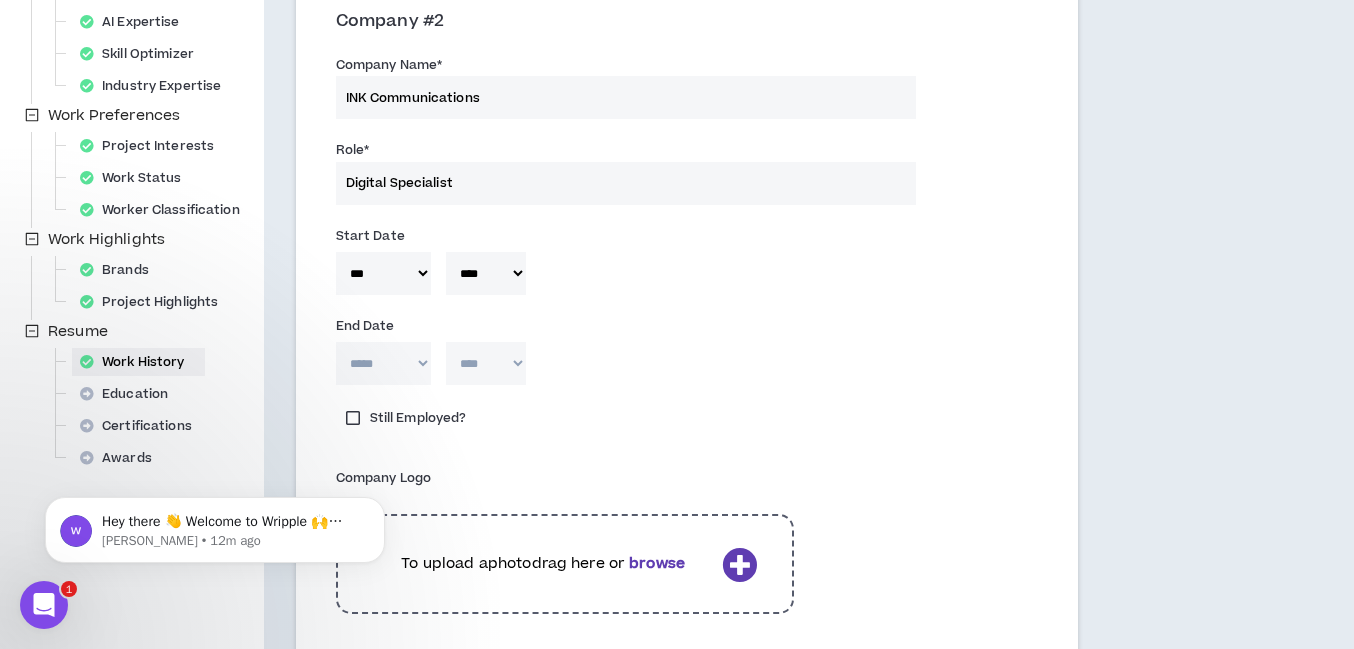 scroll, scrollTop: 518, scrollLeft: 0, axis: vertical 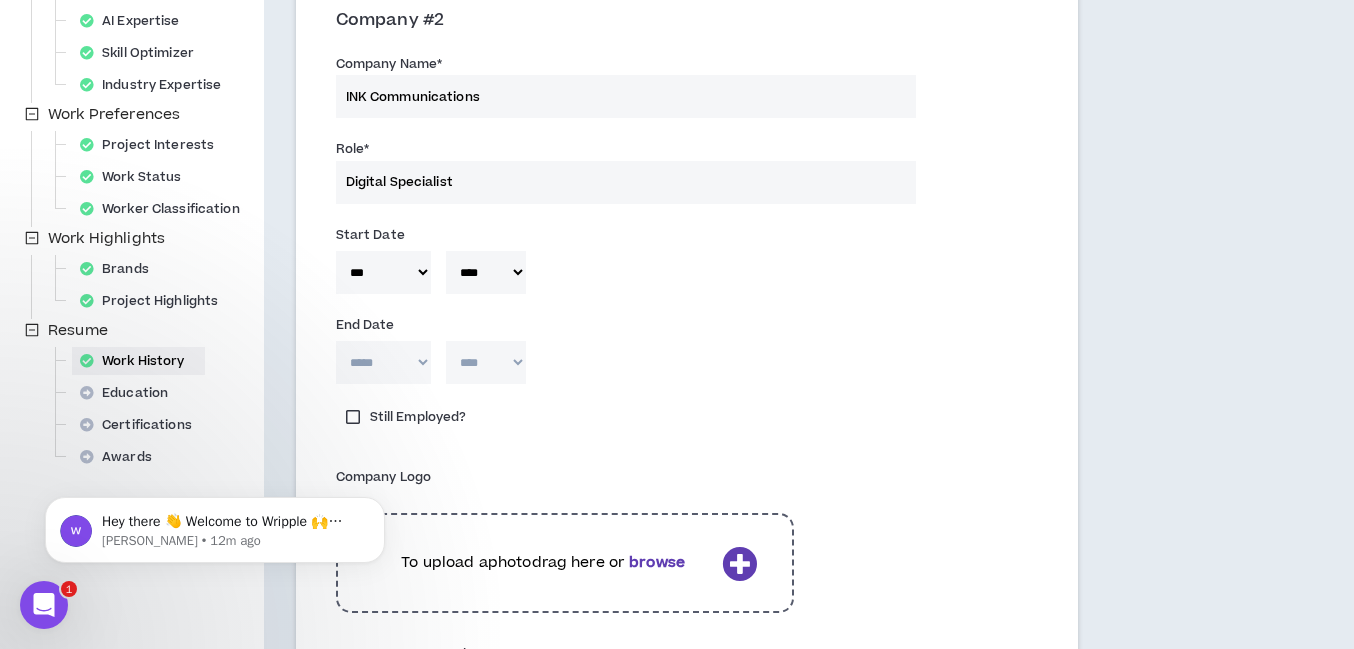 click on "***** *** *** *** *** *** **** *** *** **** *** *** ***" at bounding box center [383, 362] 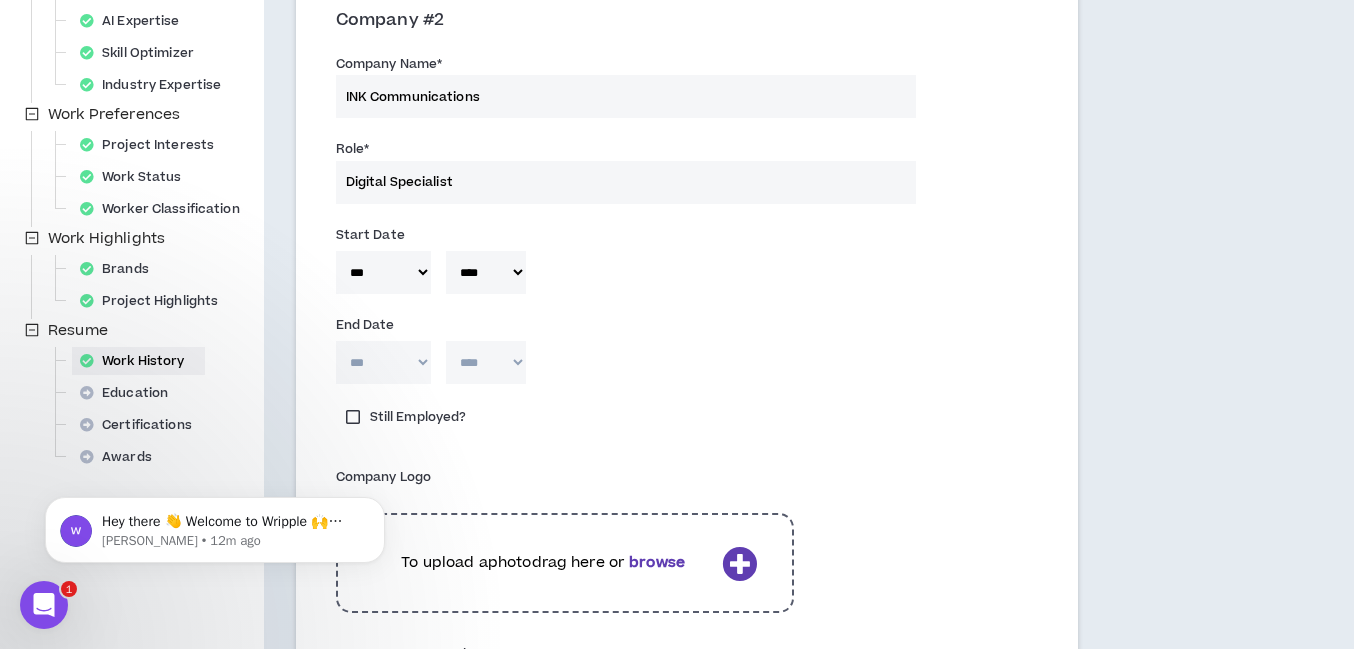 type 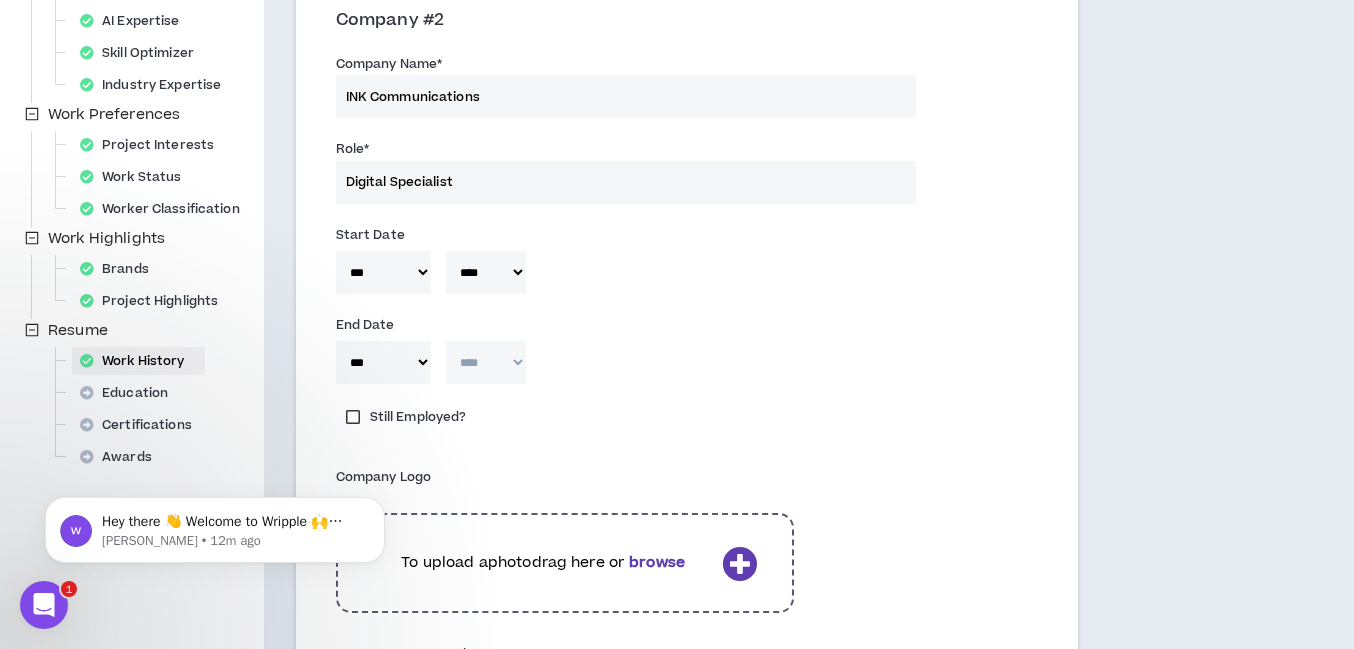click on "**** **** **** **** **** **** **** **** **** **** **** **** **** **** **** **** **** **** **** **** **** **** **** **** **** **** **** **** **** **** **** **** **** **** **** **** **** **** **** **** **** **** **** **** **** **** **** **** **** **** **** **** **** **** **** **** **** **** **** **** **** **** **** **** **** **** **** **** **** **** **** **** **** **** **** **** **** **** **** **** **** **** **** **** **** **** **** **** **** **** **** **** **** **** **** **** **** **** **** **** **** **** **** **** **** **** **** **** **** **** **** **** **** **** **** **** **** **** **** **** **** **** **** **** **** **** ****" at bounding box center [486, 362] 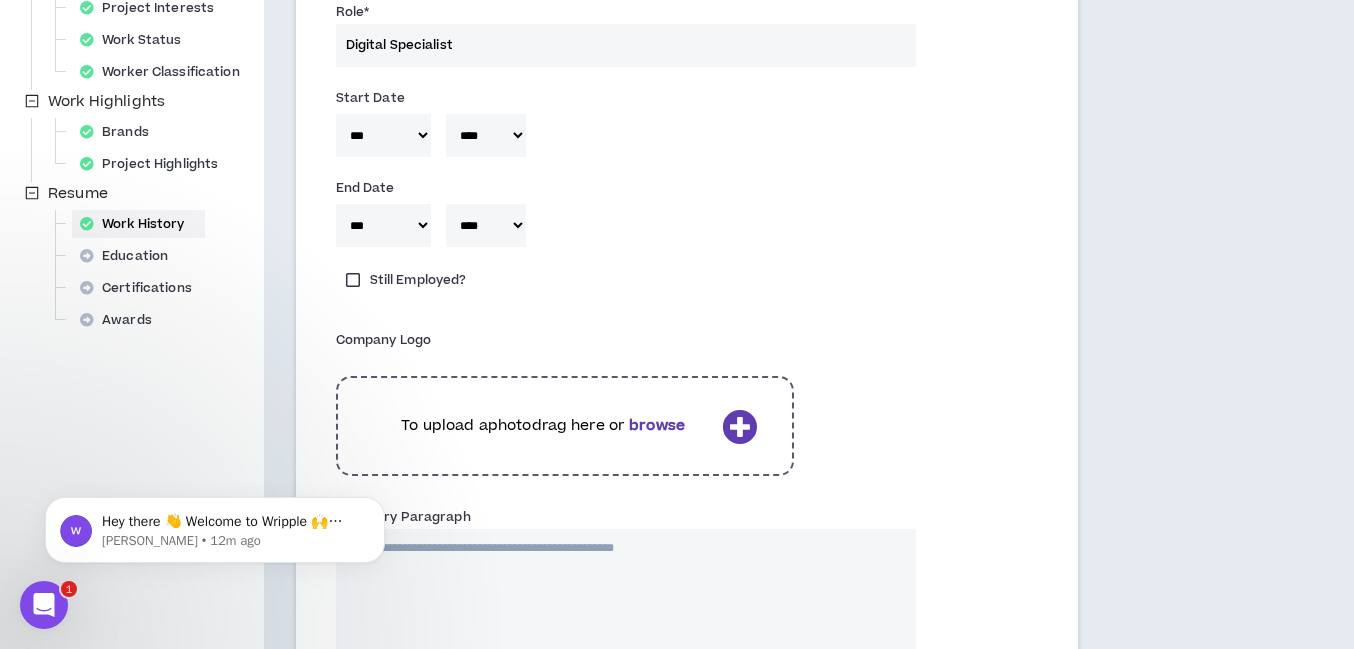 scroll, scrollTop: 909, scrollLeft: 0, axis: vertical 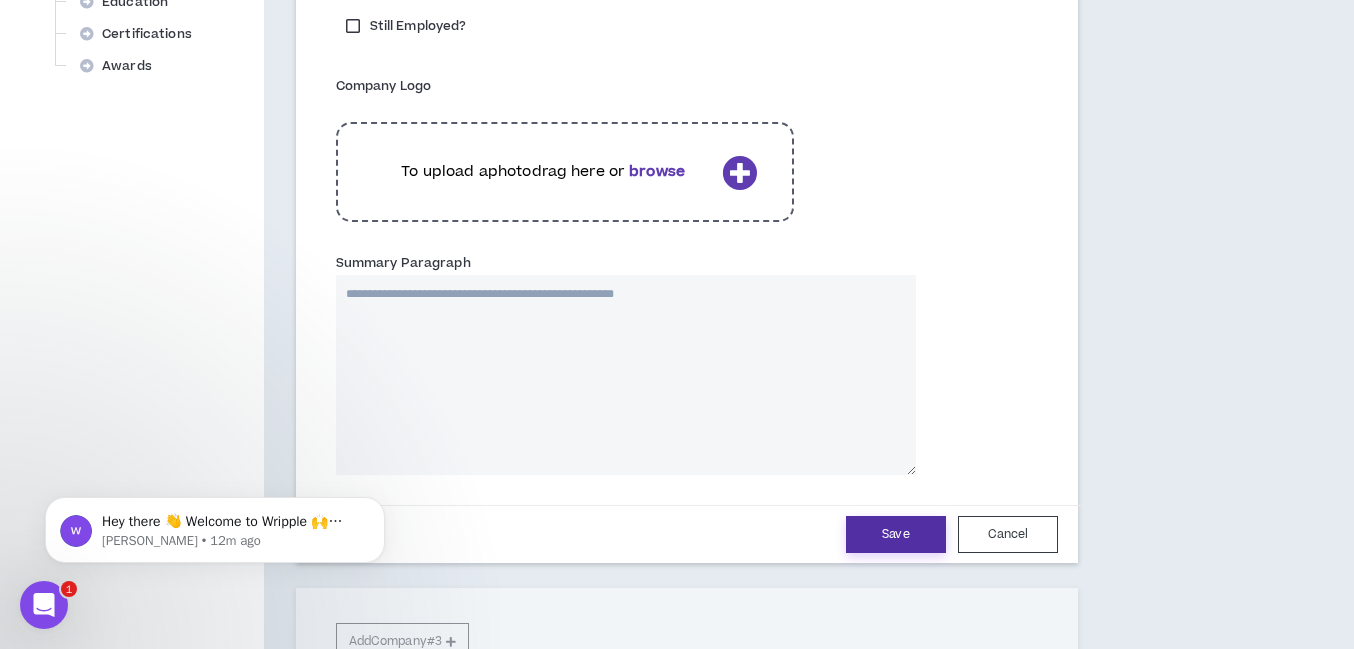 click on "Save" at bounding box center (896, 534) 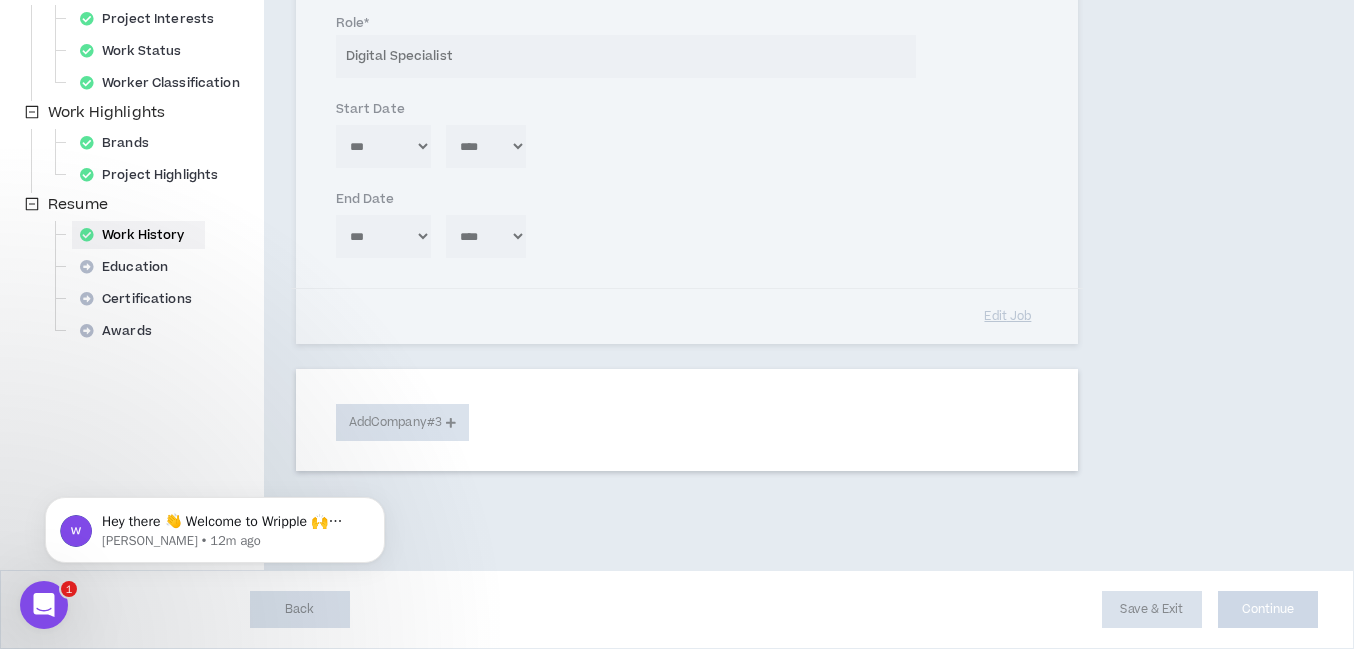 scroll, scrollTop: 423, scrollLeft: 0, axis: vertical 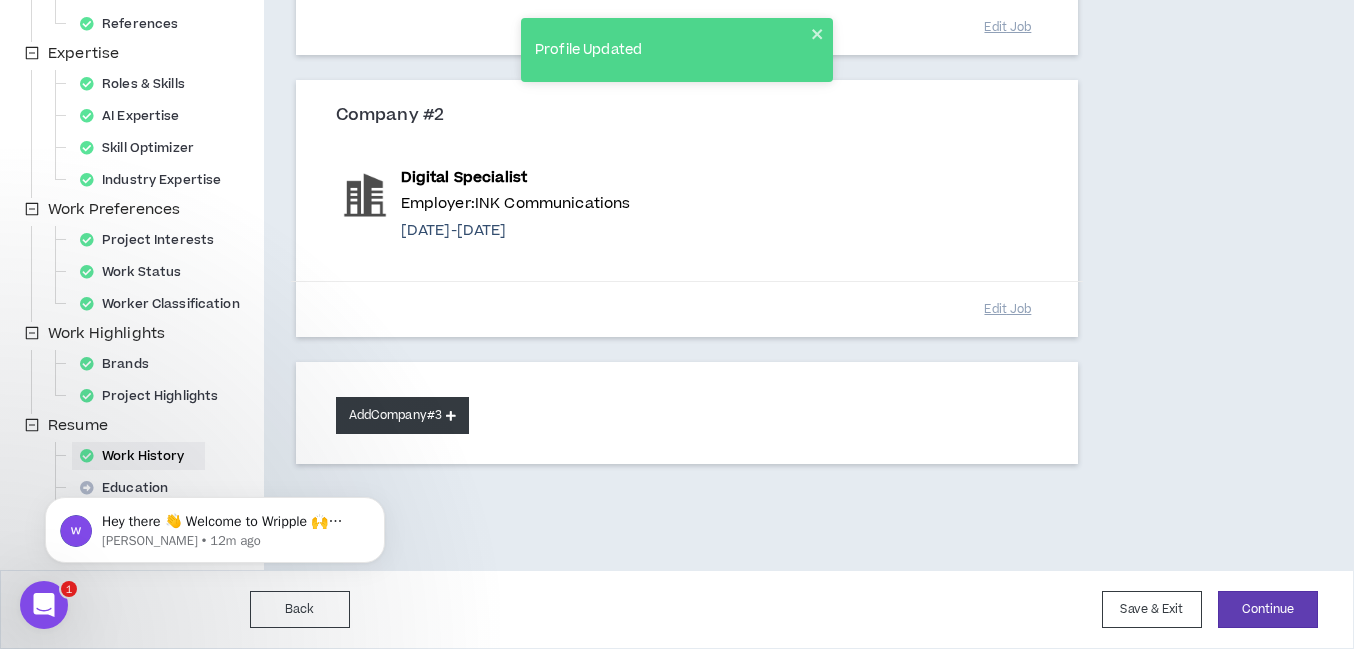 click on "Add  Company  #3" at bounding box center [402, 415] 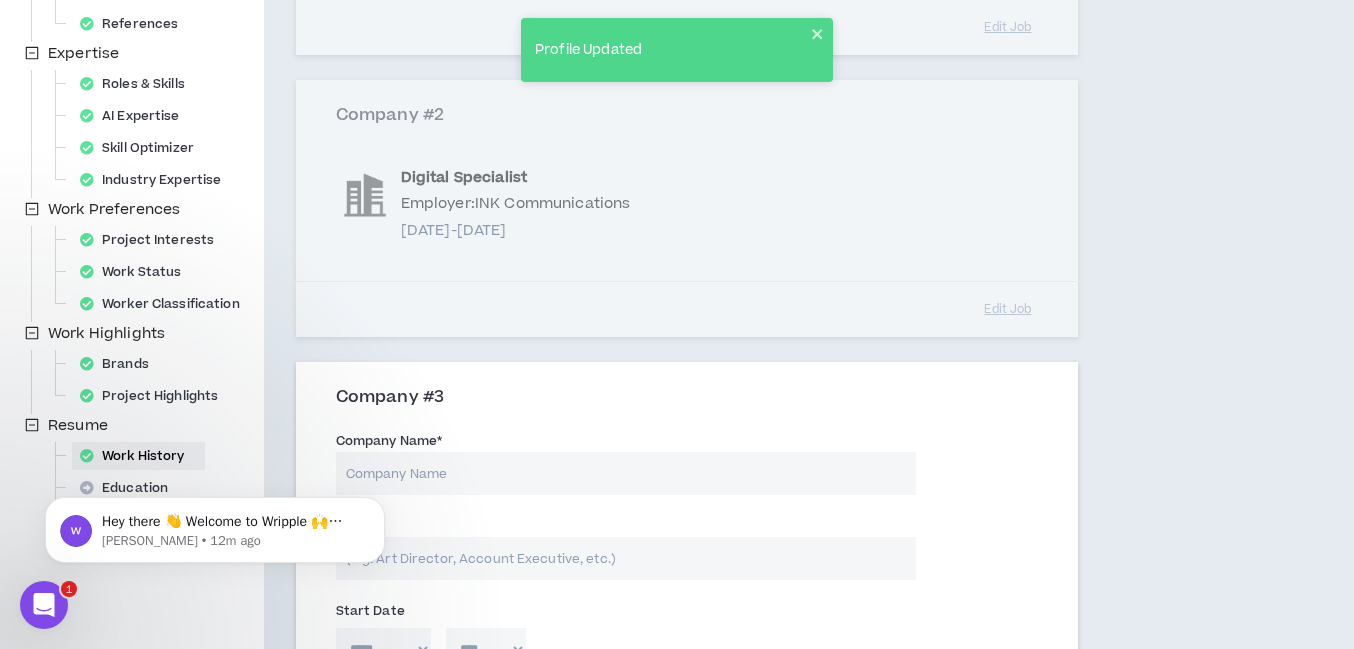 click on "Company Name  *" at bounding box center (626, 473) 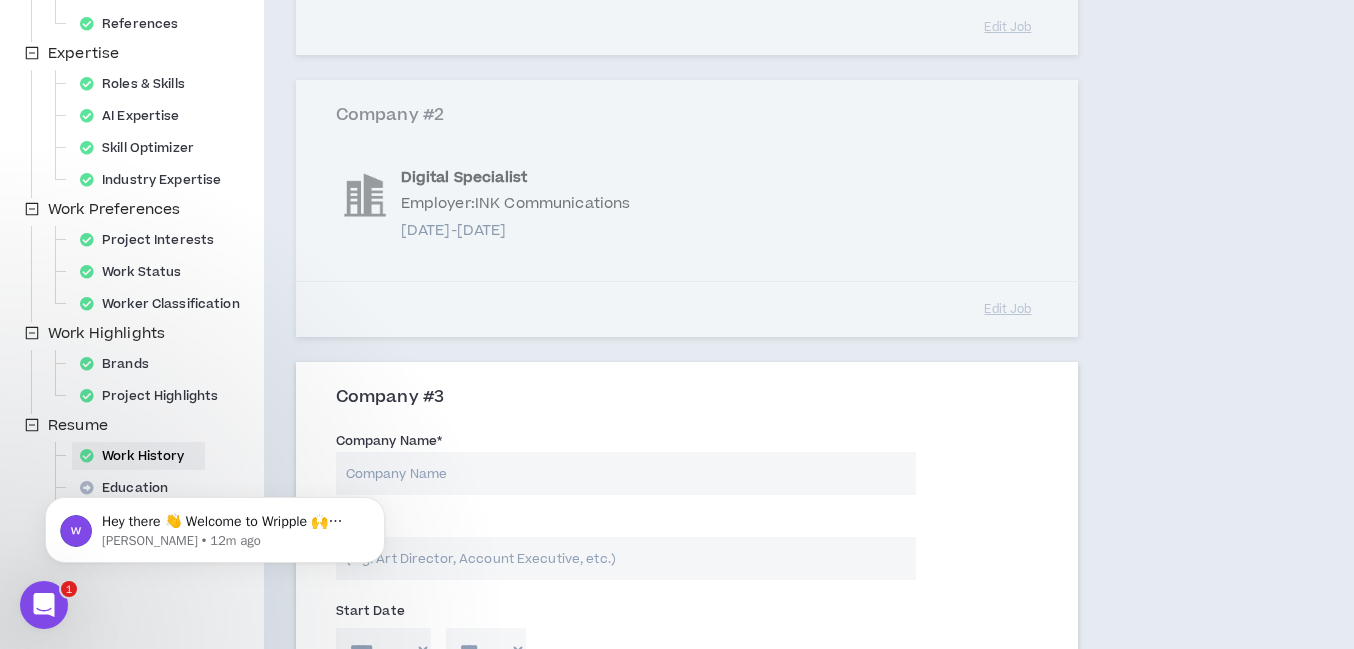type on "W" 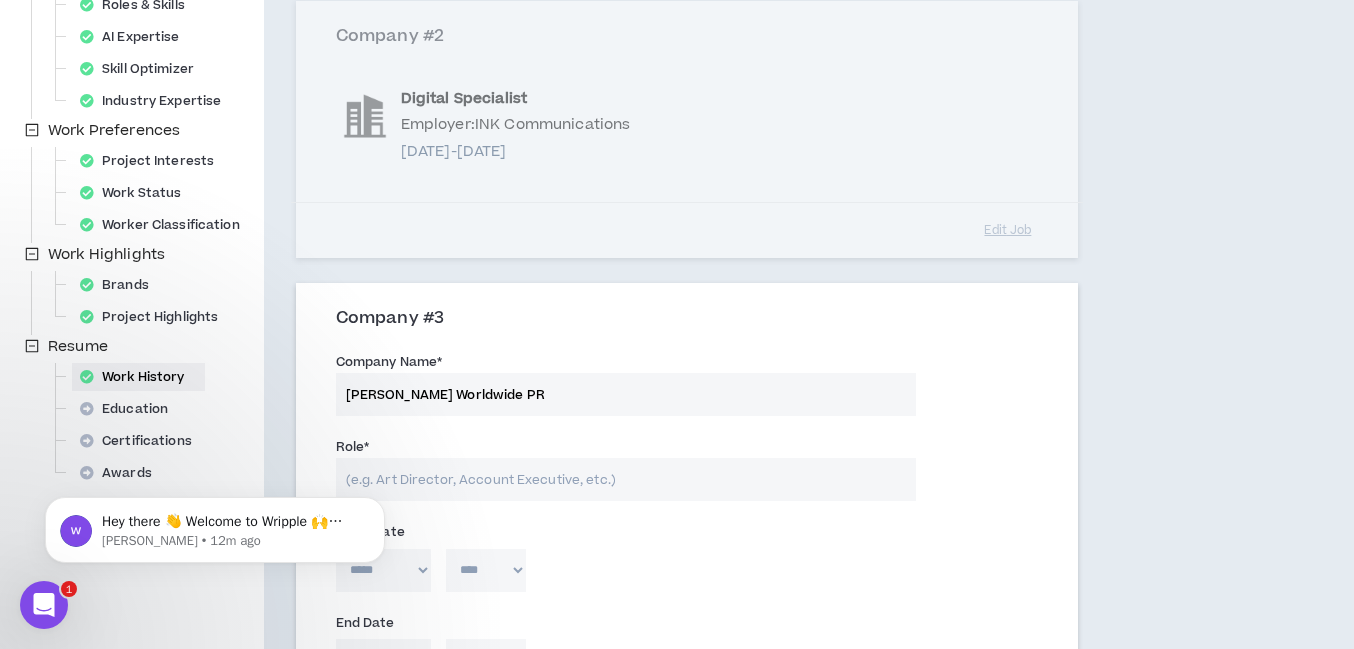 scroll, scrollTop: 518, scrollLeft: 0, axis: vertical 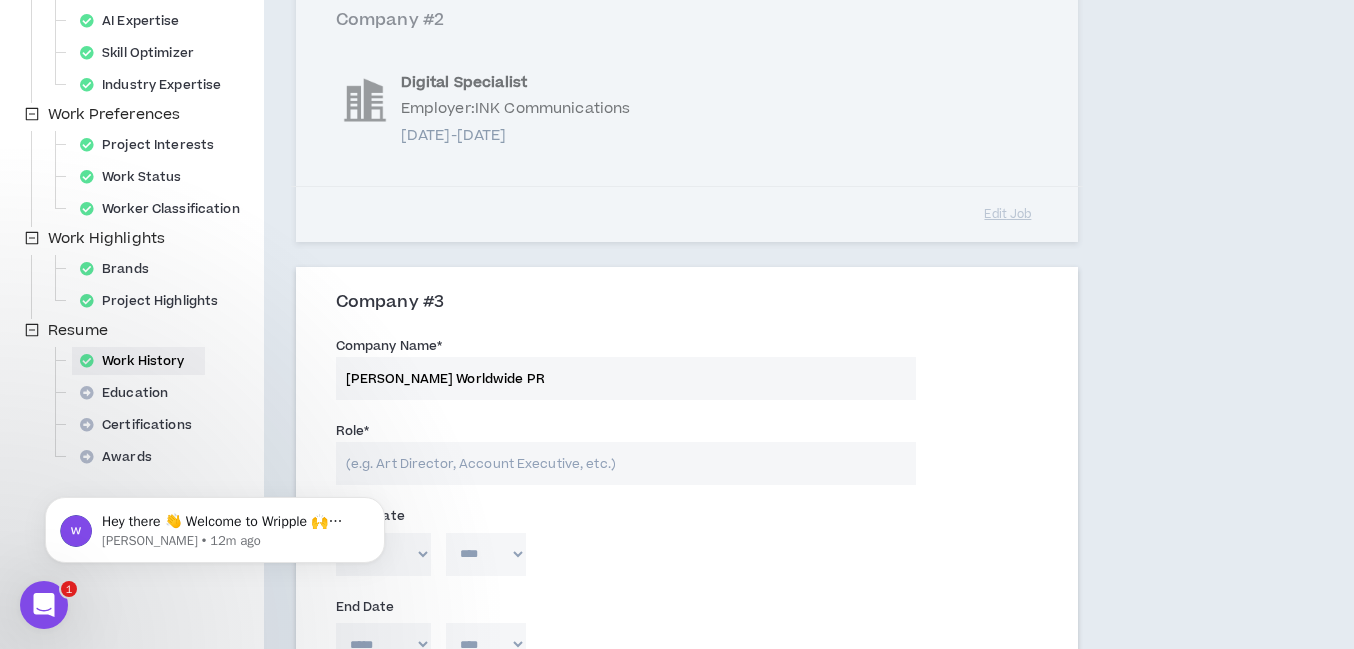 type on "[PERSON_NAME] Worldwide PR" 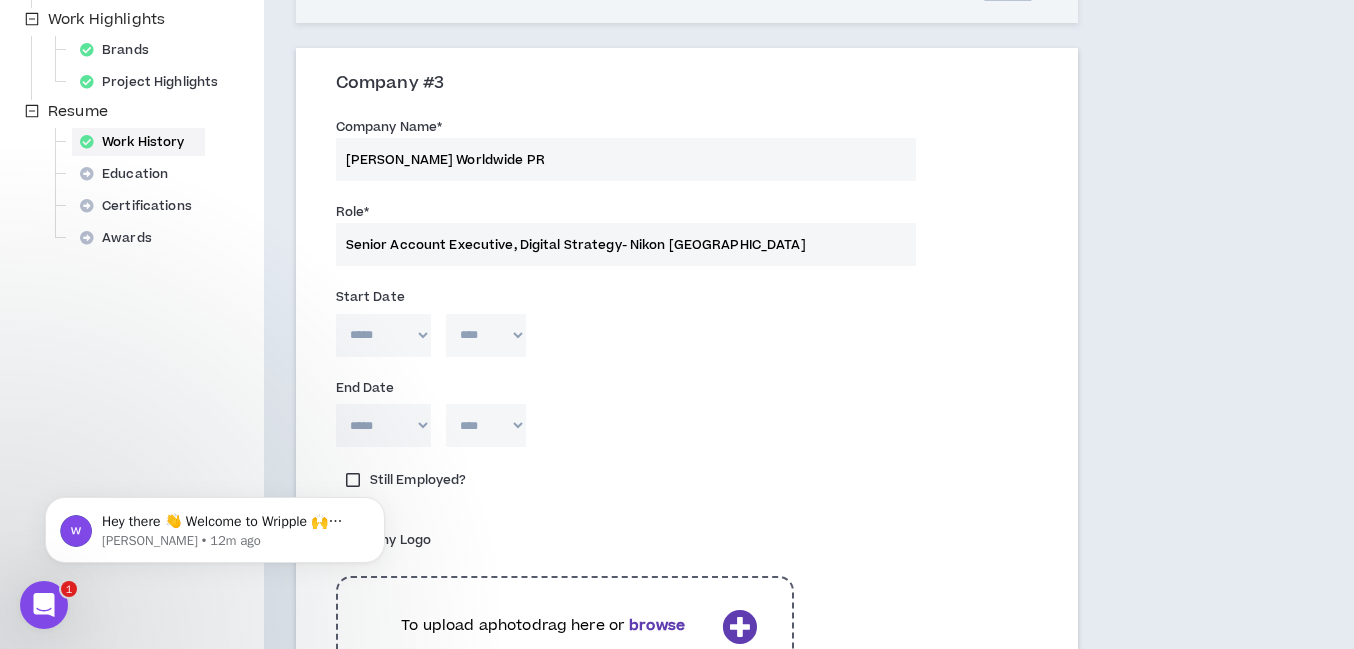 scroll, scrollTop: 771, scrollLeft: 0, axis: vertical 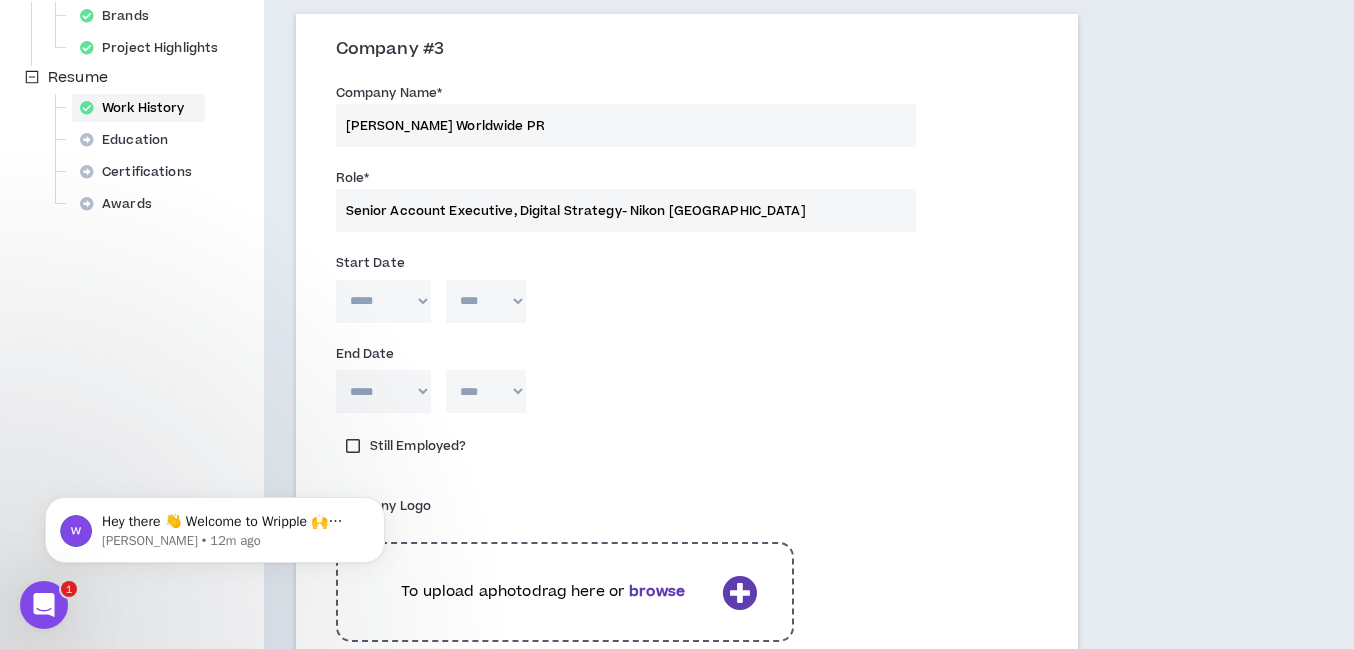 type on "Senior Account Executive, Digital Strategy- Nikon [GEOGRAPHIC_DATA]" 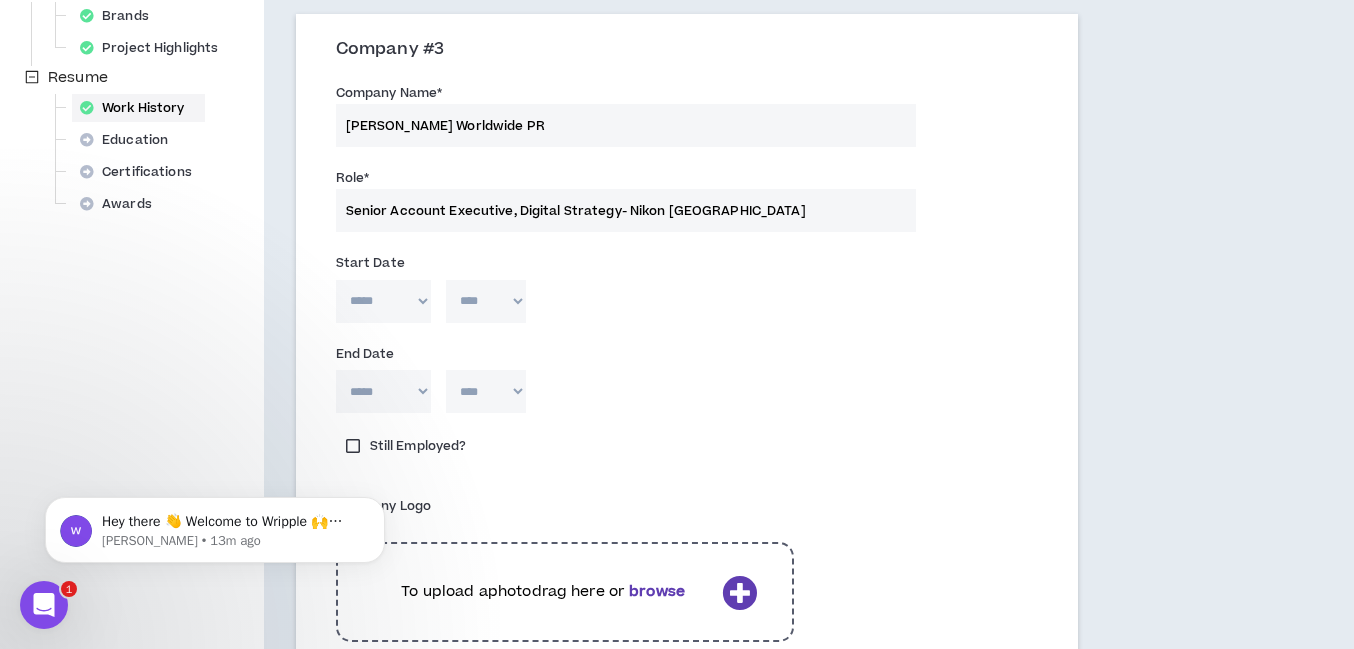 click on "***** *** *** *** *** *** **** *** *** **** *** *** ***" at bounding box center [383, 301] 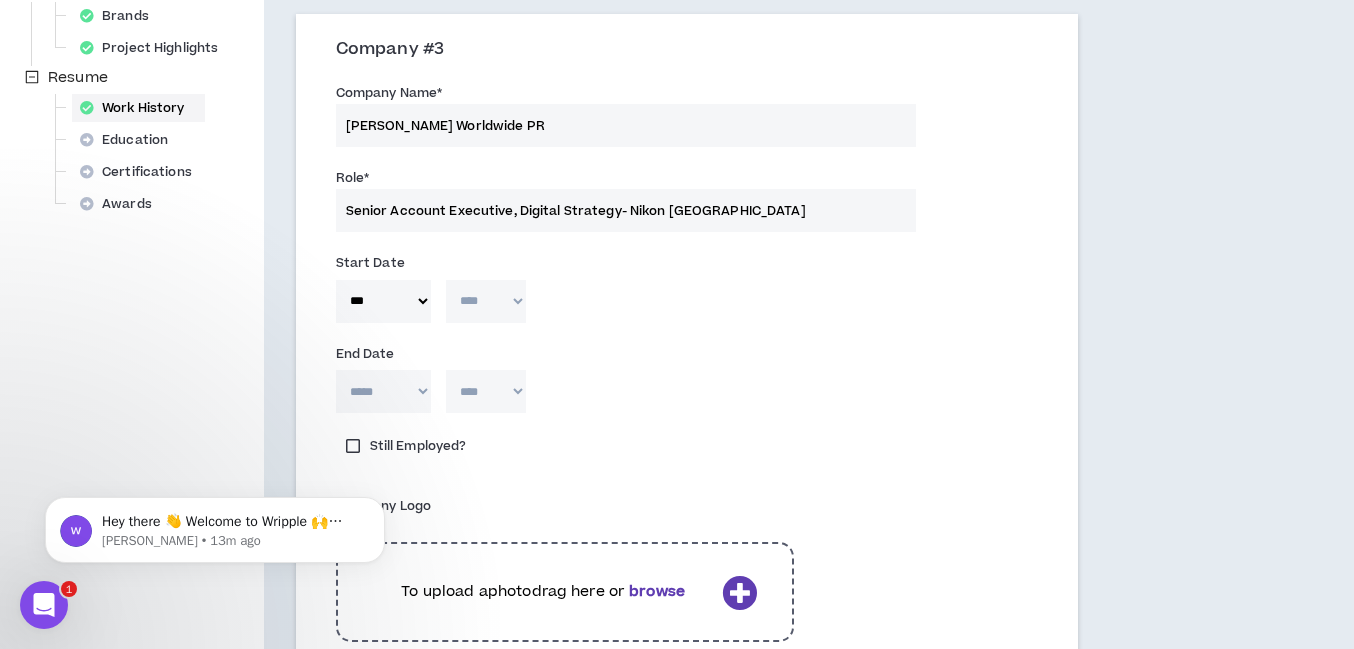 click on "**** **** **** **** **** **** **** **** **** **** **** **** **** **** **** **** **** **** **** **** **** **** **** **** **** **** **** **** **** **** **** **** **** **** **** **** **** **** **** **** **** **** **** **** **** **** **** **** **** **** **** **** **** **** **** **** **** **** **** **** **** **** **** **** **** **** **** **** **** **** **** **** **** **** **** **** **** **** **** **** **** **** **** **** **** **** **** **** **** **** **** **** **** **** **** **** **** **** **** **** **** **** **** **** **** **** **** **** **** **** **** **** **** **** **** **** **** **** **** **** **** **** **** **** **** **** ****" at bounding box center [486, 301] 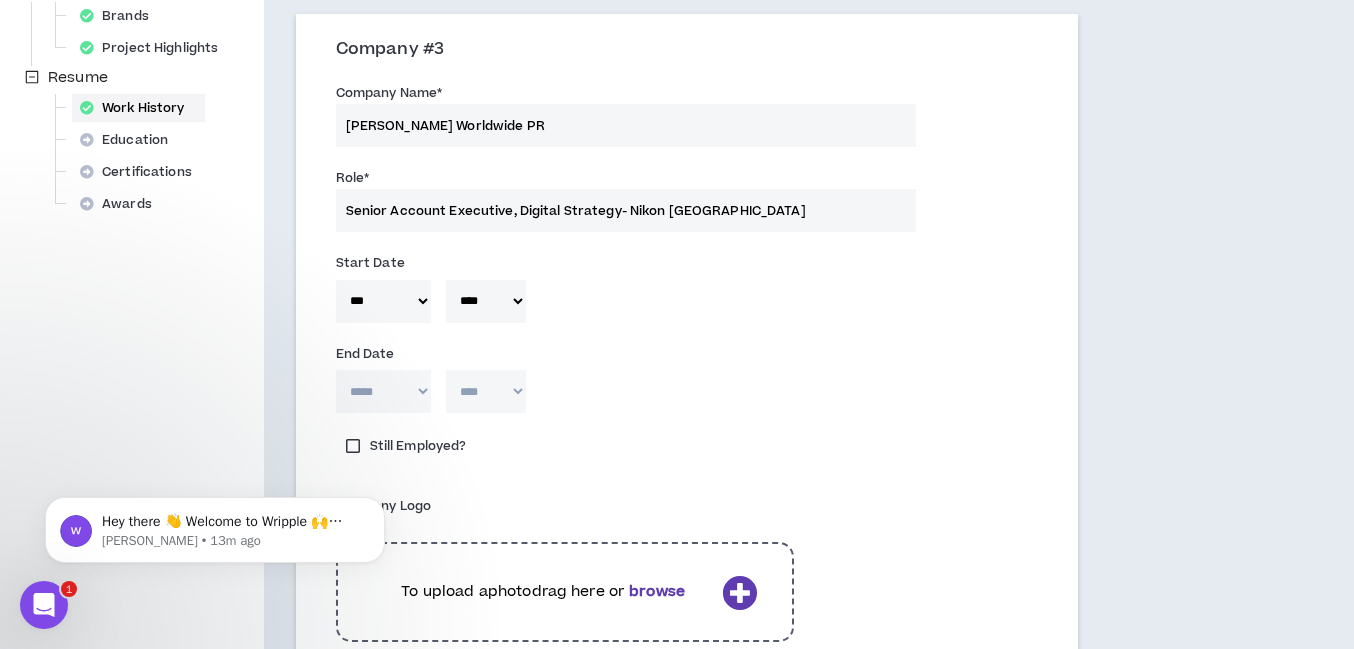 click on "***** *** *** *** *** *** **** *** *** **** *** *** ***" at bounding box center [383, 391] 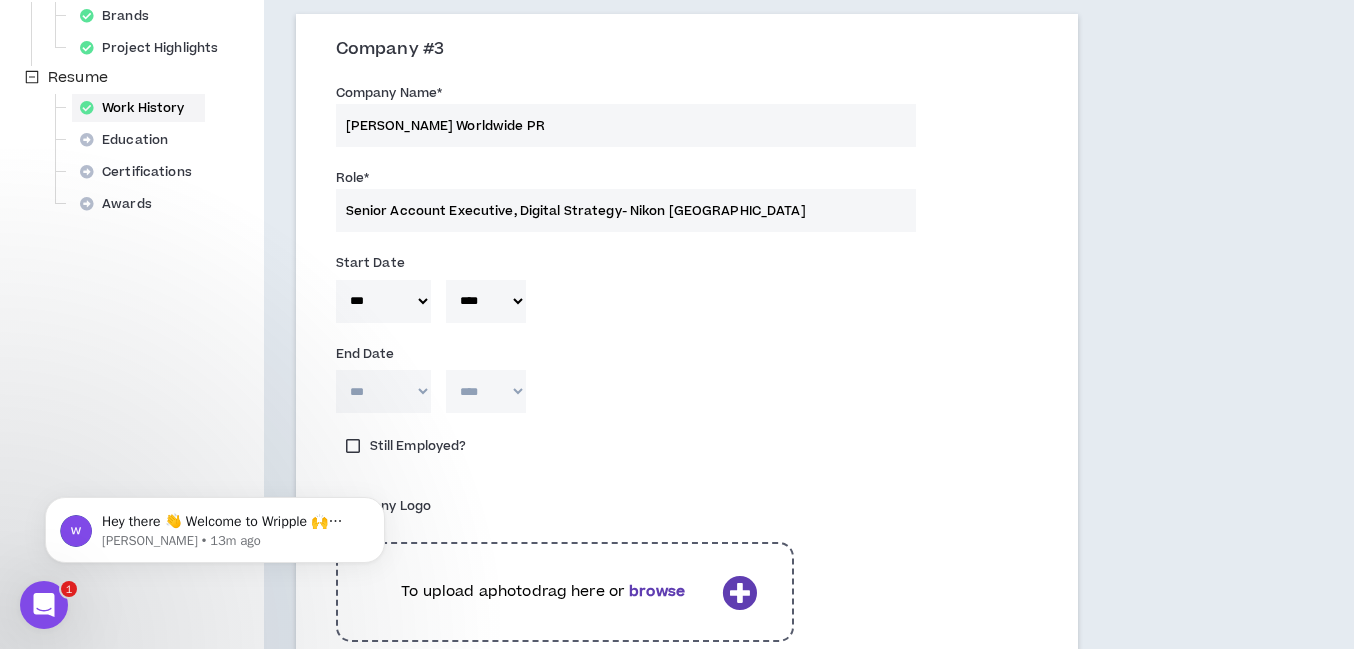 type 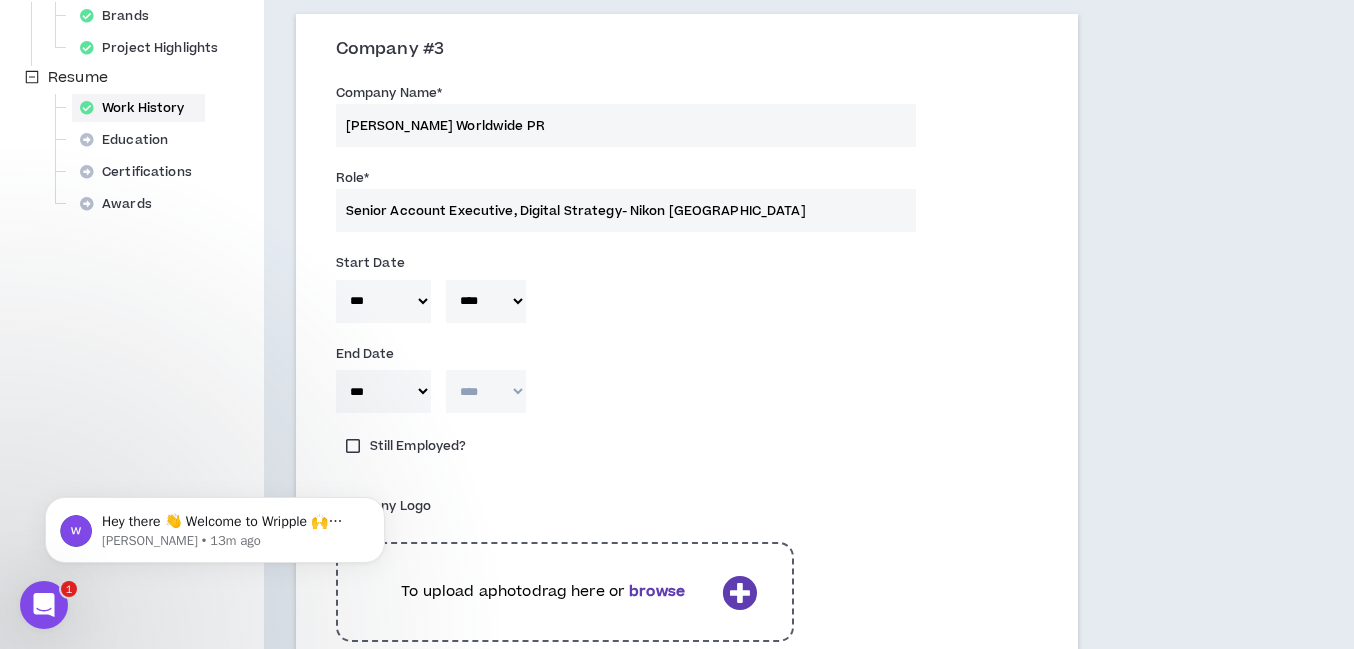 click on "**** **** **** **** **** **** **** **** **** **** **** **** **** **** **** **** **** **** **** **** **** **** **** **** **** **** **** **** **** **** **** **** **** **** **** **** **** **** **** **** **** **** **** **** **** **** **** **** **** **** **** **** **** **** **** **** **** **** **** **** **** **** **** **** **** **** **** **** **** **** **** **** **** **** **** **** **** **** **** **** **** **** **** **** **** **** **** **** **** **** **** **** **** **** **** **** **** **** **** **** **** **** **** **** **** **** **** **** **** **** **** **** **** **** **** **** **** **** **** **** **** **** **** **** **** **** ****" at bounding box center (486, 391) 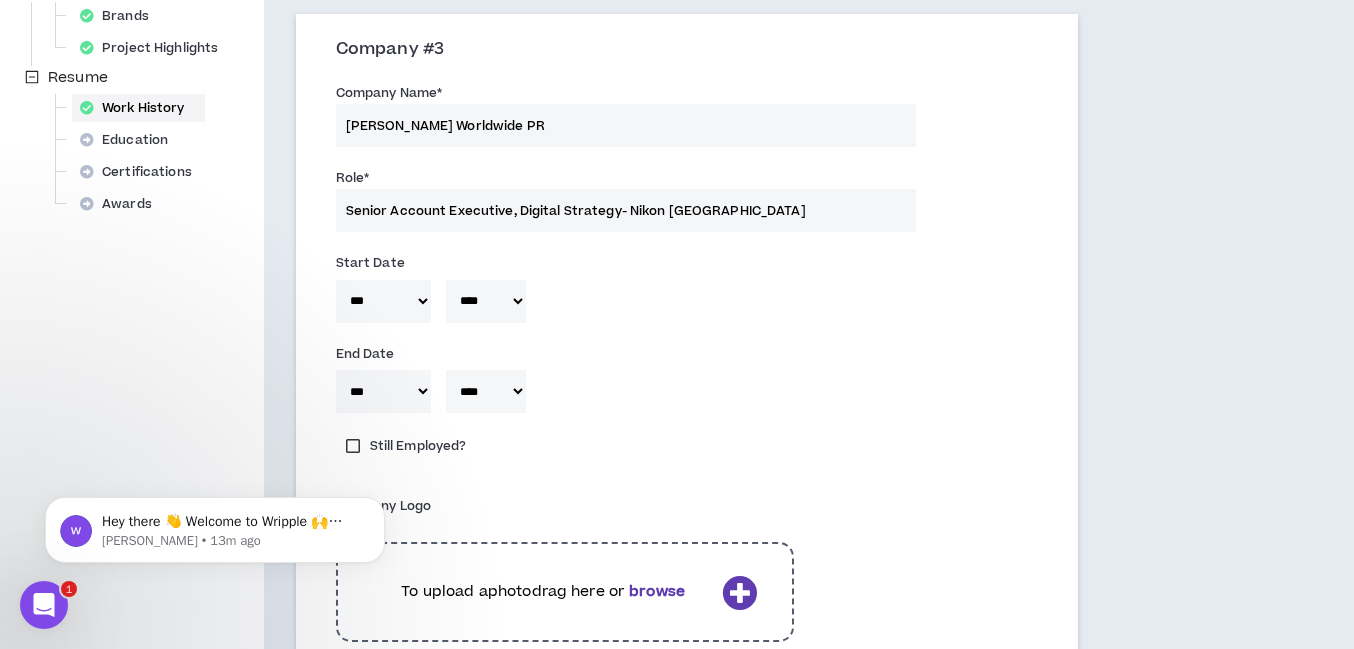scroll, scrollTop: 1194, scrollLeft: 0, axis: vertical 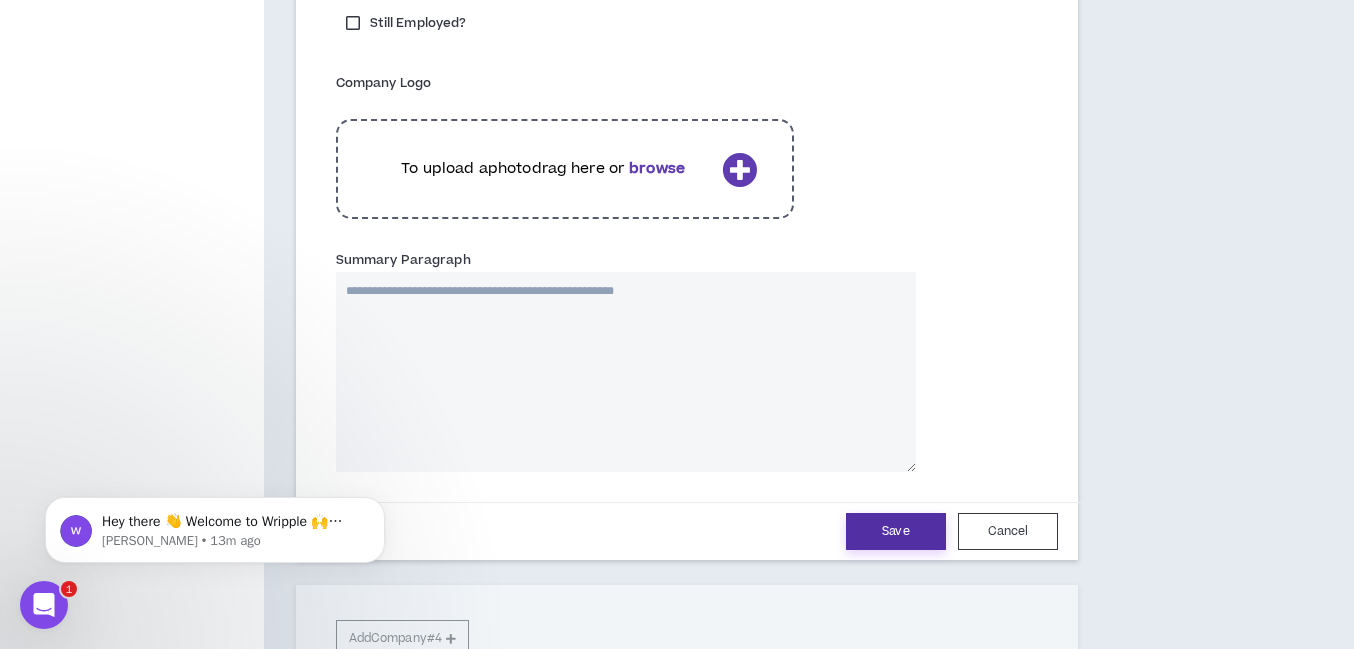 click on "Save" at bounding box center (896, 531) 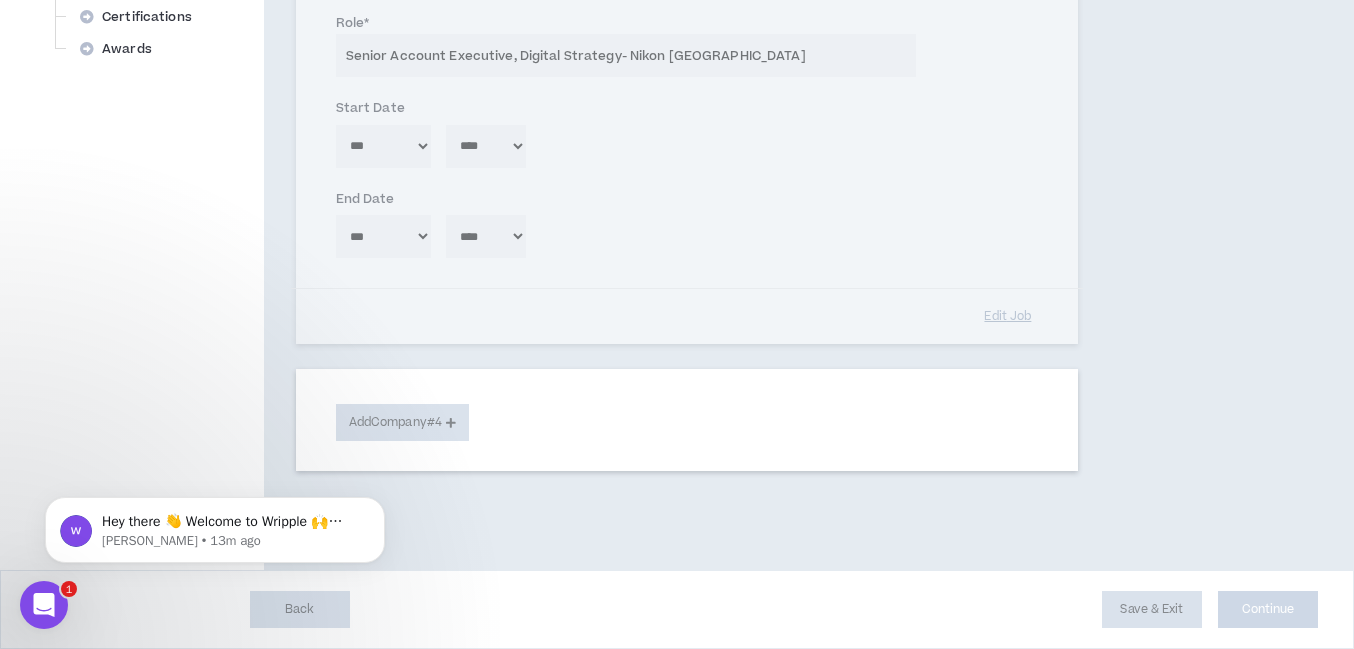 type 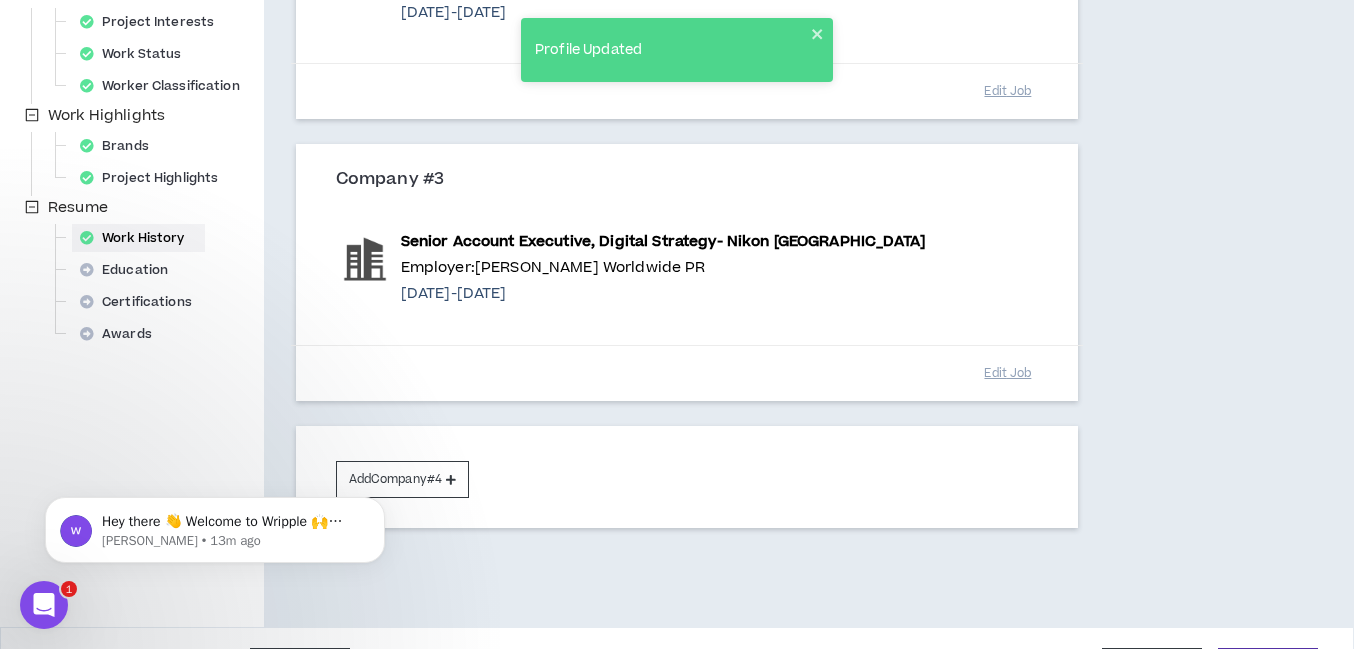 scroll, scrollTop: 698, scrollLeft: 0, axis: vertical 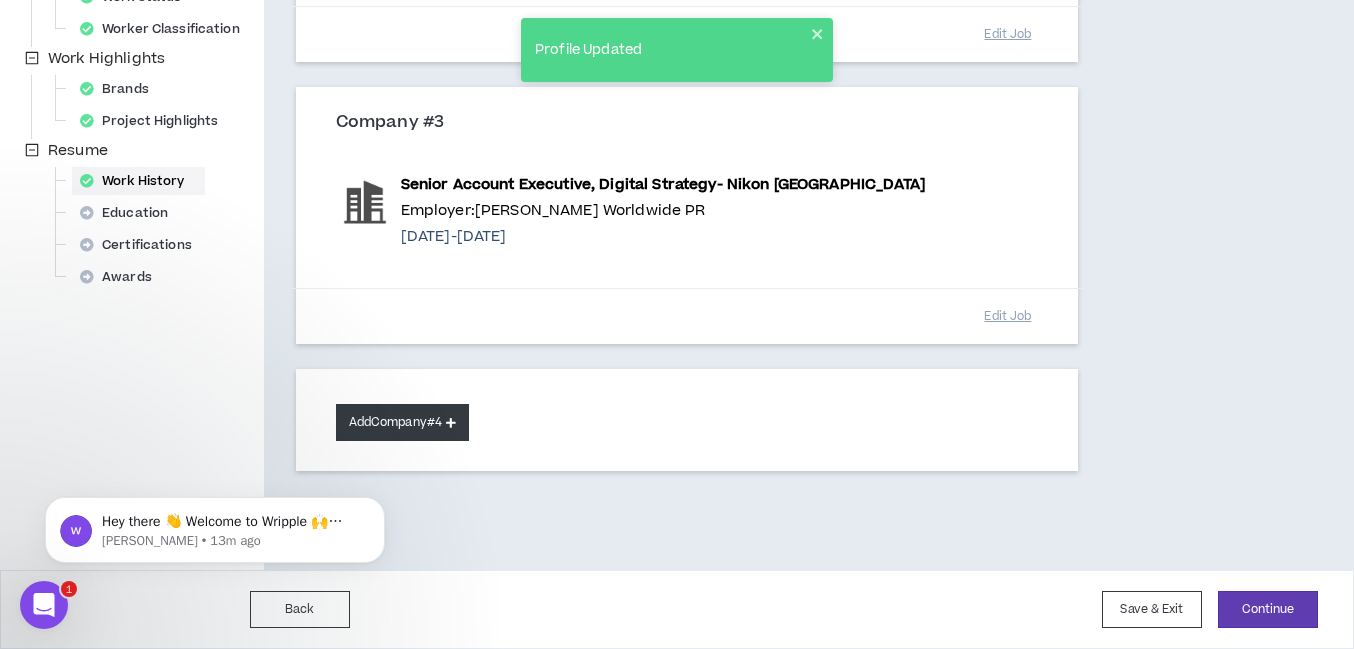 click on "Add  Company  #4" at bounding box center [402, 422] 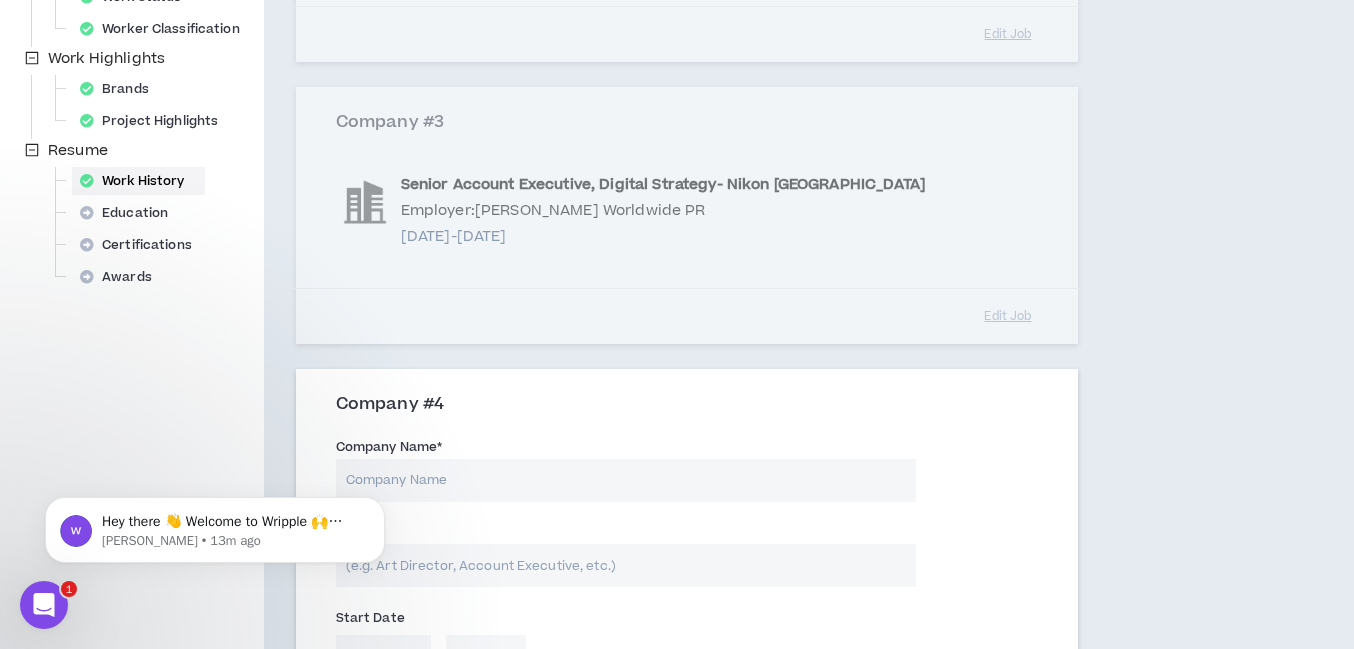 click on "Company Name  *" at bounding box center [626, 468] 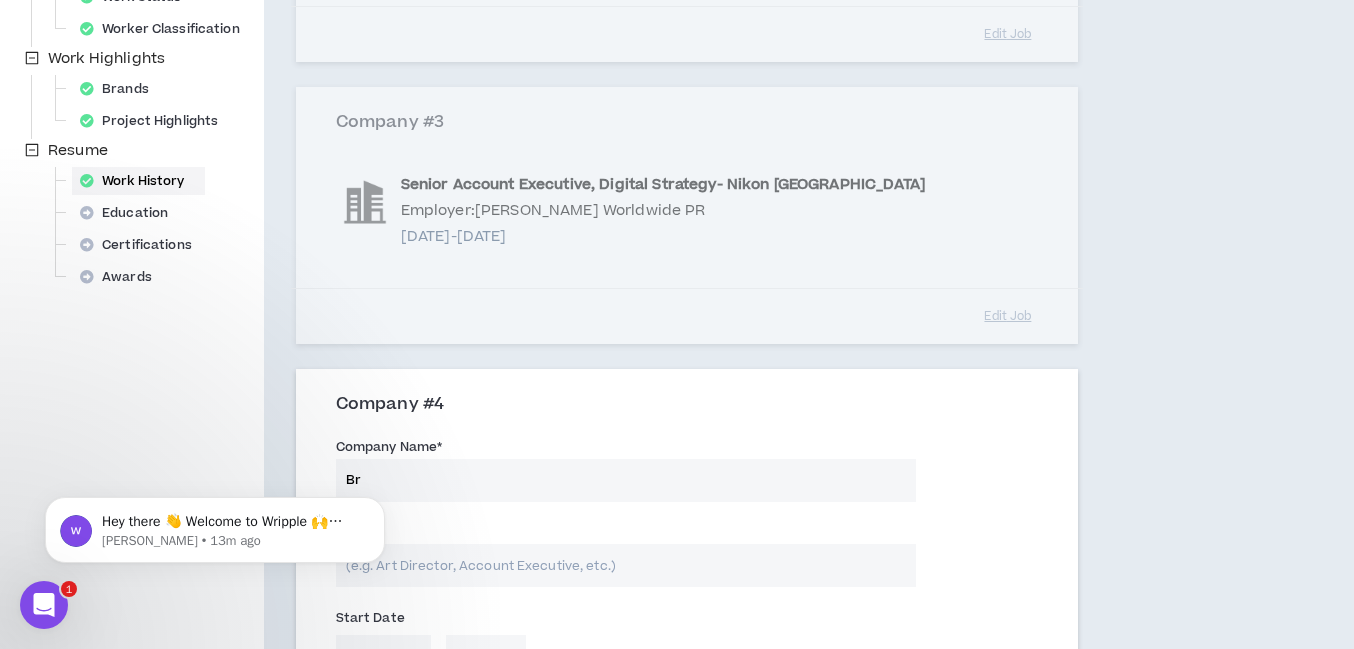 type on "B" 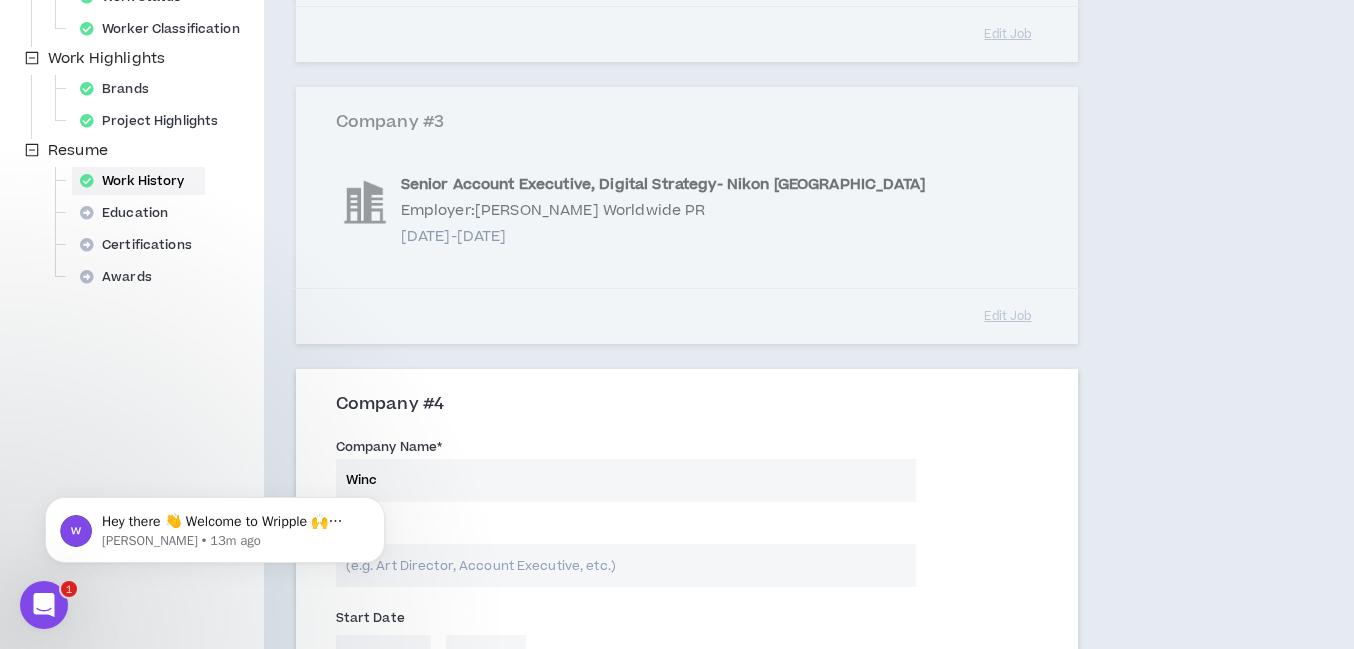 type on "Winc" 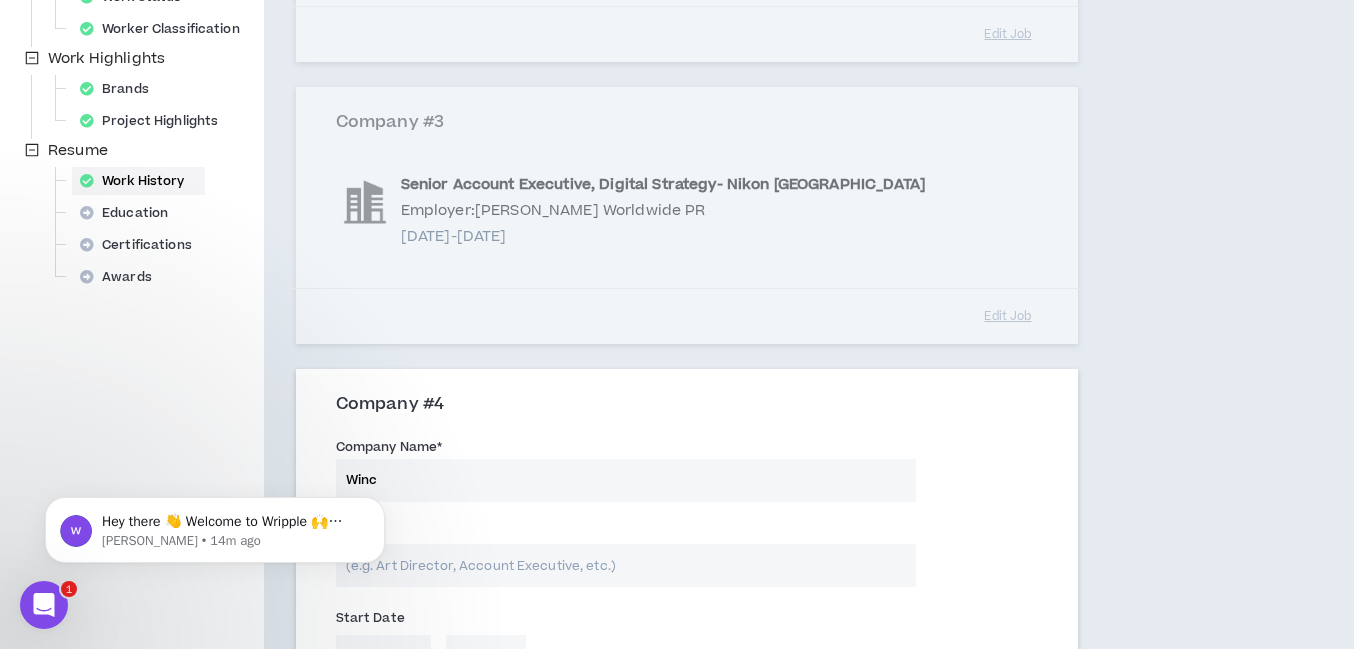 click on "Role  *" at bounding box center (626, 565) 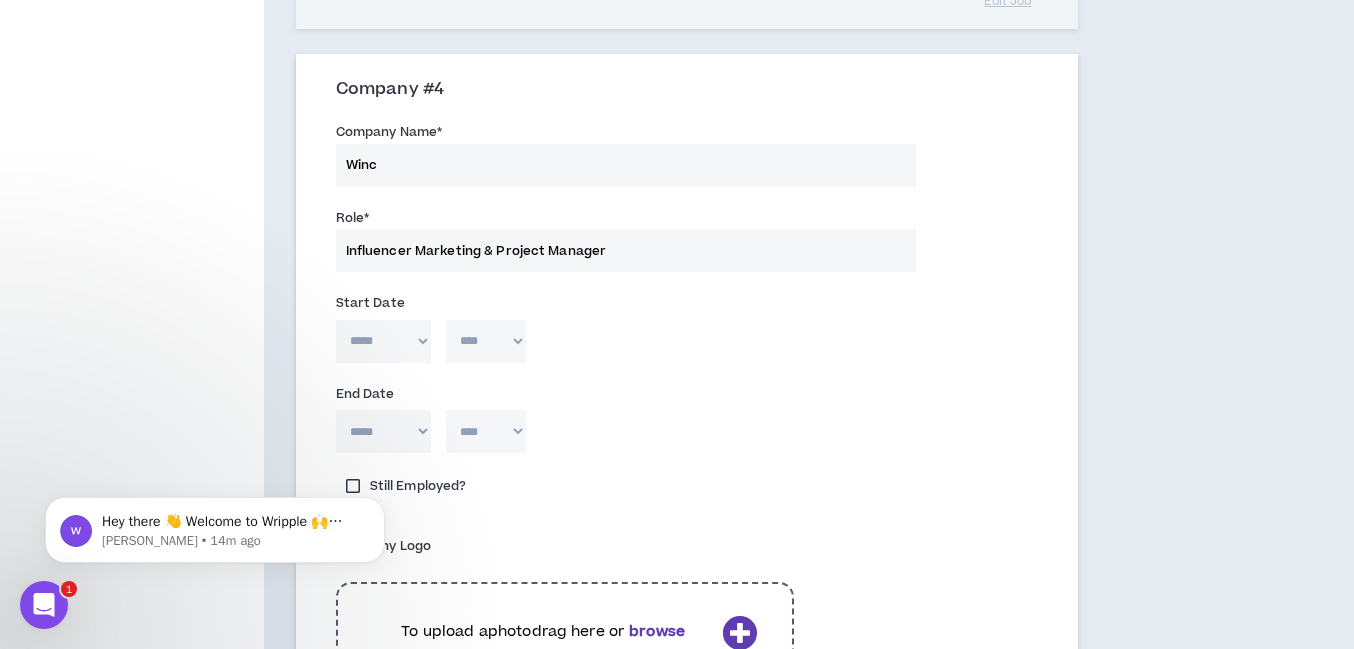 scroll, scrollTop: 1044, scrollLeft: 0, axis: vertical 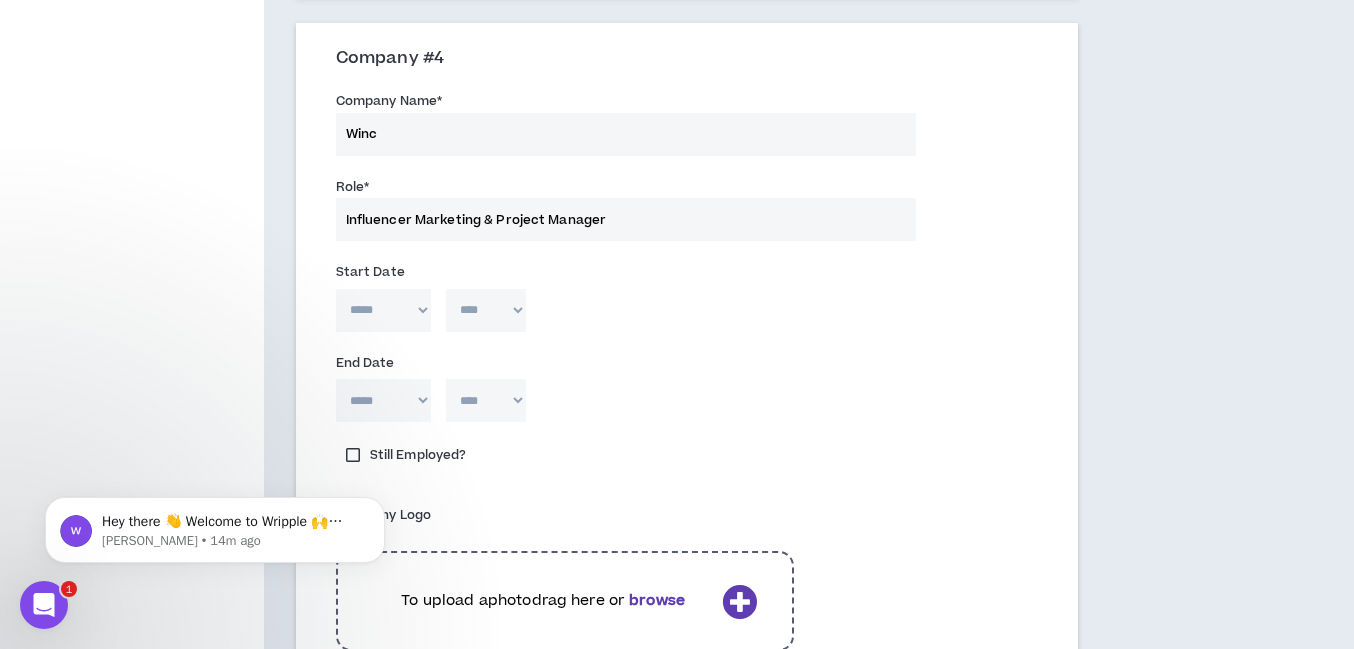 type on "Influencer Marketing & Project Manager" 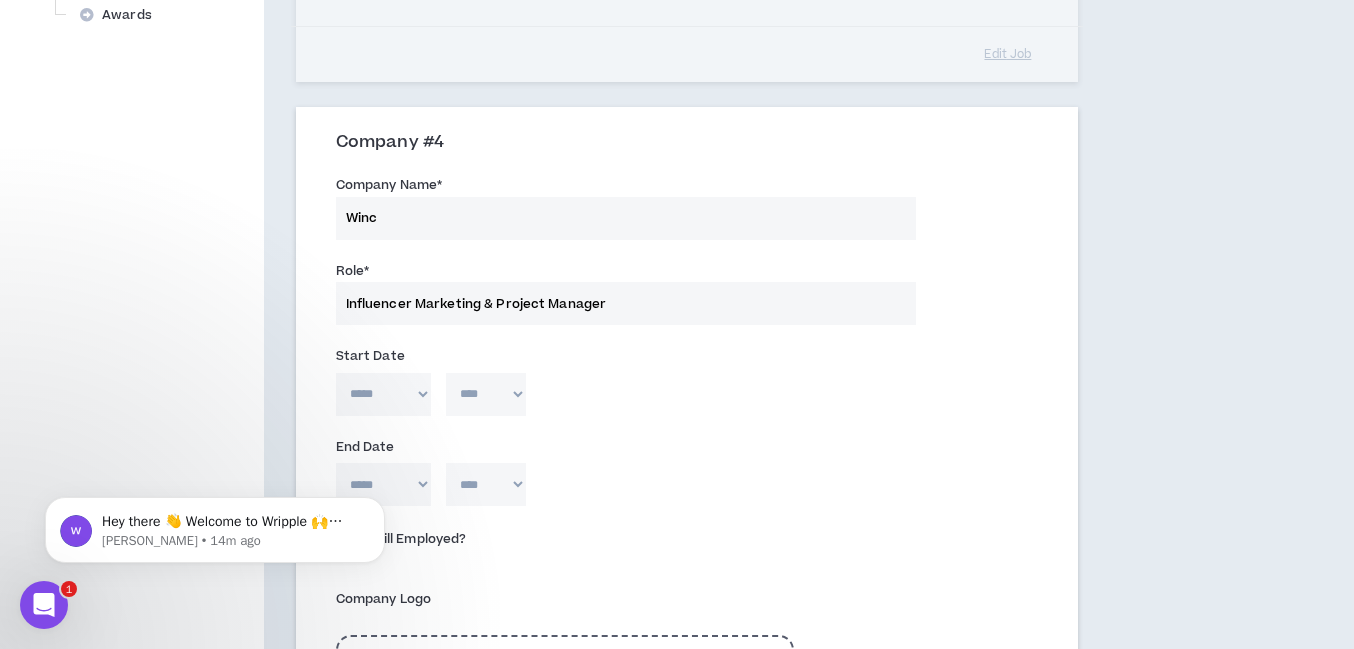 scroll, scrollTop: 993, scrollLeft: 0, axis: vertical 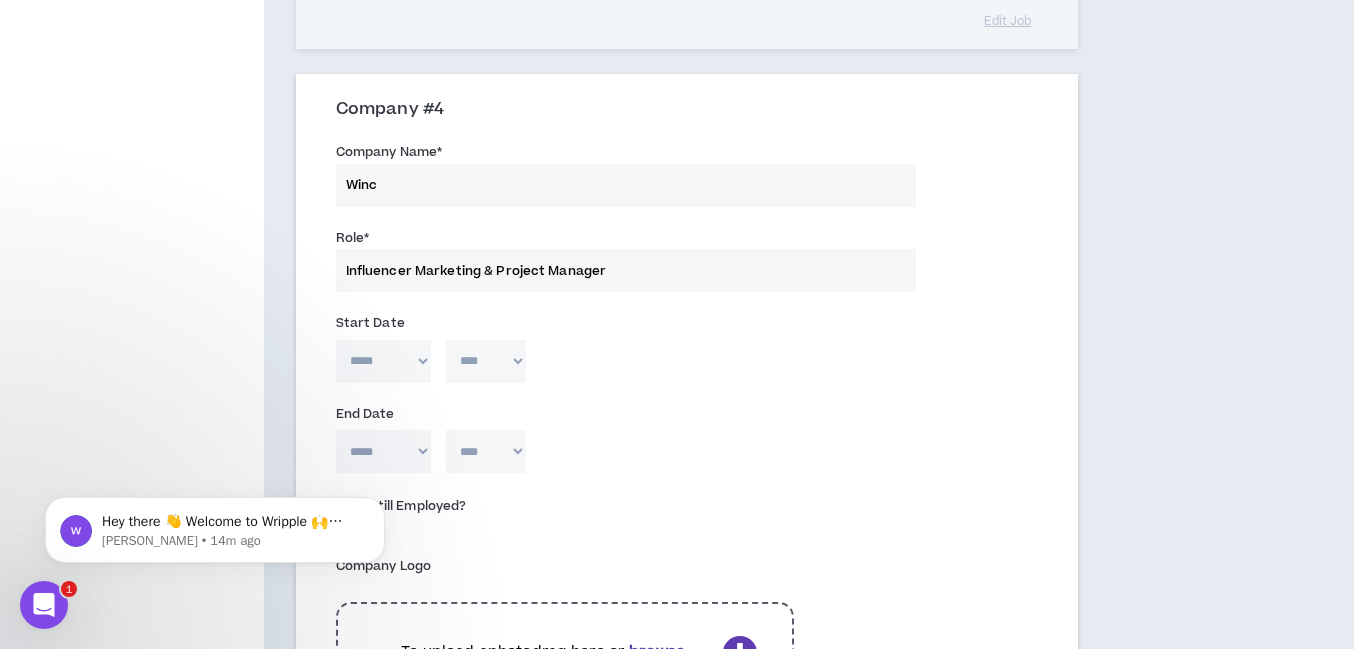 click on "***** *** *** *** *** *** **** *** *** **** *** *** ***" at bounding box center (383, 361) 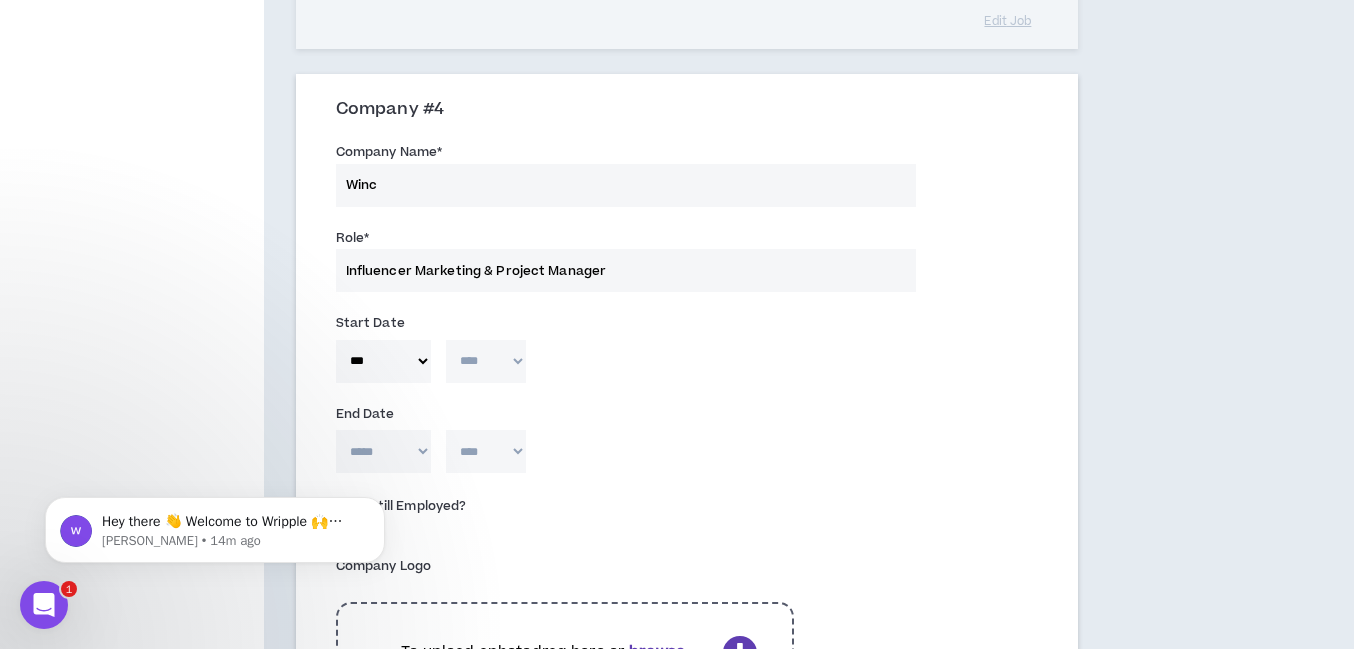 click on "**** **** **** **** **** **** **** **** **** **** **** **** **** **** **** **** **** **** **** **** **** **** **** **** **** **** **** **** **** **** **** **** **** **** **** **** **** **** **** **** **** **** **** **** **** **** **** **** **** **** **** **** **** **** **** **** **** **** **** **** **** **** **** **** **** **** **** **** **** **** **** **** **** **** **** **** **** **** **** **** **** **** **** **** **** **** **** **** **** **** **** **** **** **** **** **** **** **** **** **** **** **** **** **** **** **** **** **** **** **** **** **** **** **** **** **** **** **** **** **** **** **** **** **** **** **** ****" at bounding box center [486, 361] 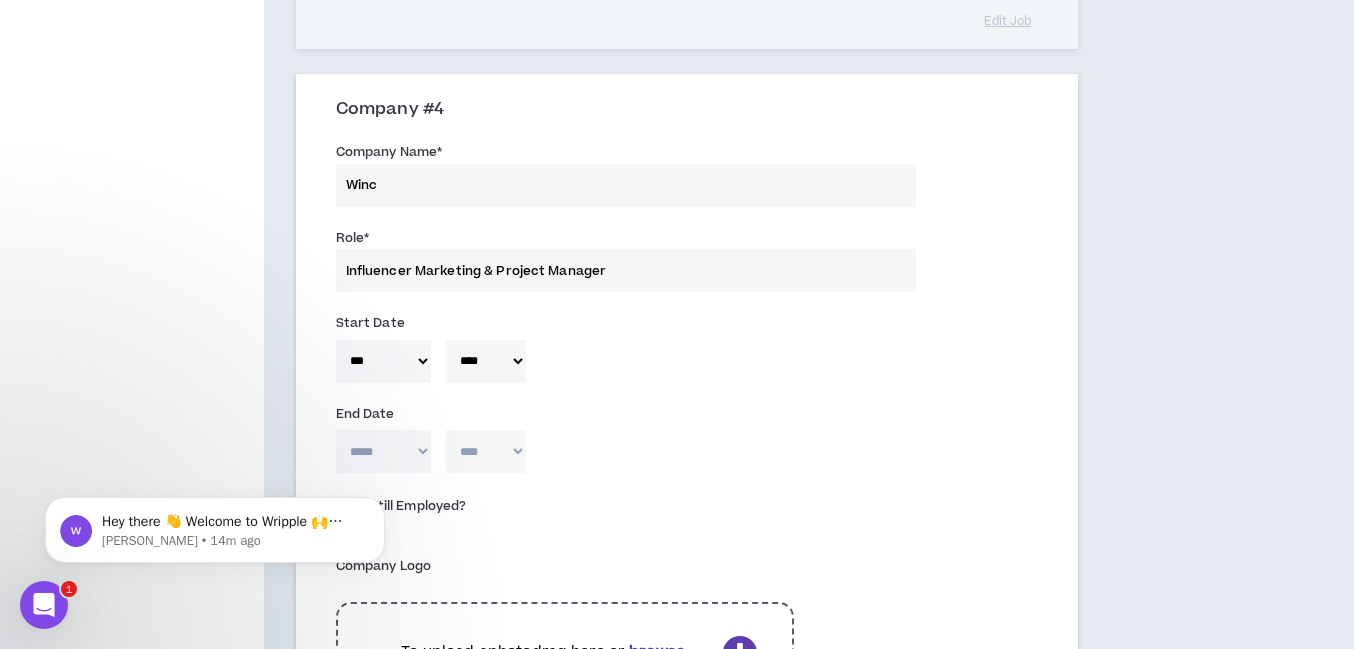 click on "**** **** **** **** **** **** **** **** **** **** **** **** **** **** **** **** **** **** **** **** **** **** **** **** **** **** **** **** **** **** **** **** **** **** **** **** **** **** **** **** **** **** **** **** **** **** **** **** **** **** **** **** **** **** **** **** **** **** **** **** **** **** **** **** **** **** **** **** **** **** **** **** **** **** **** **** **** **** **** **** **** **** **** **** **** **** **** **** **** **** **** **** **** **** **** **** **** **** **** **** **** **** **** **** **** **** **** **** **** **** **** **** **** **** **** **** **** **** **** **** **** **** **** **** **** **** ****" at bounding box center [486, 361] 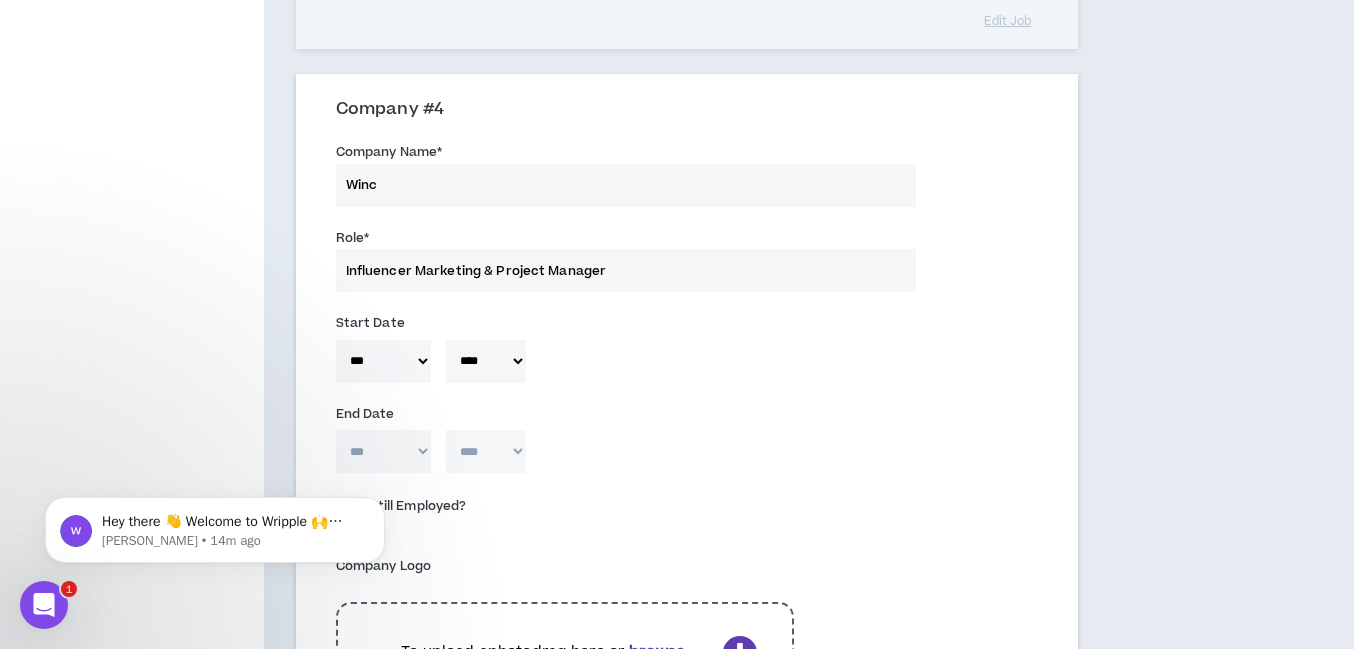 type 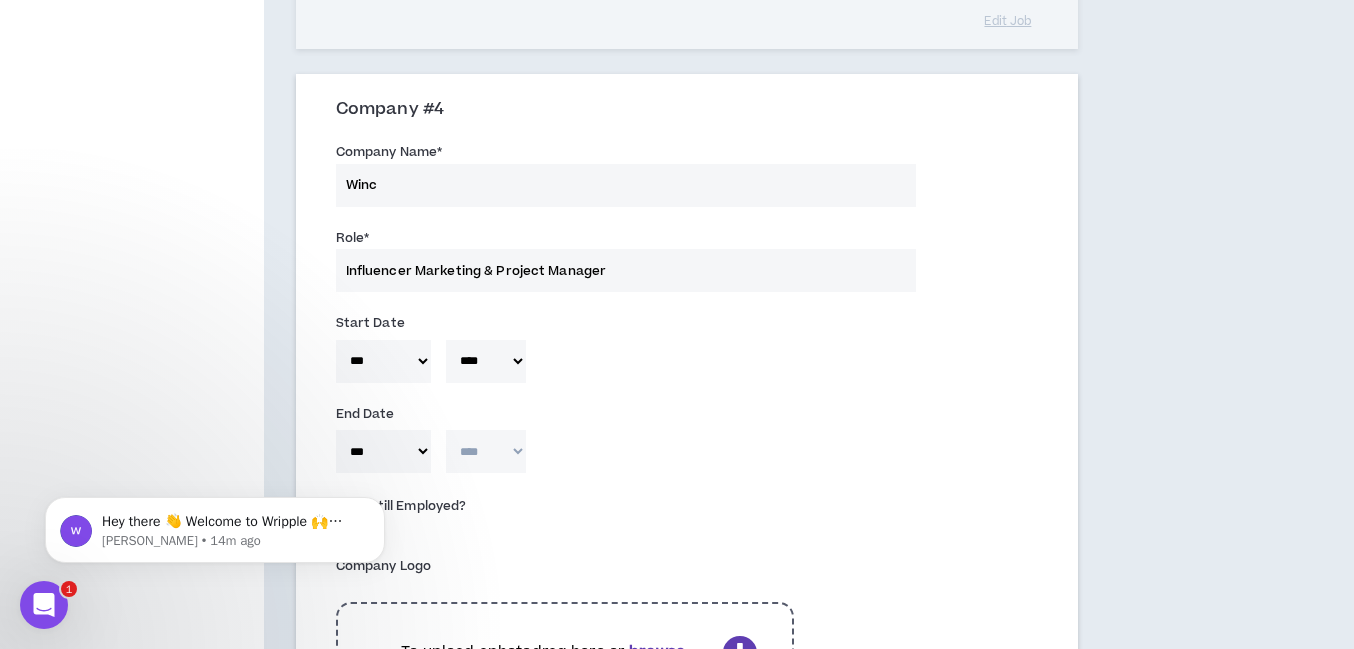 click on "**** **** **** **** **** **** **** **** **** **** **** **** **** **** **** **** **** **** **** **** **** **** **** **** **** **** **** **** **** **** **** **** **** **** **** **** **** **** **** **** **** **** **** **** **** **** **** **** **** **** **** **** **** **** **** **** **** **** **** **** **** **** **** **** **** **** **** **** **** **** **** **** **** **** **** **** **** **** **** **** **** **** **** **** **** **** **** **** **** **** **** **** **** **** **** **** **** **** **** **** **** **** **** **** **** **** **** **** **** **** **** **** **** **** **** **** **** **** **** **** **** **** **** **** **** **** ****" at bounding box center [486, 451] 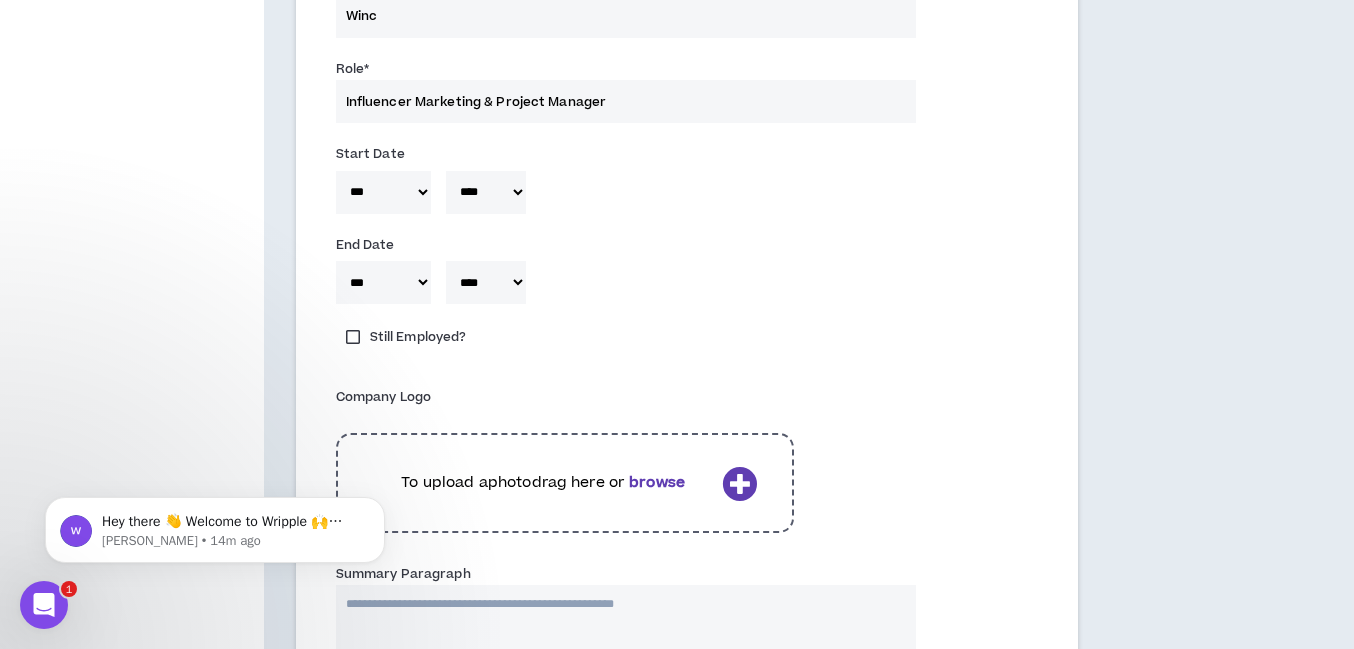 scroll, scrollTop: 1452, scrollLeft: 0, axis: vertical 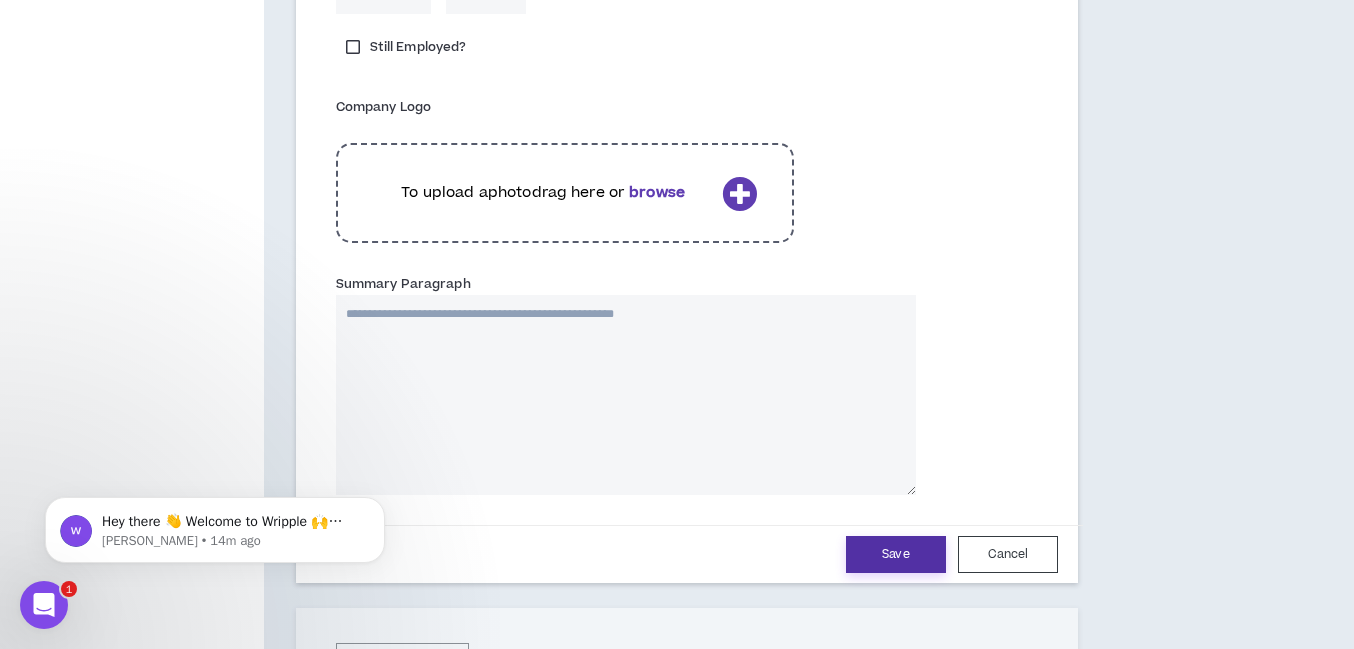 click on "Save" at bounding box center [896, 554] 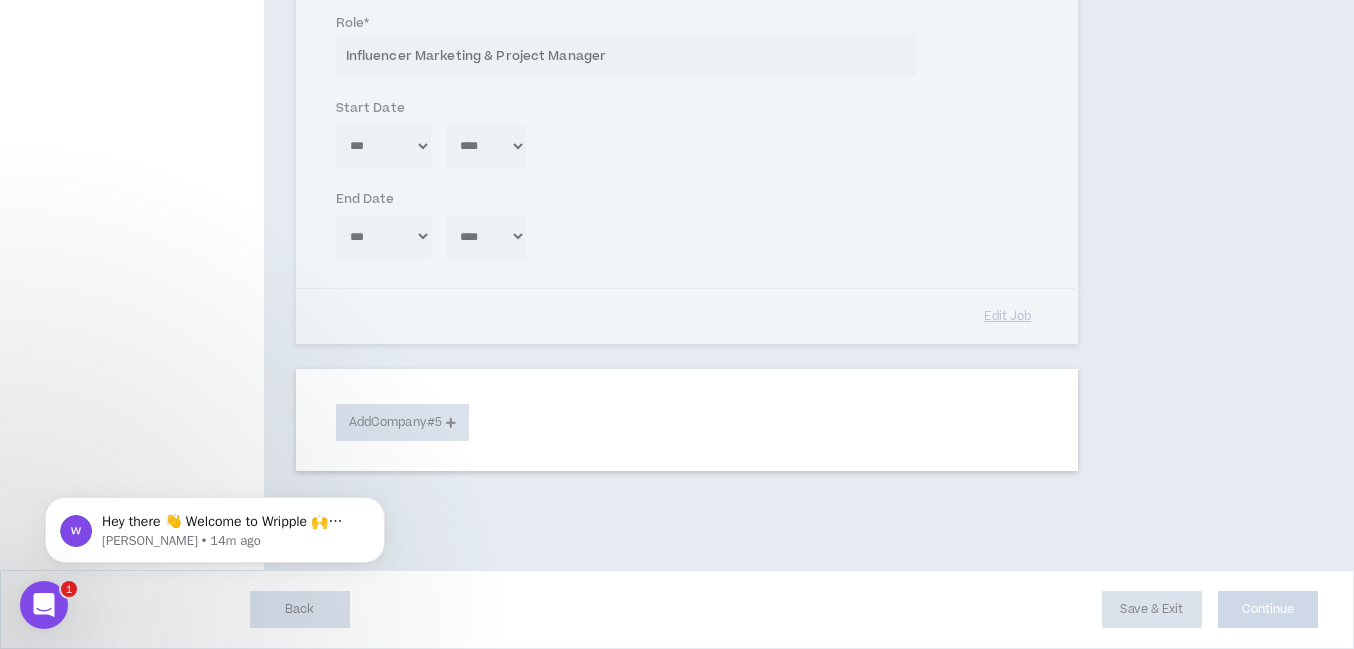 scroll, scrollTop: 979, scrollLeft: 0, axis: vertical 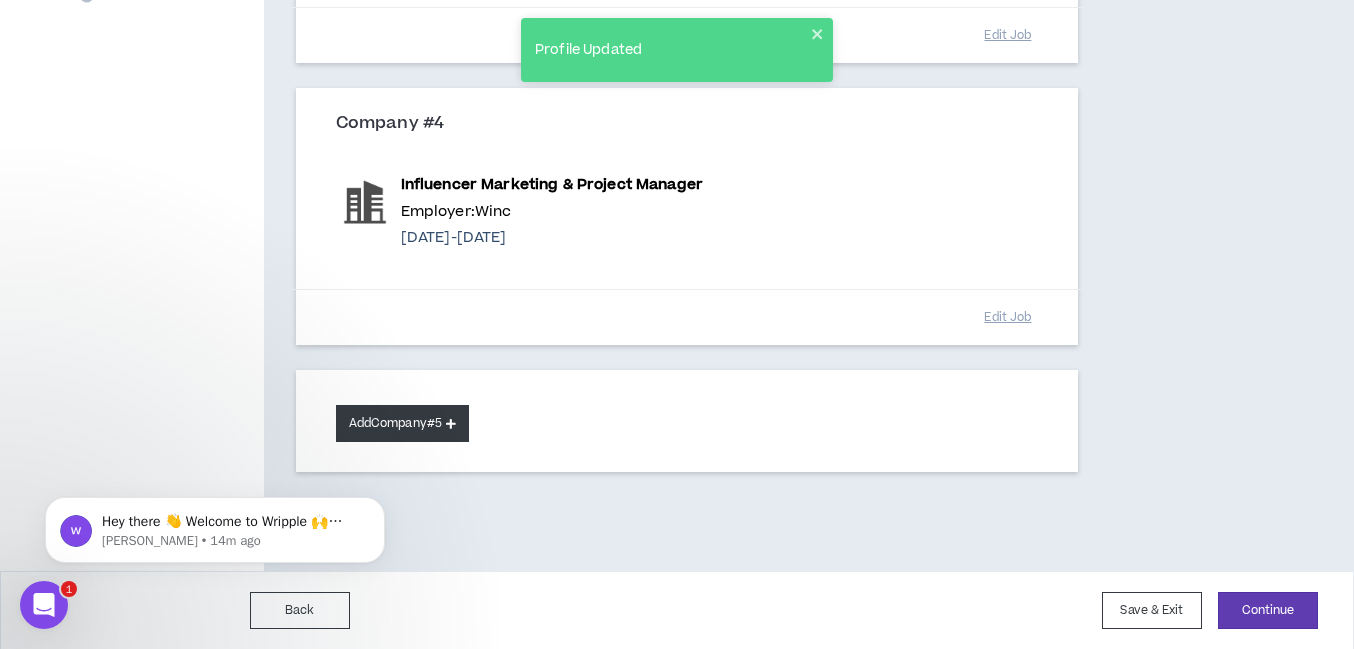 click on "Add  Company  #5" at bounding box center (402, 423) 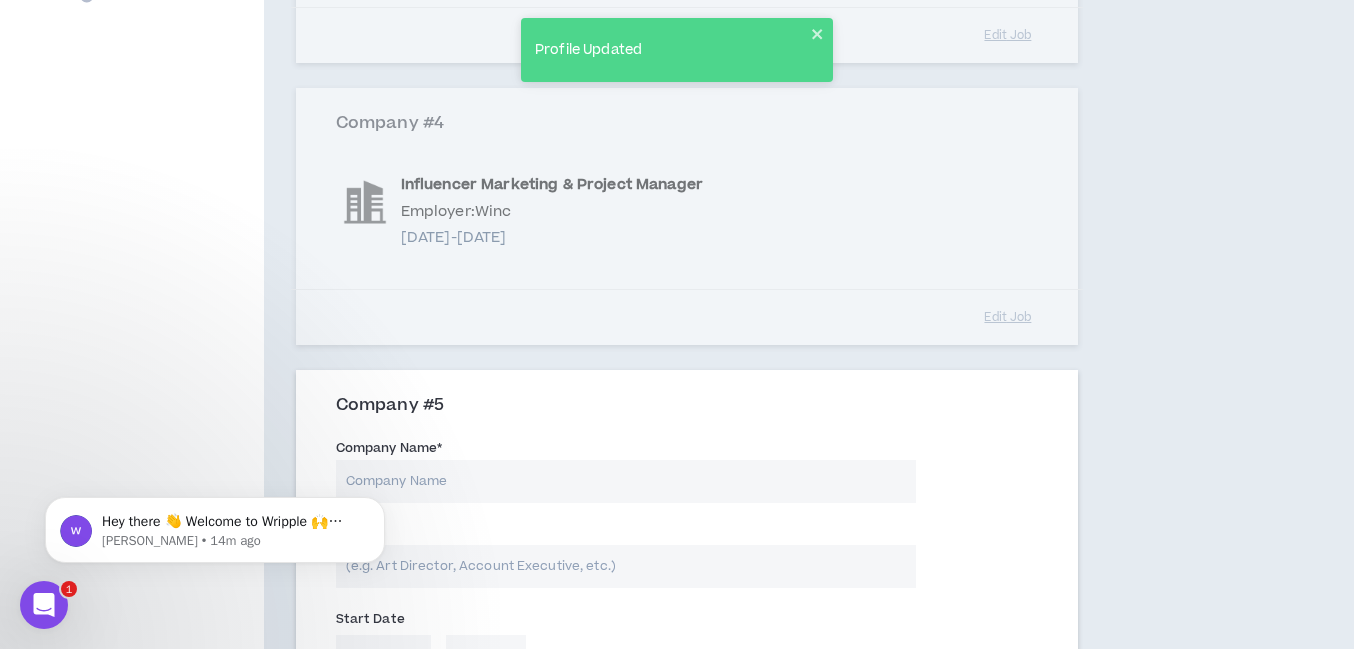 click on "Company Name  *" at bounding box center [626, 481] 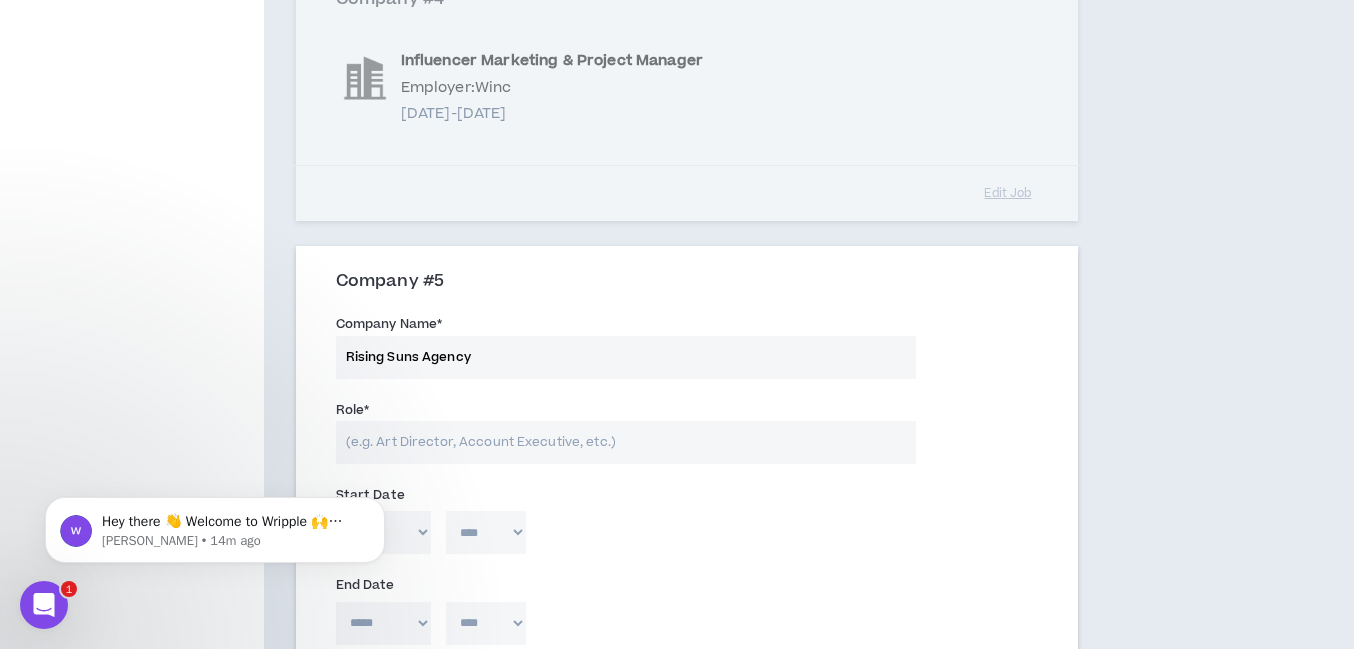 scroll, scrollTop: 1105, scrollLeft: 0, axis: vertical 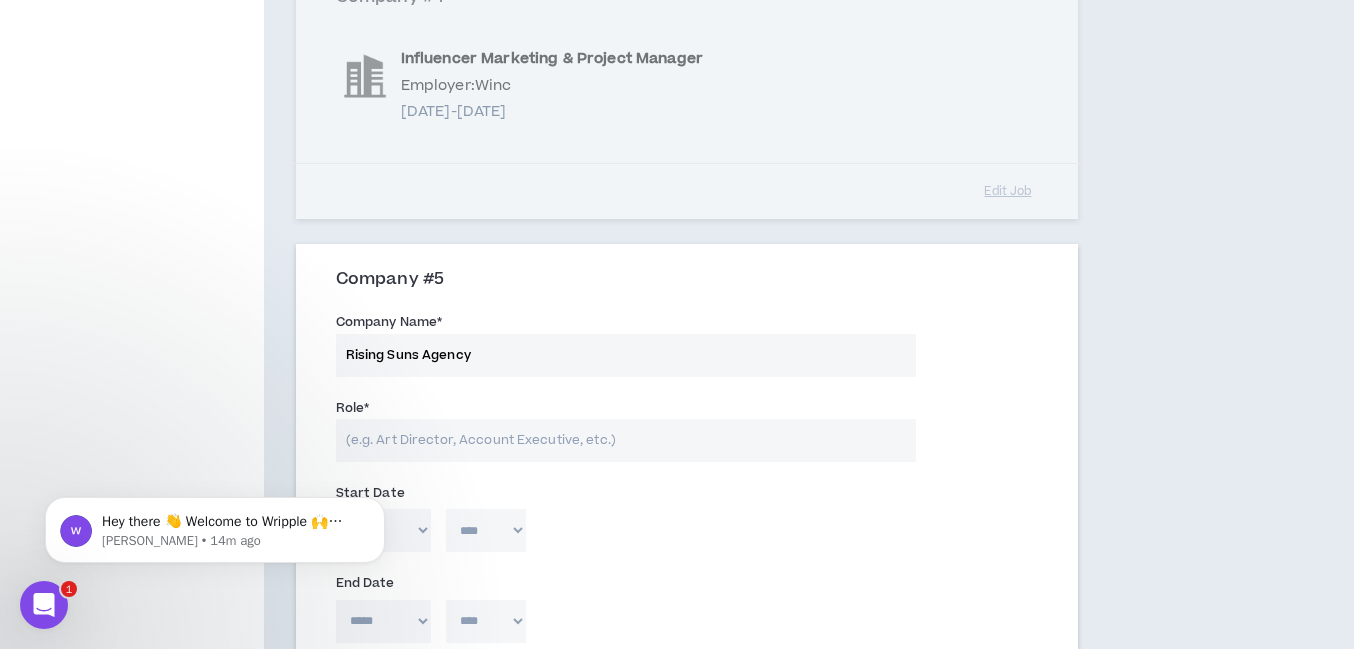 type on "Rising Suns Agency" 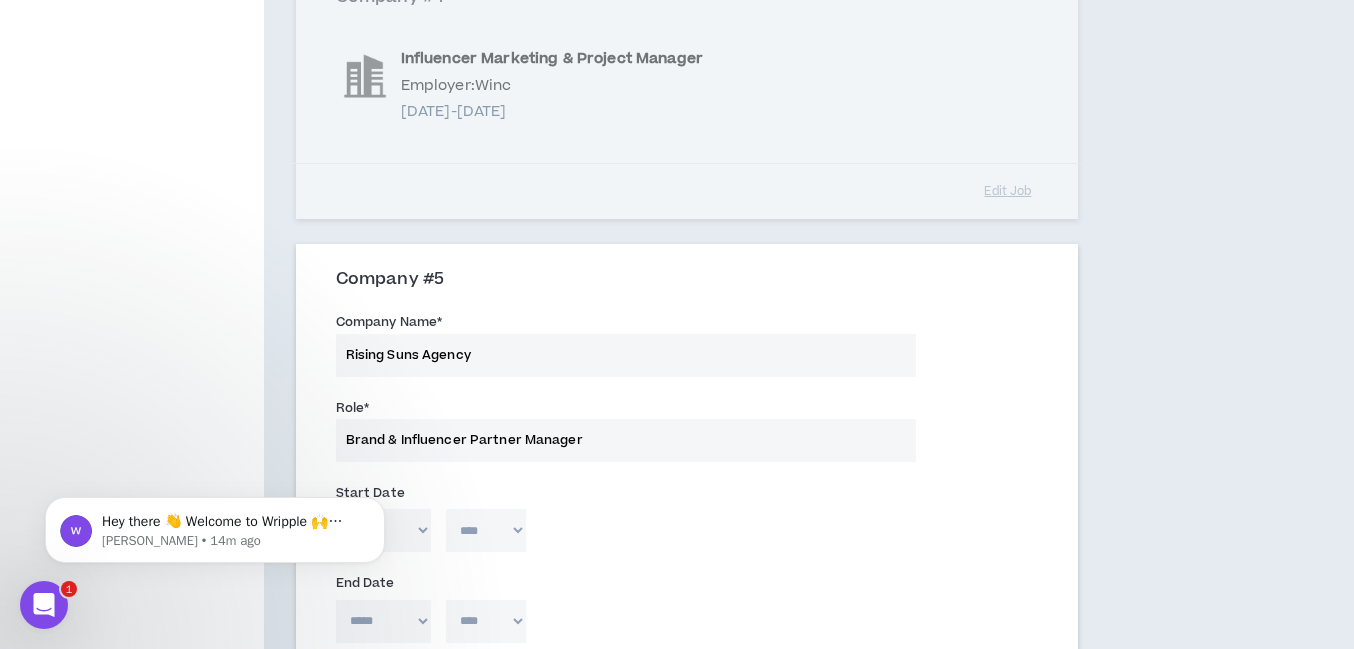 type on "Brand & Influencer Partner Manager" 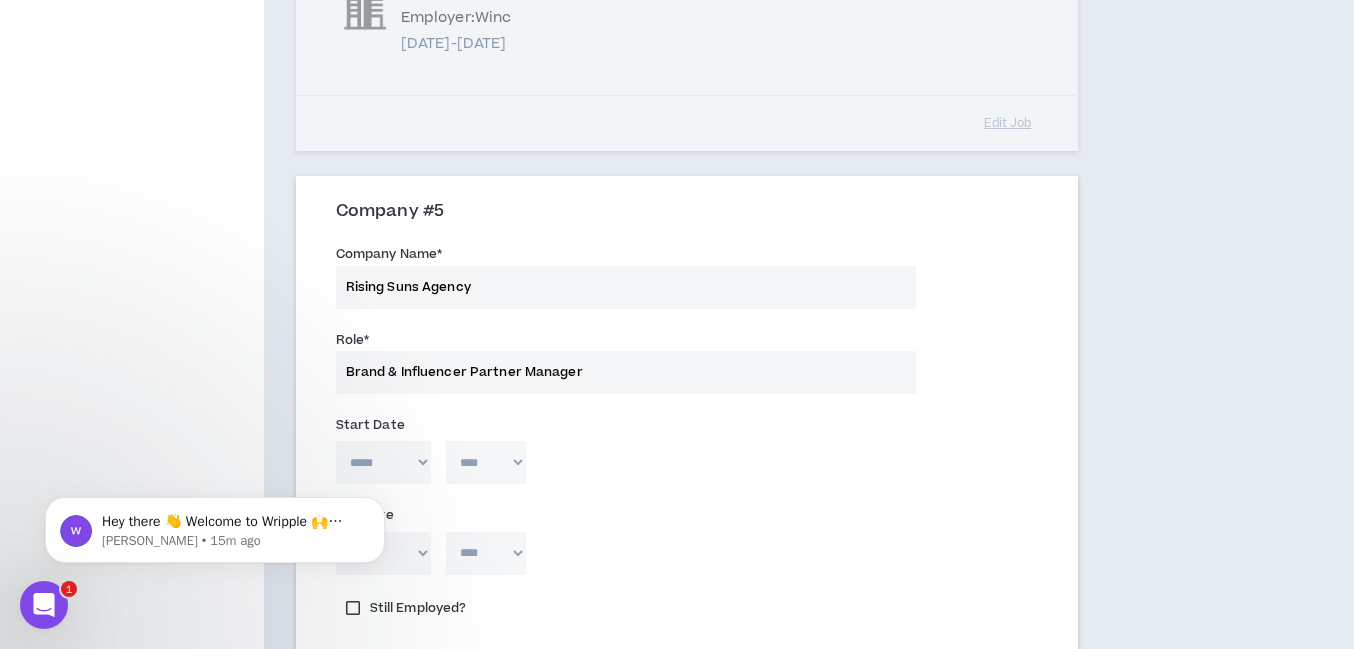scroll, scrollTop: 1193, scrollLeft: 0, axis: vertical 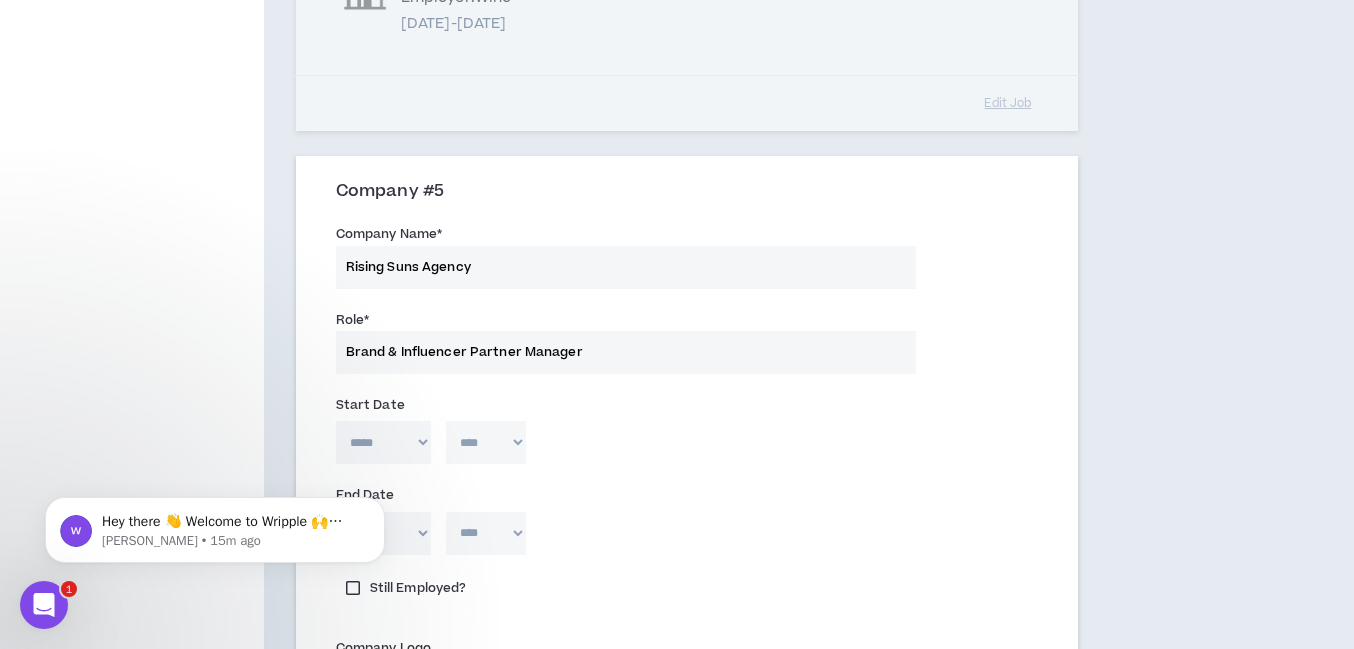 click on "***** *** *** *** *** *** **** *** *** **** *** *** ***" at bounding box center [383, 442] 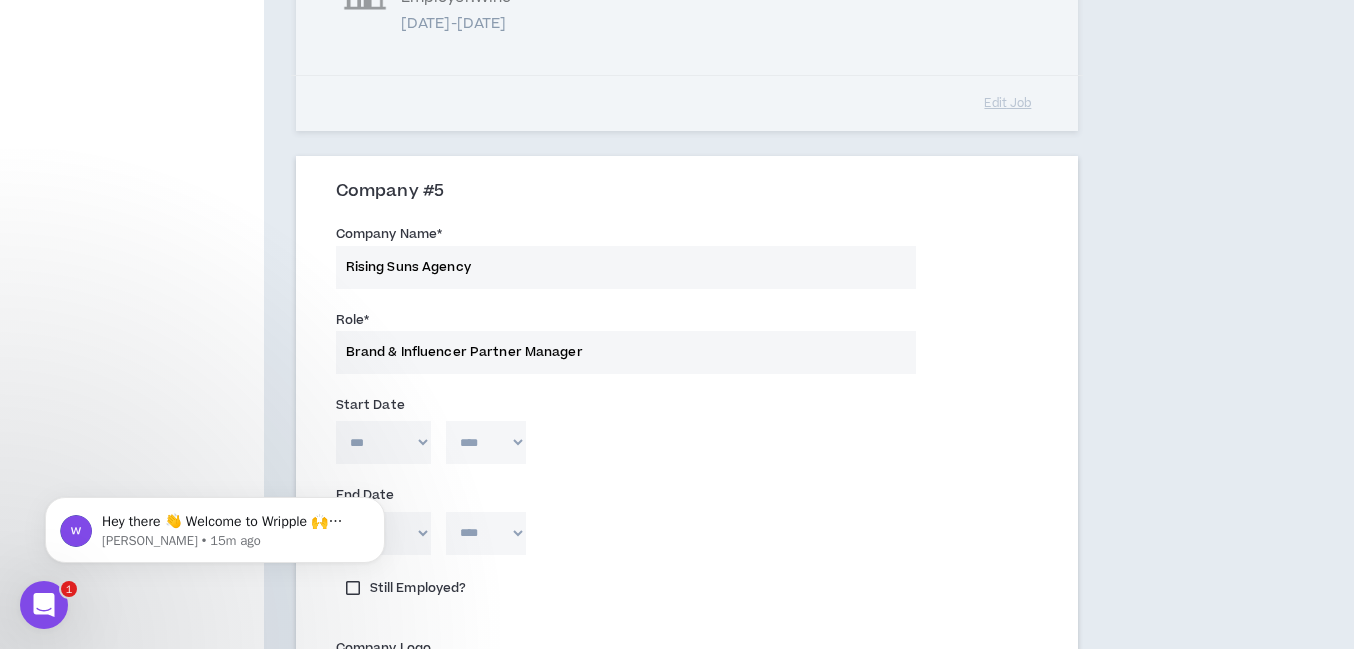 click on "**** **** **** **** **** **** **** **** **** **** **** **** **** **** **** **** **** **** **** **** **** **** **** **** **** **** **** **** **** **** **** **** **** **** **** **** **** **** **** **** **** **** **** **** **** **** **** **** **** **** **** **** **** **** **** **** **** **** **** **** **** **** **** **** **** **** **** **** **** **** **** **** **** **** **** **** **** **** **** **** **** **** **** **** **** **** **** **** **** **** **** **** **** **** **** **** **** **** **** **** **** **** **** **** **** **** **** **** **** **** **** **** **** **** **** **** **** **** **** **** **** **** **** **** **** **** ****" at bounding box center (486, 442) 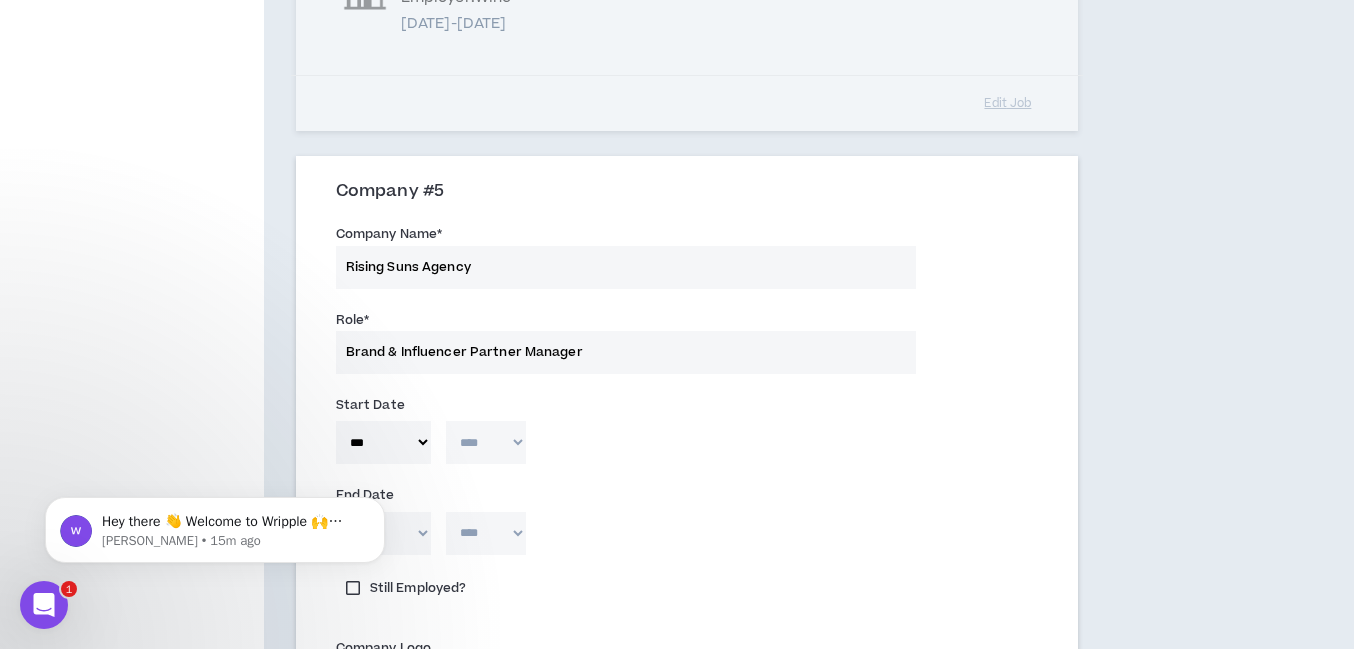 select on "****" 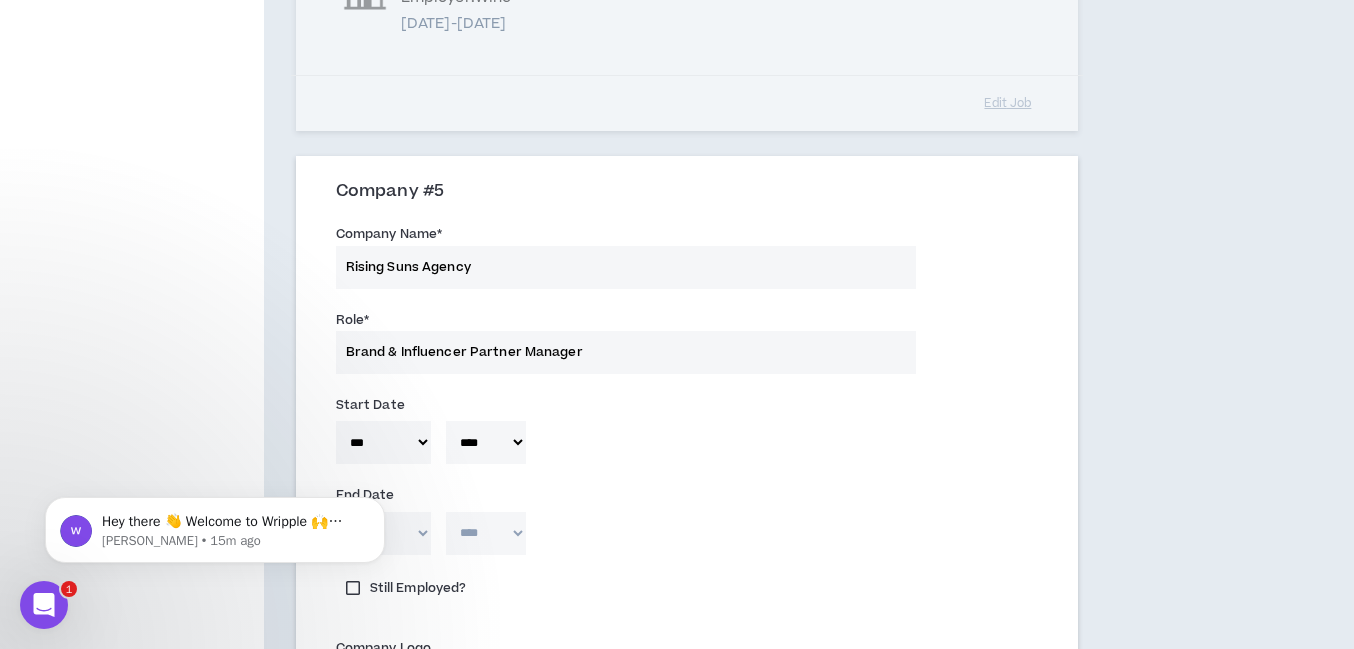 click on "***** *** *** *** *** *** **** *** *** **** *** *** ***" at bounding box center [383, 533] 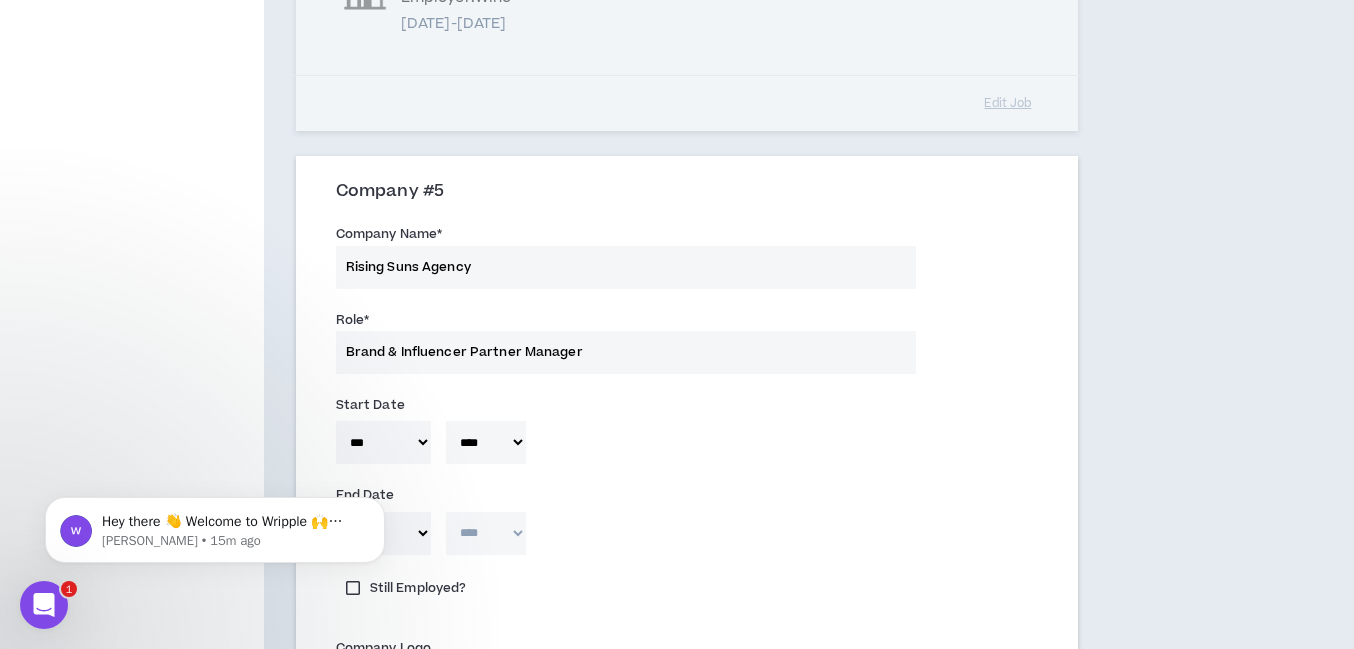 click on "**** **** **** **** **** **** **** **** **** **** **** **** **** **** **** **** **** **** **** **** **** **** **** **** **** **** **** **** **** **** **** **** **** **** **** **** **** **** **** **** **** **** **** **** **** **** **** **** **** **** **** **** **** **** **** **** **** **** **** **** **** **** **** **** **** **** **** **** **** **** **** **** **** **** **** **** **** **** **** **** **** **** **** **** **** **** **** **** **** **** **** **** **** **** **** **** **** **** **** **** **** **** **** **** **** **** **** **** **** **** **** **** **** **** **** **** **** **** **** **** **** **** **** **** **** **** ****" at bounding box center [486, 533] 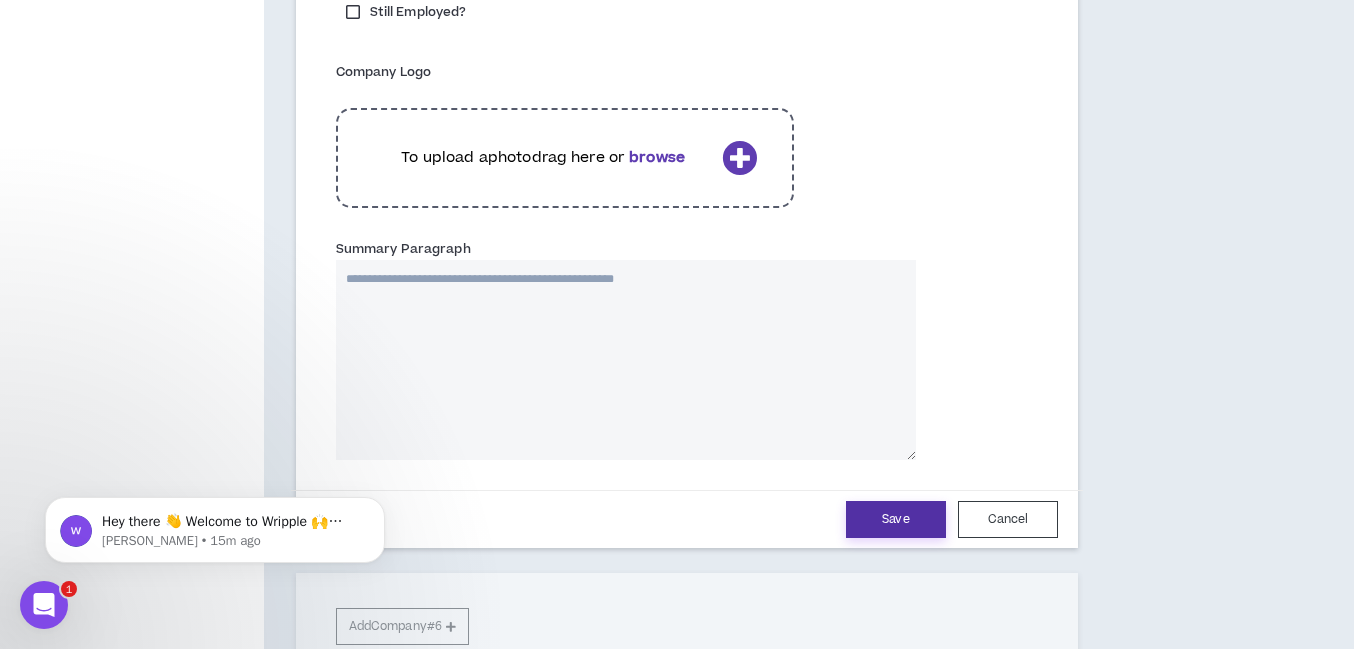 click on "Save" at bounding box center [896, 519] 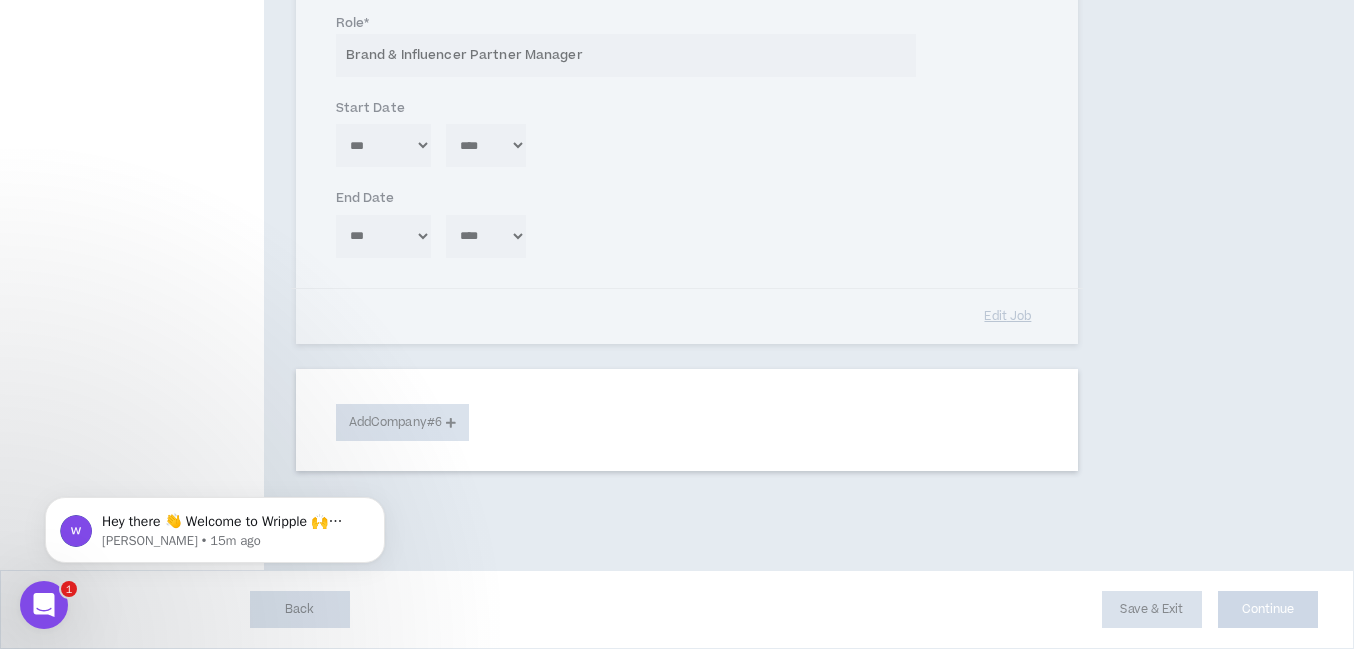 scroll, scrollTop: 1261, scrollLeft: 0, axis: vertical 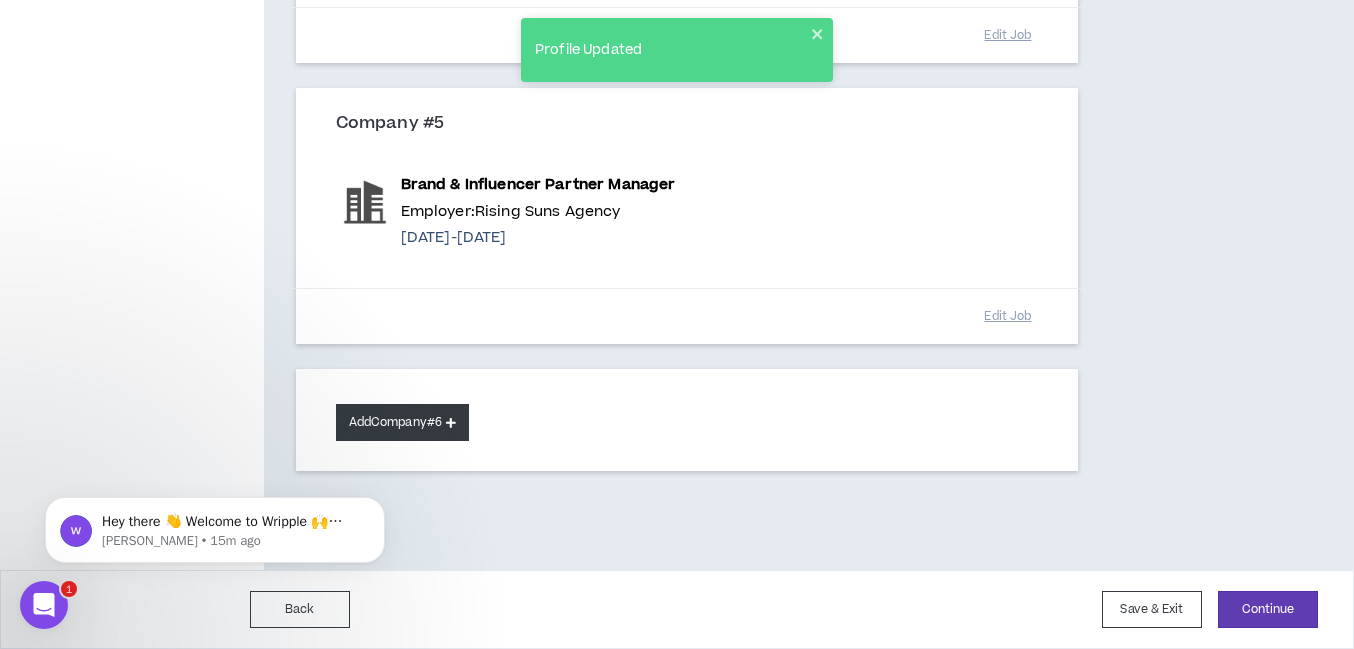 click on "Add  Company  #6" at bounding box center (402, 422) 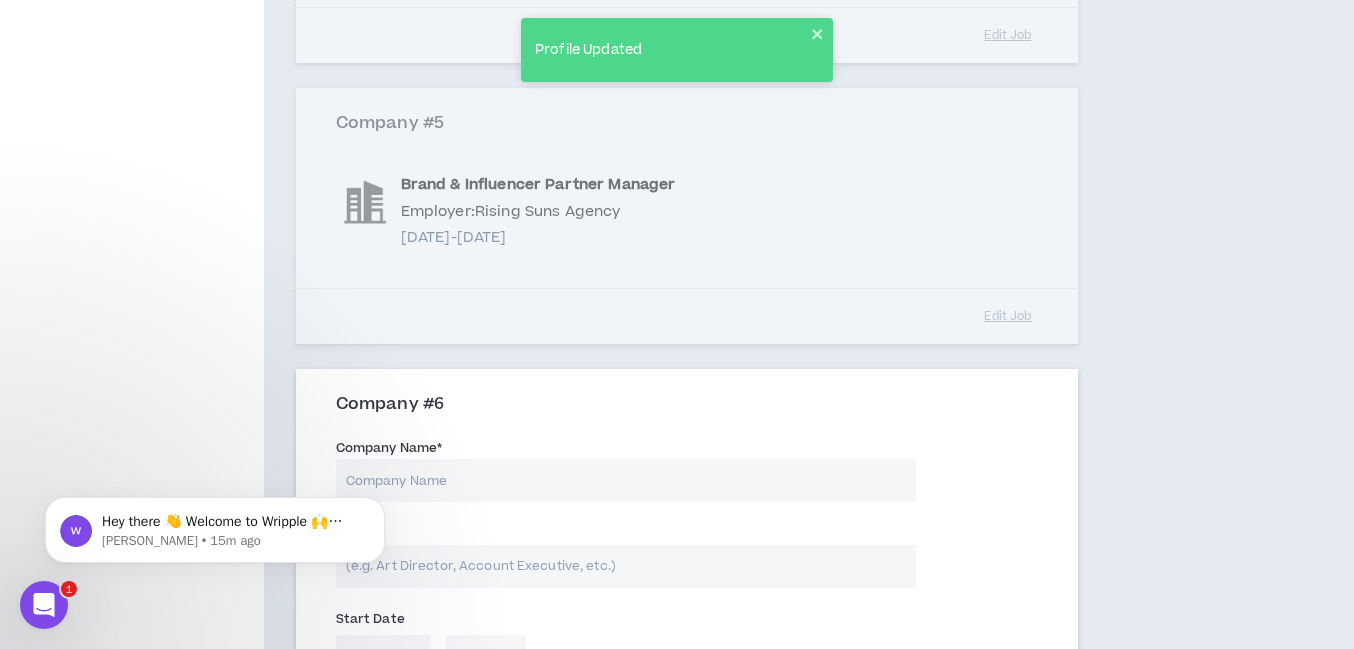 click on "Company Name  *" at bounding box center [626, 480] 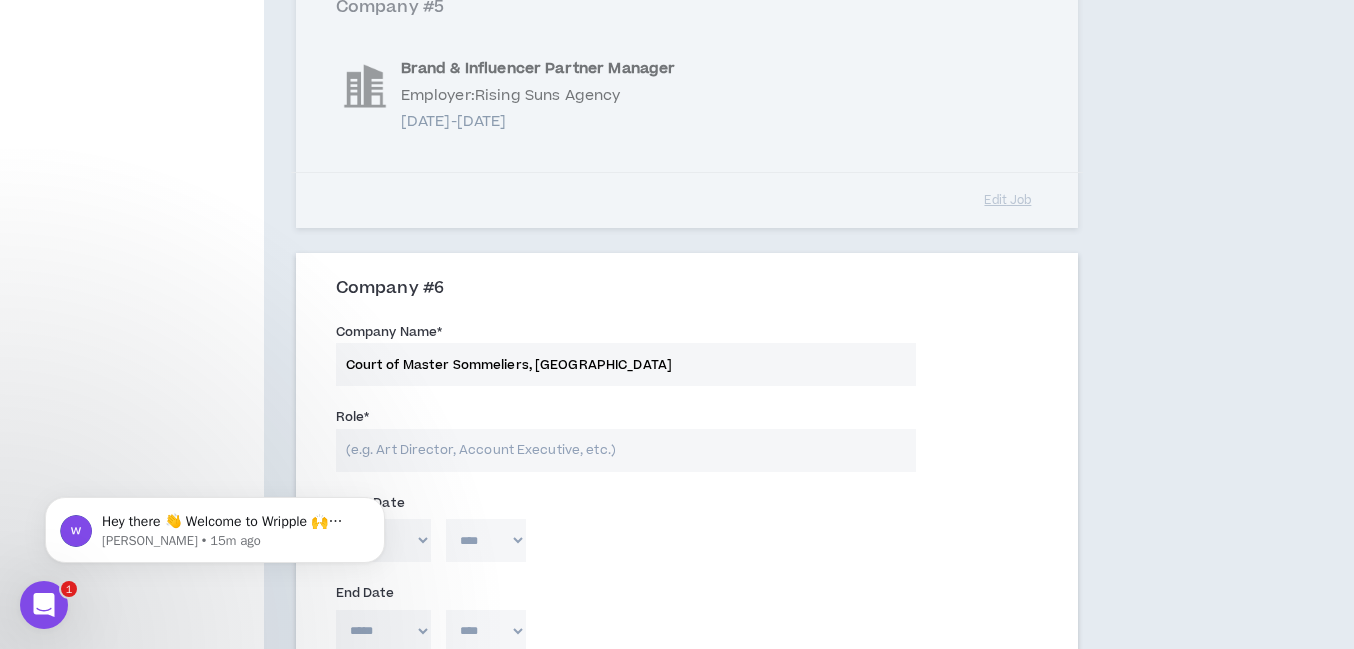 scroll, scrollTop: 1433, scrollLeft: 0, axis: vertical 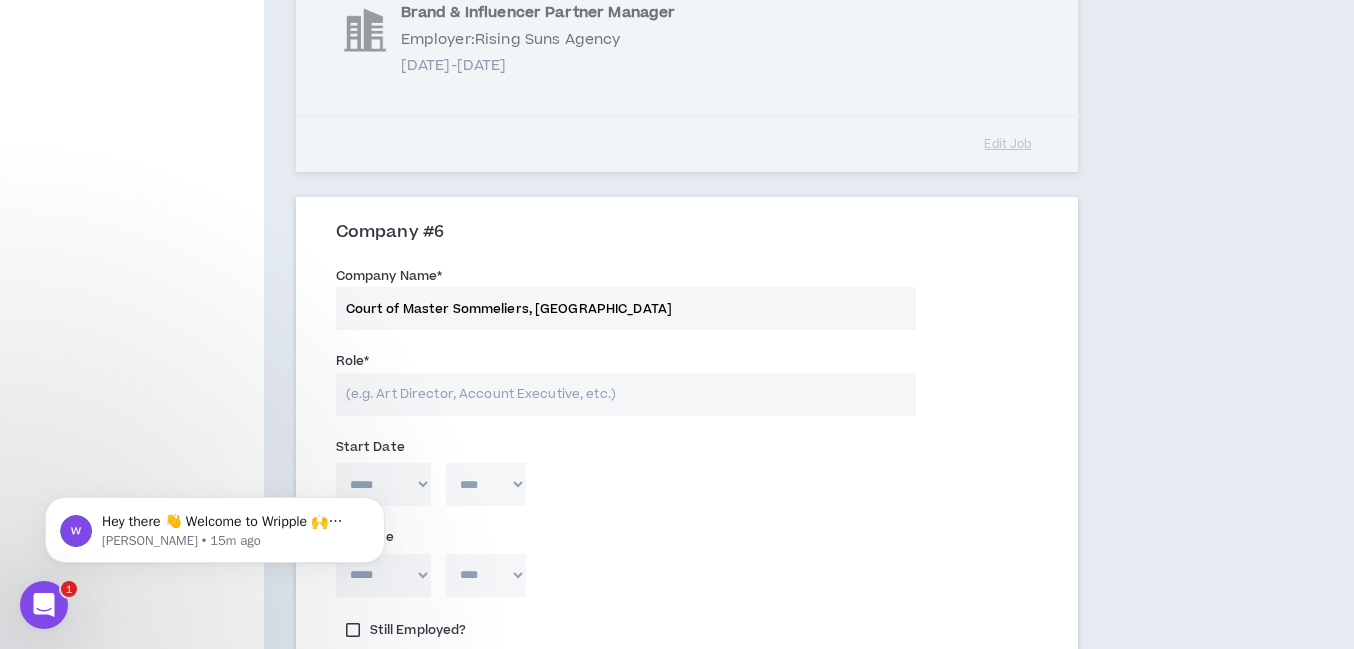 type on "Court of Master Sommeliers, [GEOGRAPHIC_DATA]" 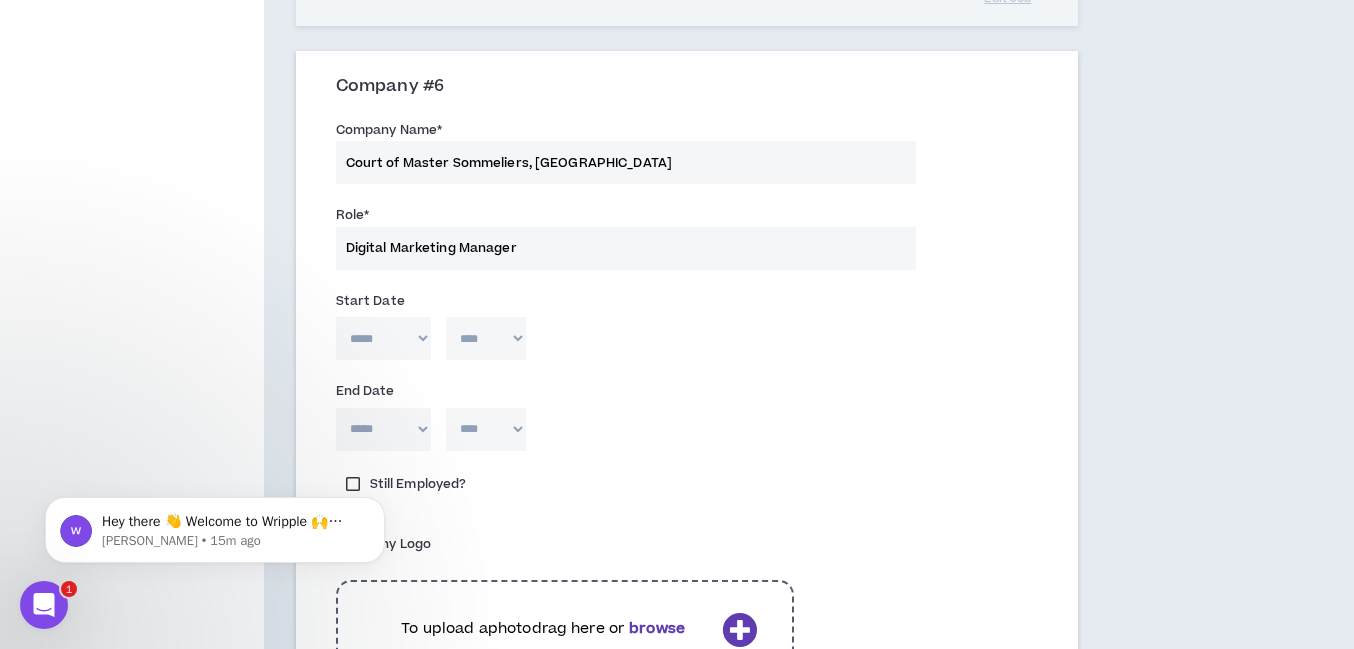 scroll, scrollTop: 1583, scrollLeft: 0, axis: vertical 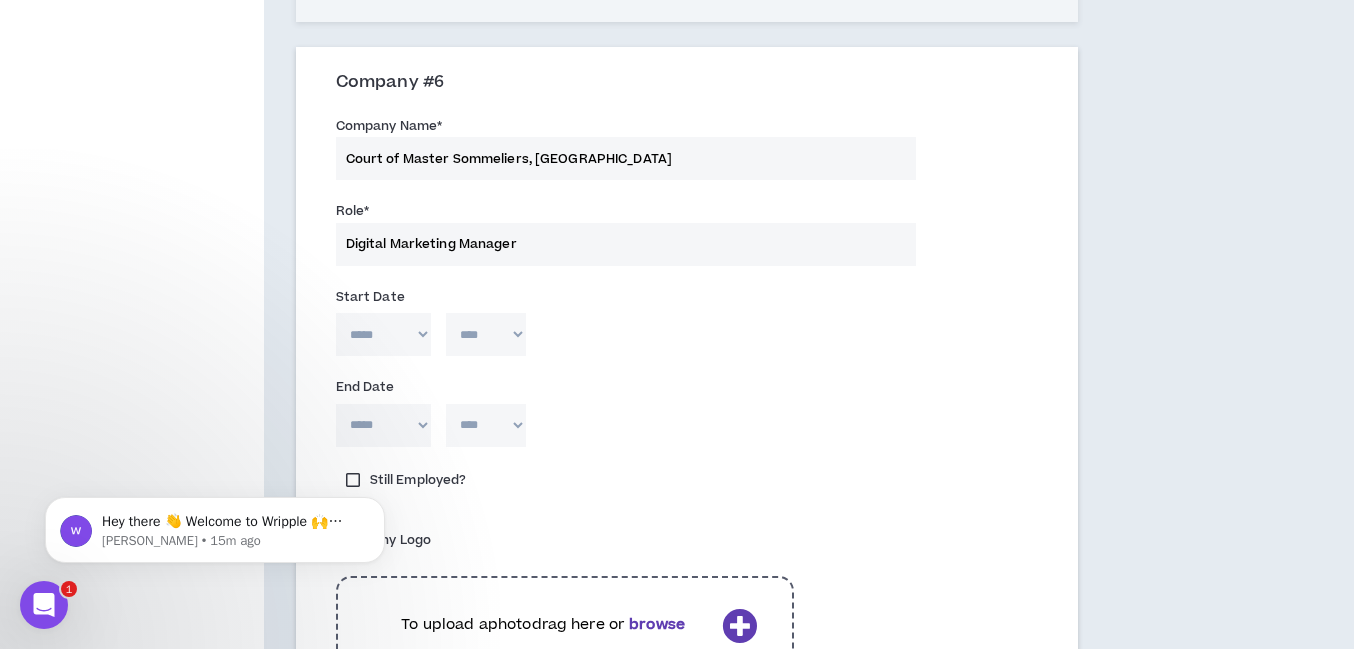 type on "Digital Marketing Manager" 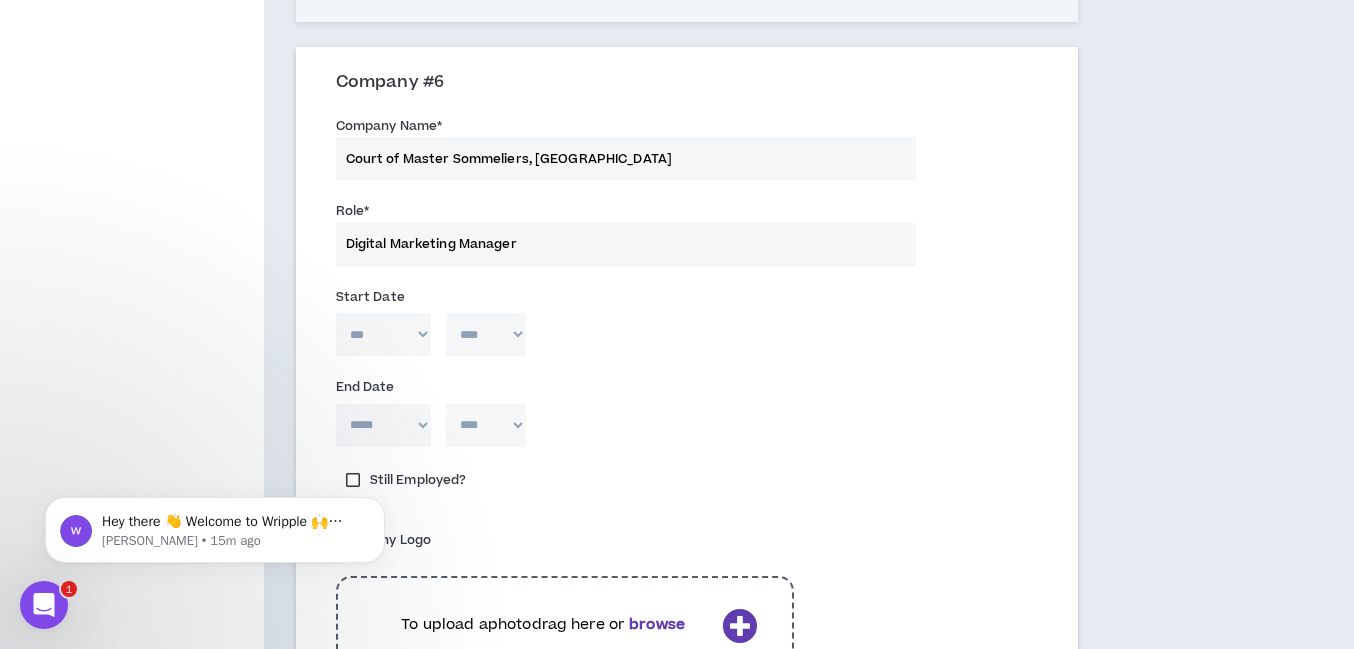 click on "**** **** **** **** **** **** **** **** **** **** **** **** **** **** **** **** **** **** **** **** **** **** **** **** **** **** **** **** **** **** **** **** **** **** **** **** **** **** **** **** **** **** **** **** **** **** **** **** **** **** **** **** **** **** **** **** **** **** **** **** **** **** **** **** **** **** **** **** **** **** **** **** **** **** **** **** **** **** **** **** **** **** **** **** **** **** **** **** **** **** **** **** **** **** **** **** **** **** **** **** **** **** **** **** **** **** **** **** **** **** **** **** **** **** **** **** **** **** **** **** **** **** **** **** **** **** ****" at bounding box center [486, 334] 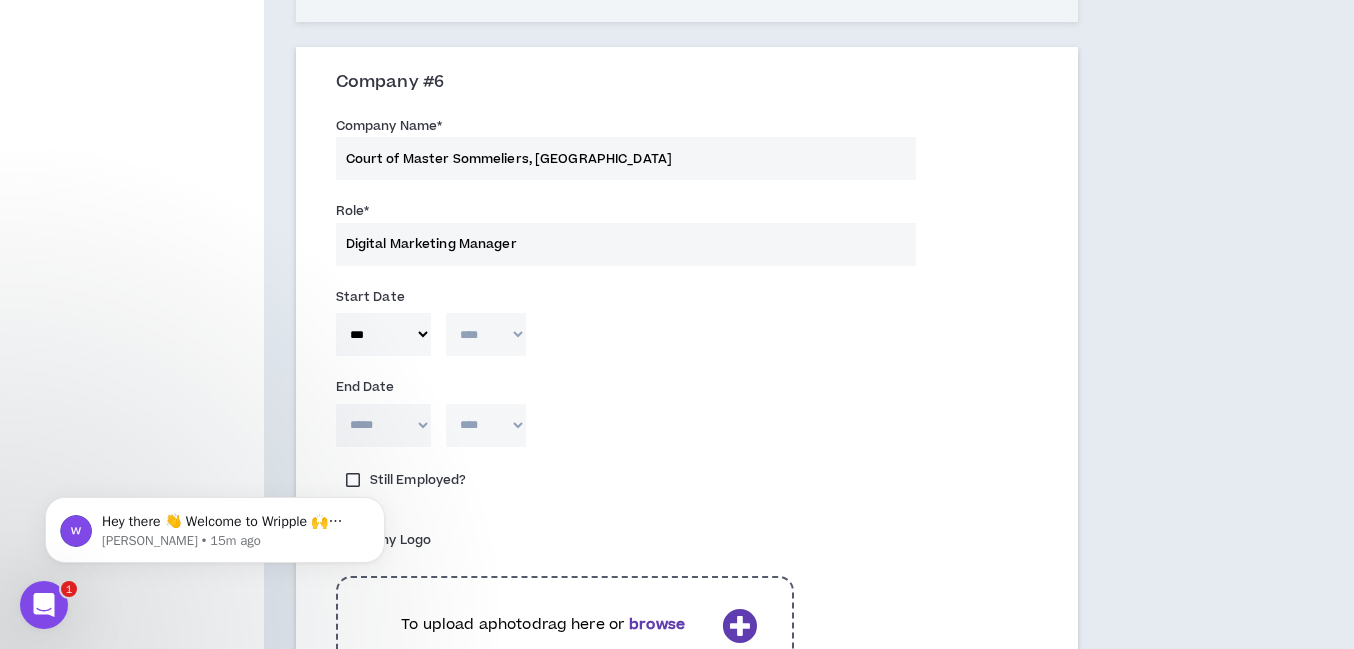 select on "****" 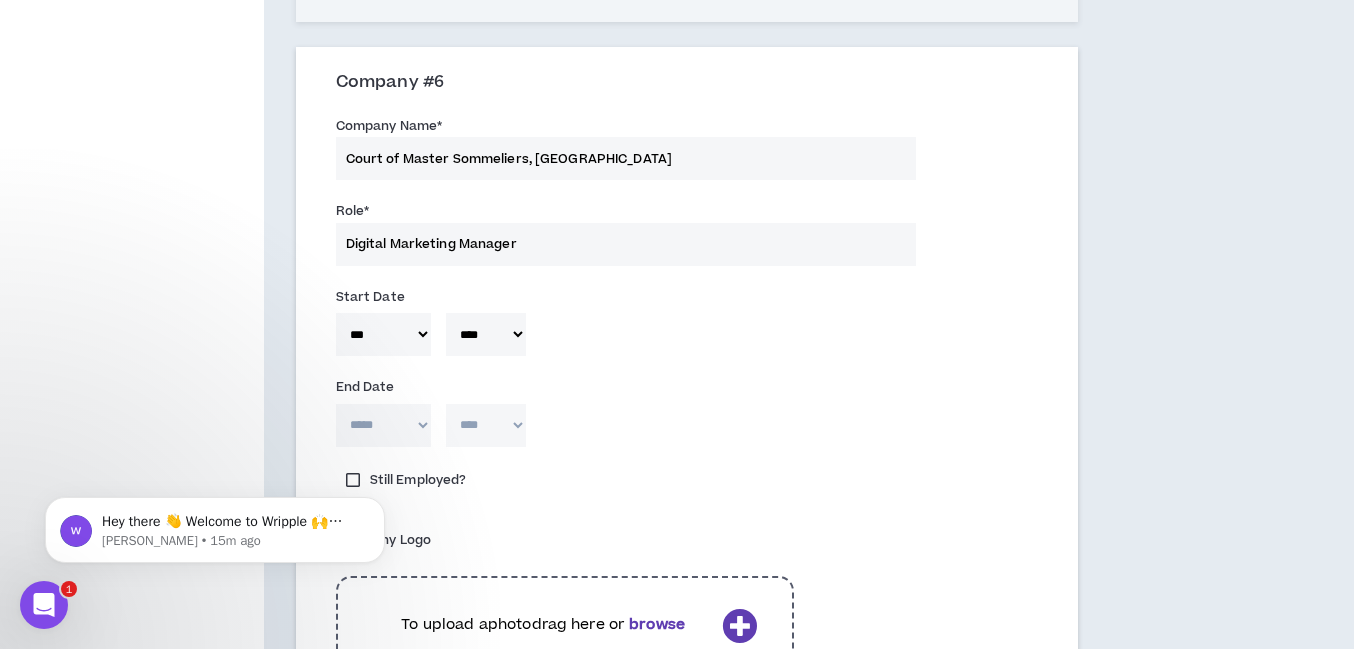 click on "***** *** *** *** *** *** **** *** *** **** *** *** ***" at bounding box center (383, 425) 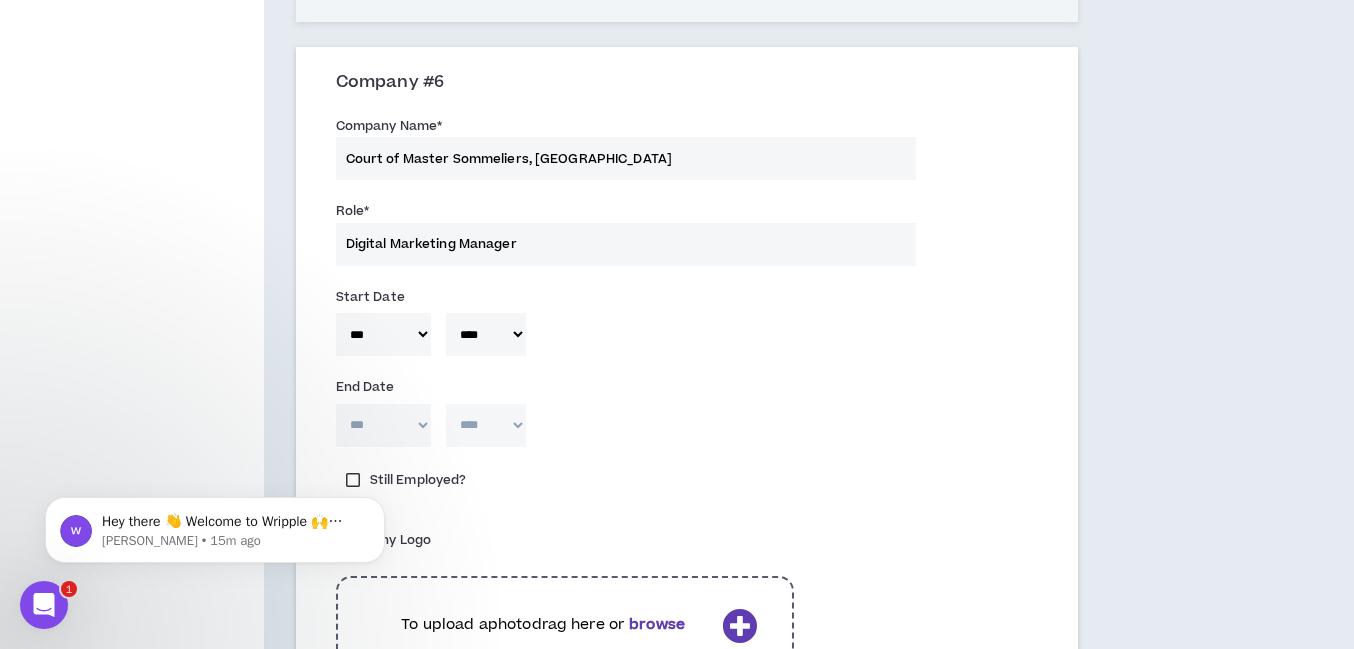type 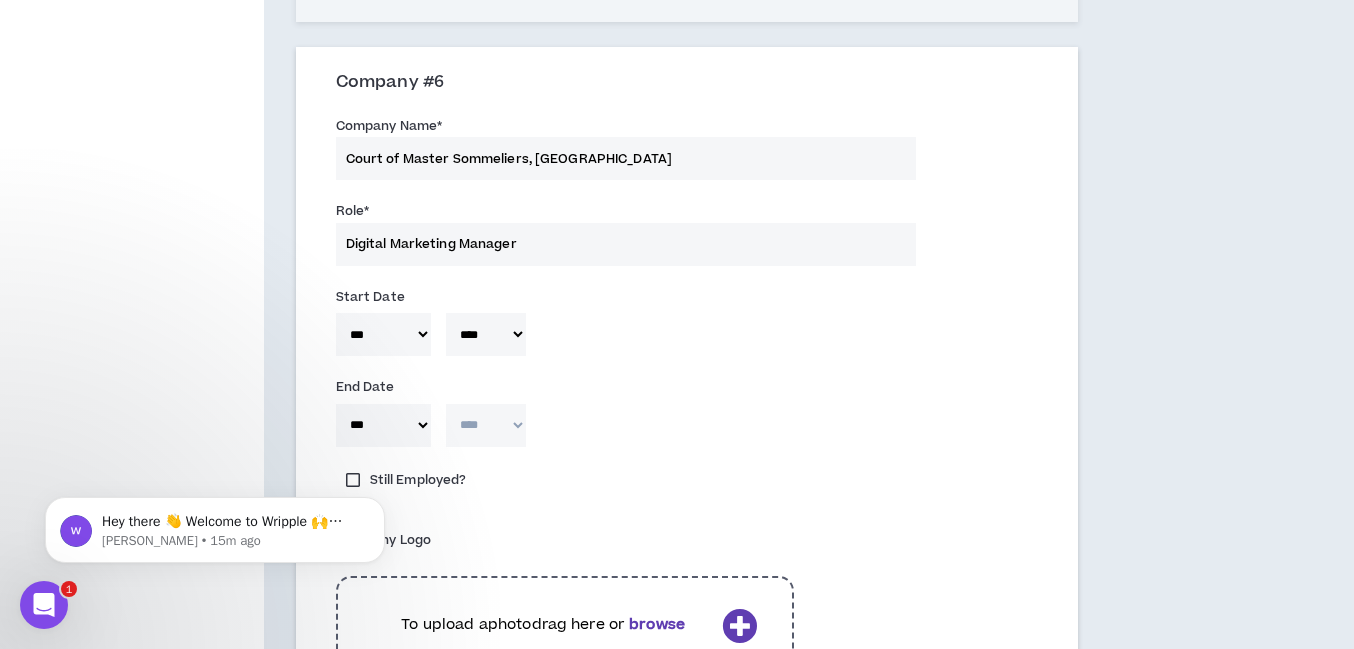 click on "**** **** **** **** **** **** **** **** **** **** **** **** **** **** **** **** **** **** **** **** **** **** **** **** **** **** **** **** **** **** **** **** **** **** **** **** **** **** **** **** **** **** **** **** **** **** **** **** **** **** **** **** **** **** **** **** **** **** **** **** **** **** **** **** **** **** **** **** **** **** **** **** **** **** **** **** **** **** **** **** **** **** **** **** **** **** **** **** **** **** **** **** **** **** **** **** **** **** **** **** **** **** **** **** **** **** **** **** **** **** **** **** **** **** **** **** **** **** **** **** **** **** **** **** **** **** ****" at bounding box center [486, 425] 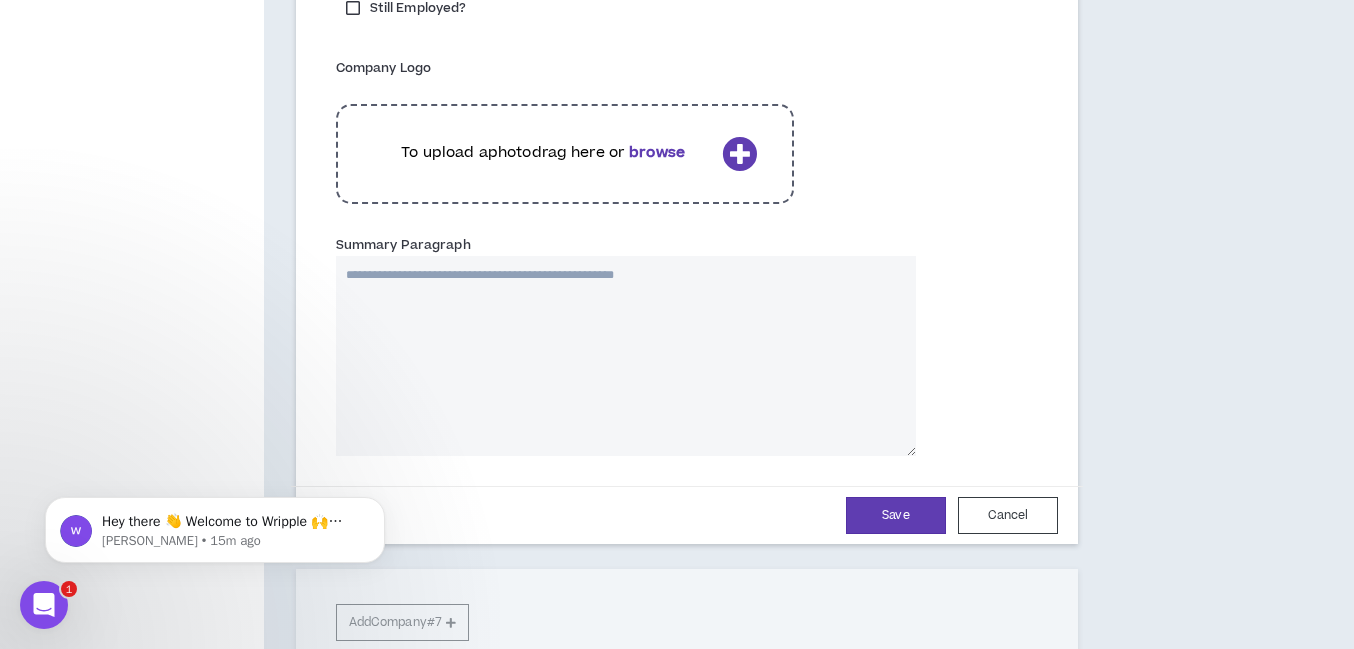 scroll, scrollTop: 1849, scrollLeft: 0, axis: vertical 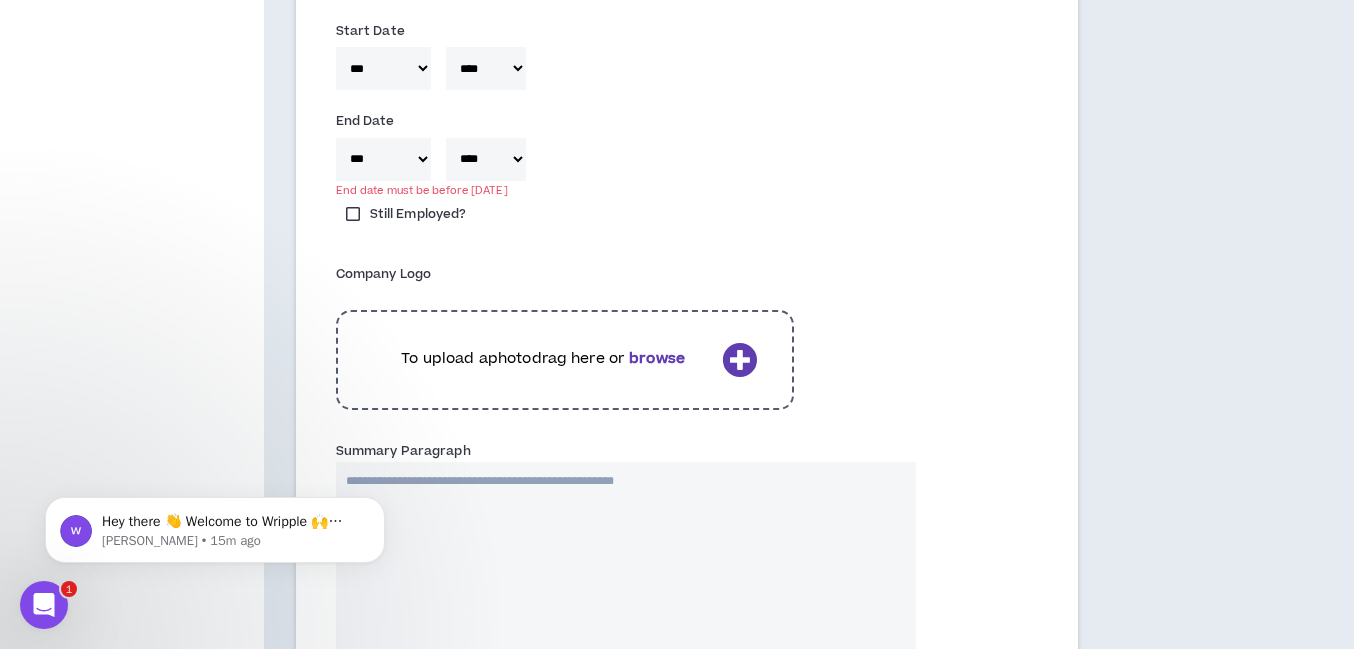 click on "**** **** **** **** **** **** **** **** **** **** **** **** **** **** **** **** **** **** **** **** **** **** **** **** **** **** **** **** **** **** **** **** **** **** **** **** **** **** **** **** **** **** **** **** **** **** **** **** **** **** **** **** **** **** **** **** **** **** **** **** **** **** **** **** **** **** **** **** **** **** **** **** **** **** **** **** **** **** **** **** **** **** **** **** **** **** **** **** **** **** **** **** **** **** **** **** **** **** **** **** **** **** **** **** **** **** **** **** **** **** **** **** **** **** **** **** **** **** **** **** **** **** **** **** **** **** ****" at bounding box center [486, 159] 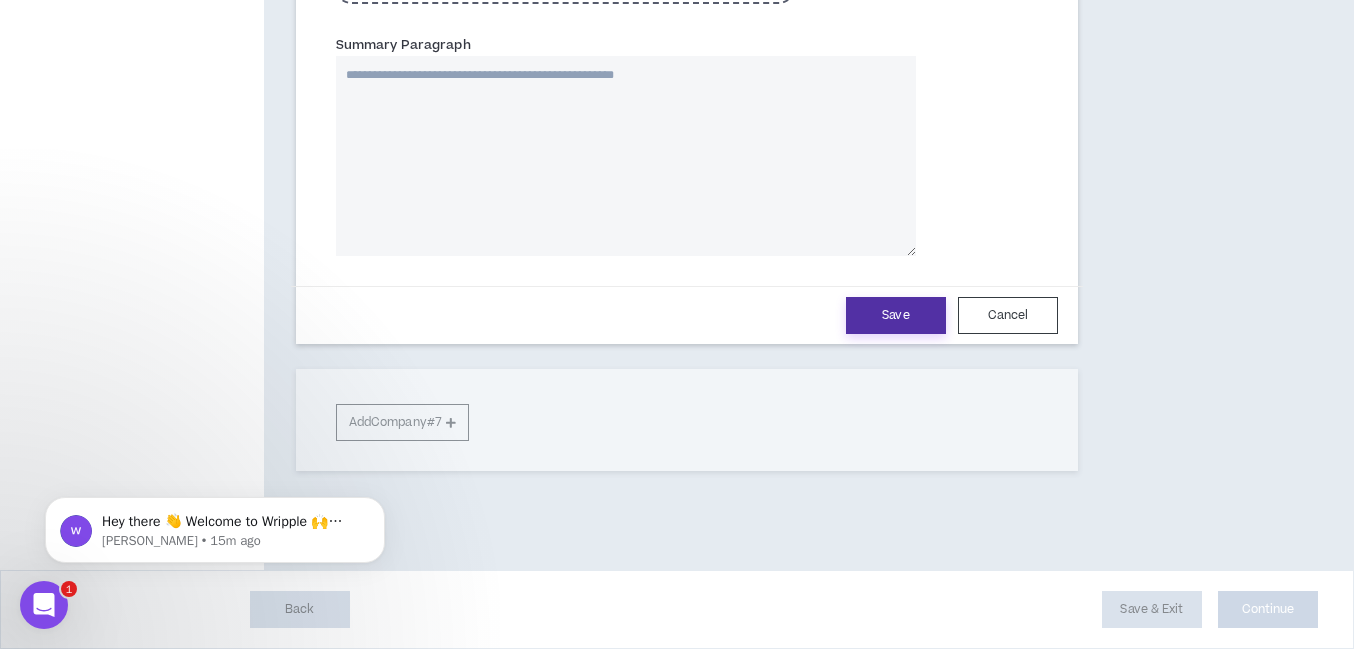 click on "Save" at bounding box center [896, 315] 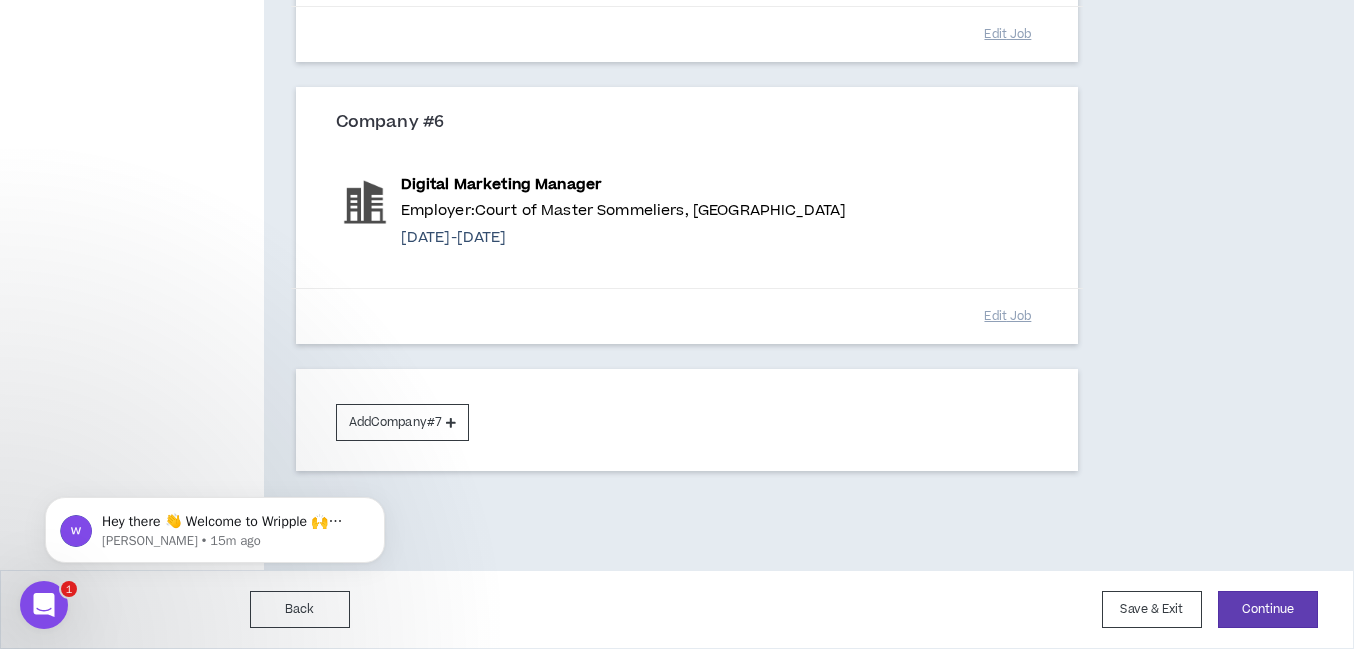 scroll, scrollTop: 1543, scrollLeft: 0, axis: vertical 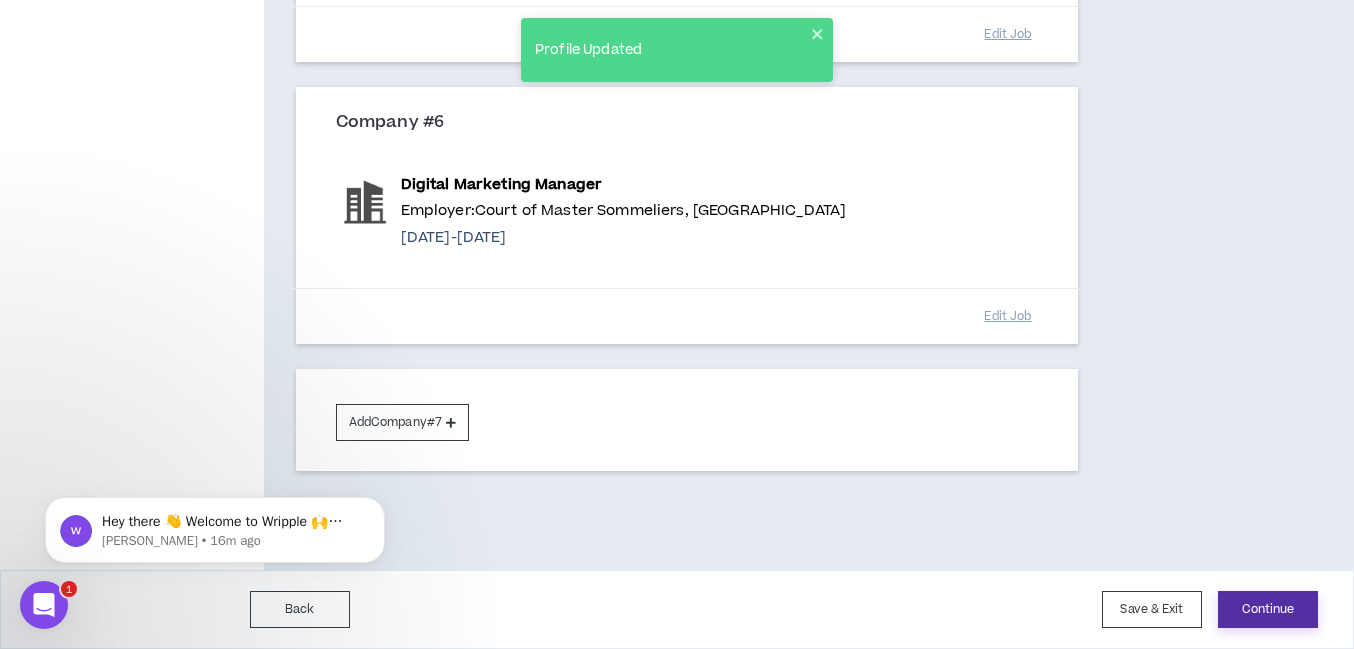 click on "Continue" at bounding box center [1268, 609] 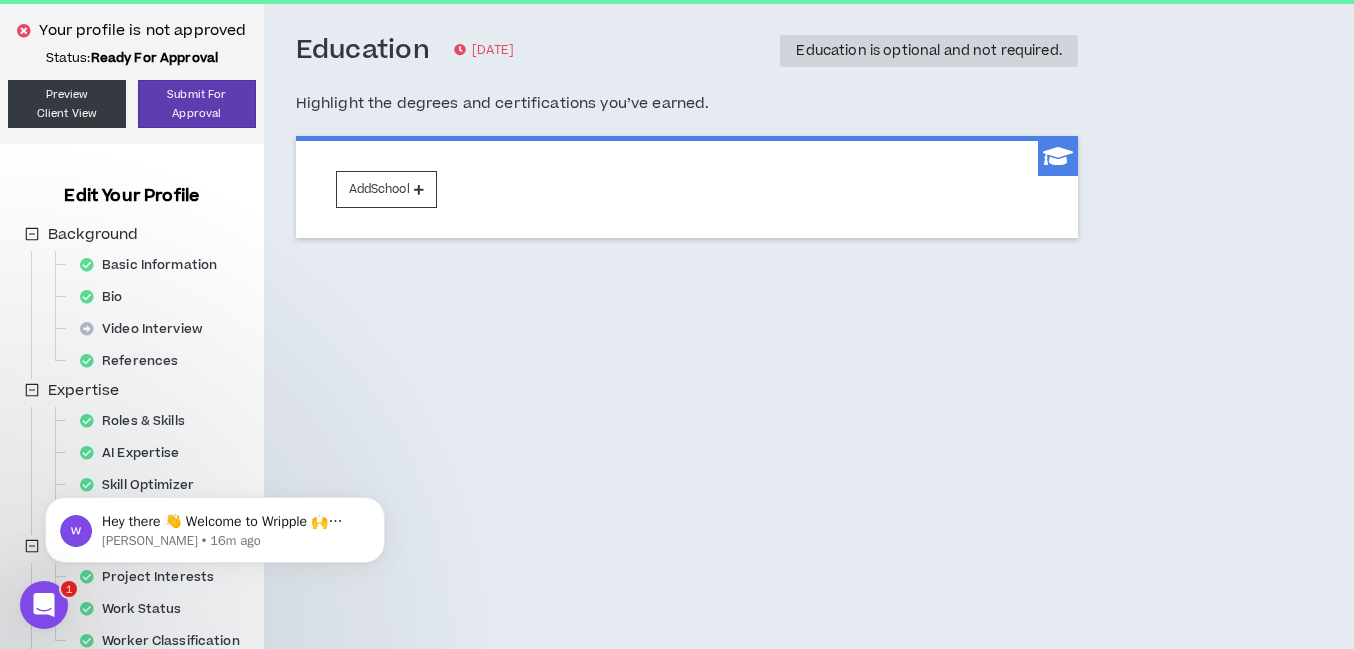 scroll, scrollTop: 0, scrollLeft: 0, axis: both 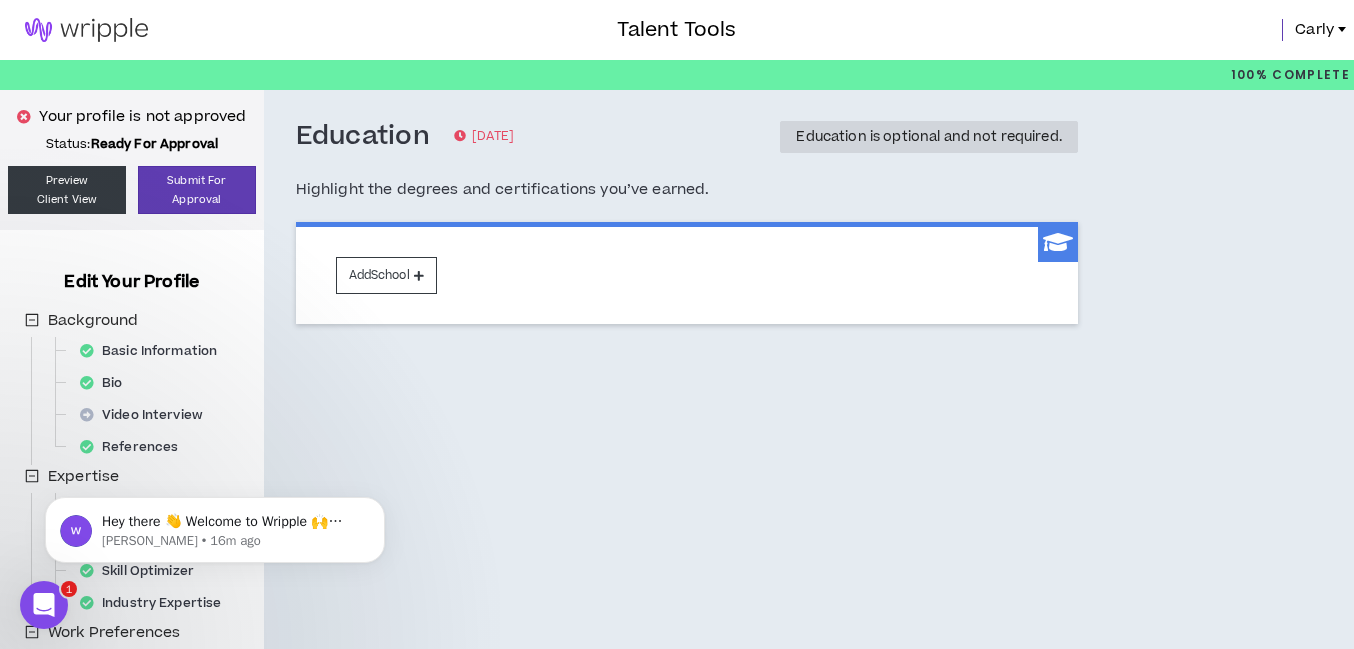 click on "Add  School" at bounding box center [687, 273] 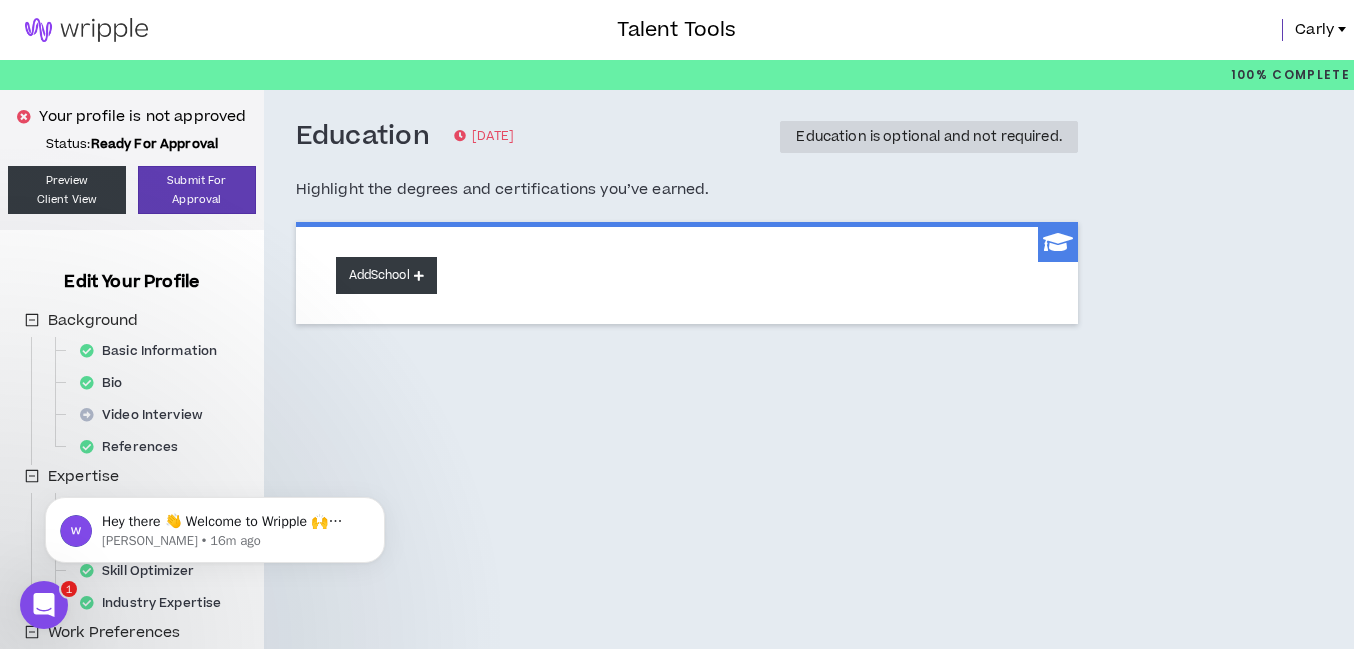 click on "Add  School" at bounding box center [386, 275] 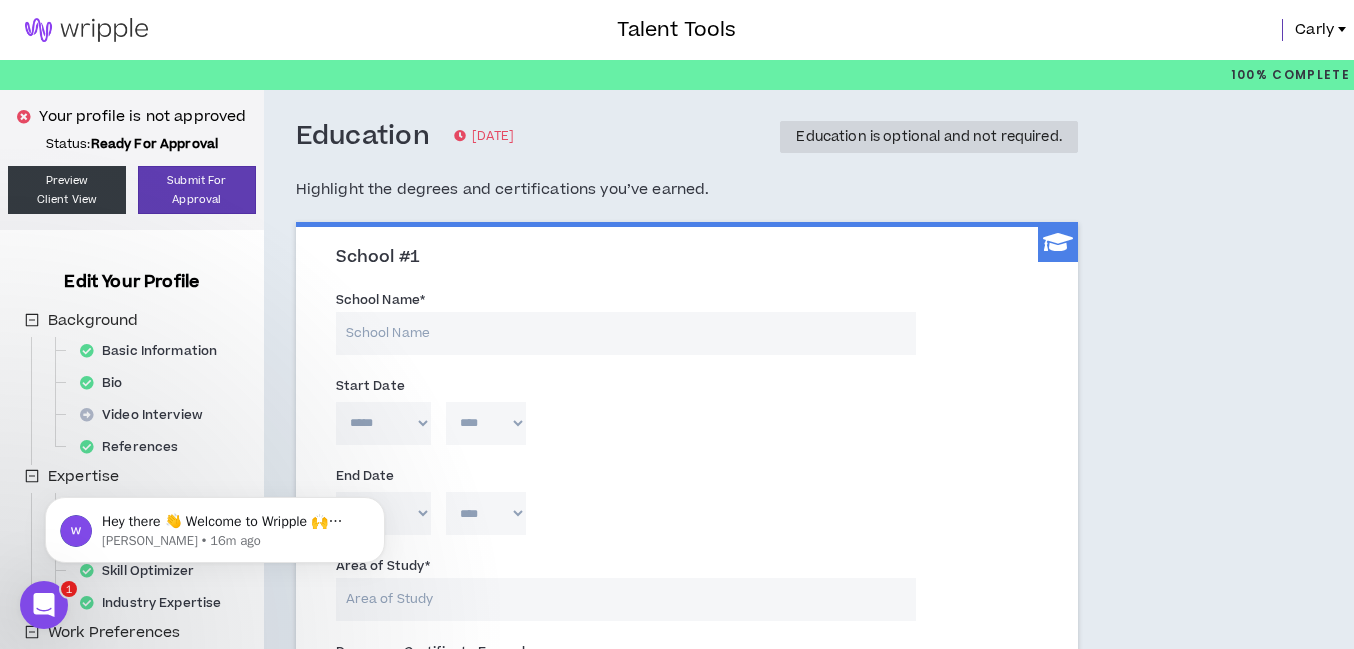 click on "School Name  *" at bounding box center (626, 333) 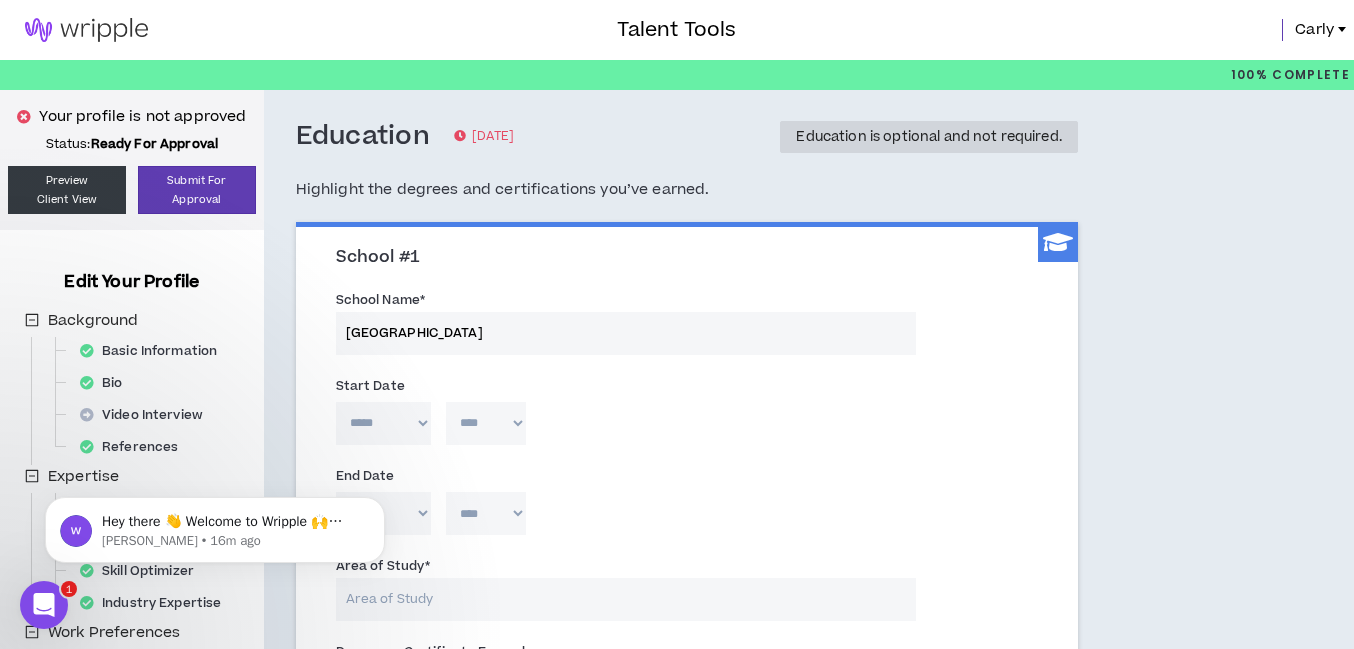 type on "[GEOGRAPHIC_DATA]" 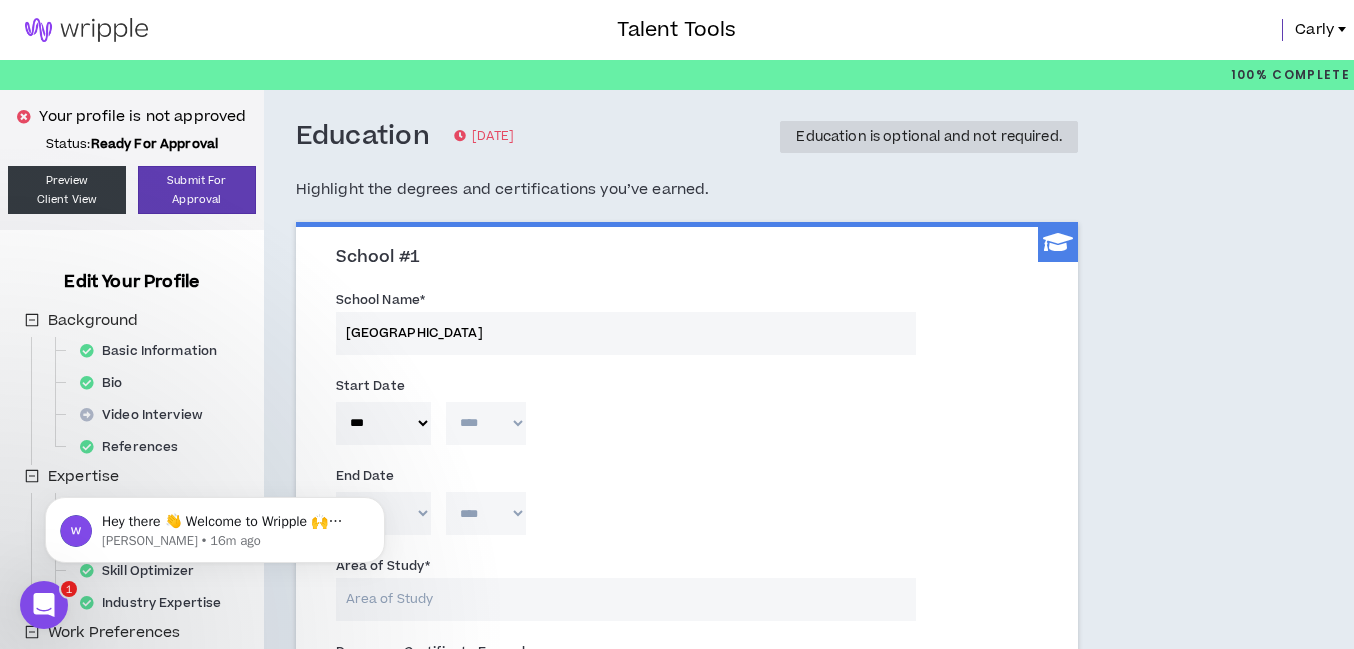 click on "Start Date" at bounding box center [626, 386] 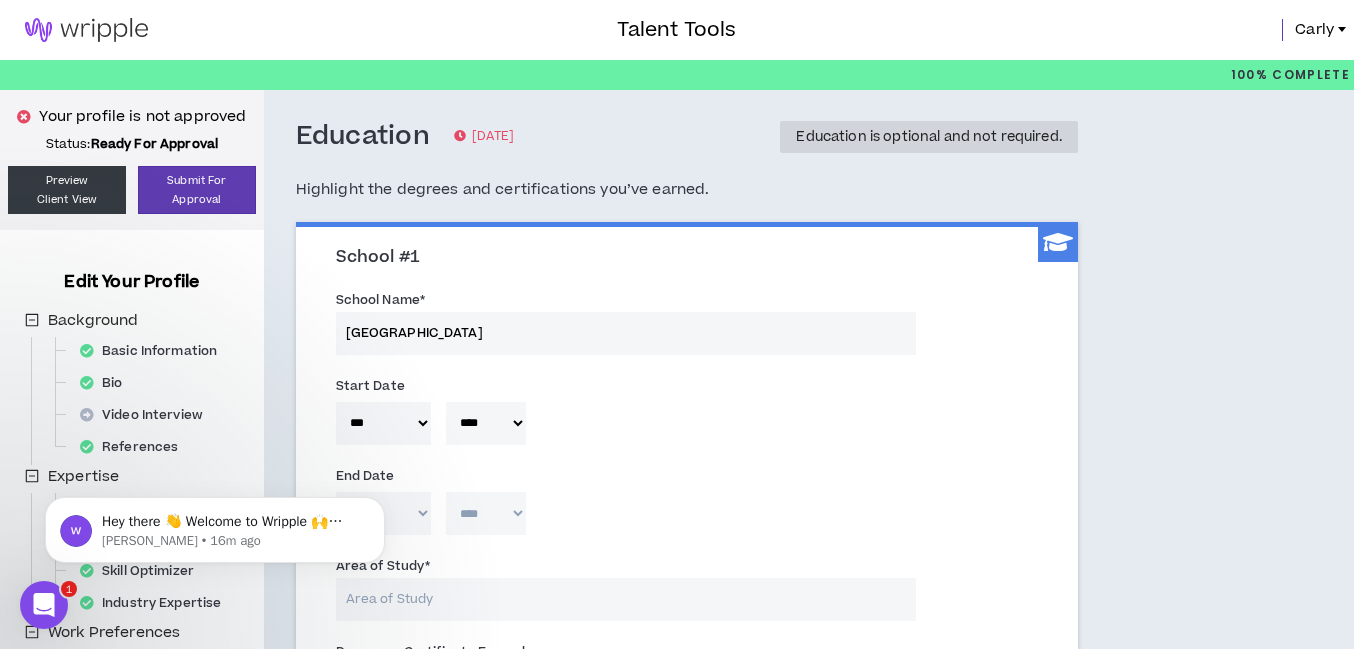 click on "***** *** *** *** *** *** **** *** *** **** *** *** ***" at bounding box center (383, 513) 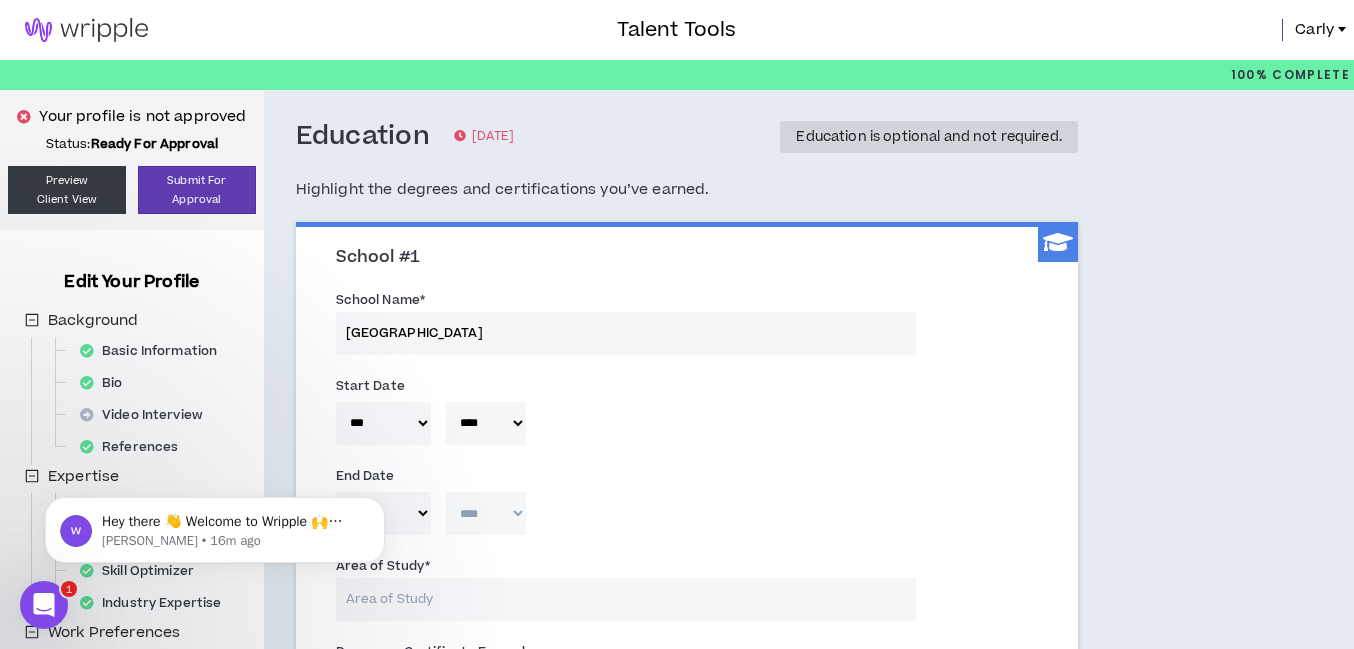 click on "**** **** **** **** **** **** **** **** **** **** **** **** **** **** **** **** **** **** **** **** **** **** **** **** **** **** **** **** **** **** **** **** **** **** **** **** **** **** **** **** **** **** **** **** **** **** **** **** **** **** **** **** **** **** **** **** **** **** **** **** **** **** **** **** **** **** **** **** **** **** **** **** **** **** **** **** **** **** **** **** **** **** **** **** **** **** **** **** **** **** **** **** **** **** **** **** **** **** **** **** **** **** **** **** **** **** **** **** **** **** **** **** **** **** **** **** **** **** **** **** **** **** **** **** **** **** ****" at bounding box center [486, 513] 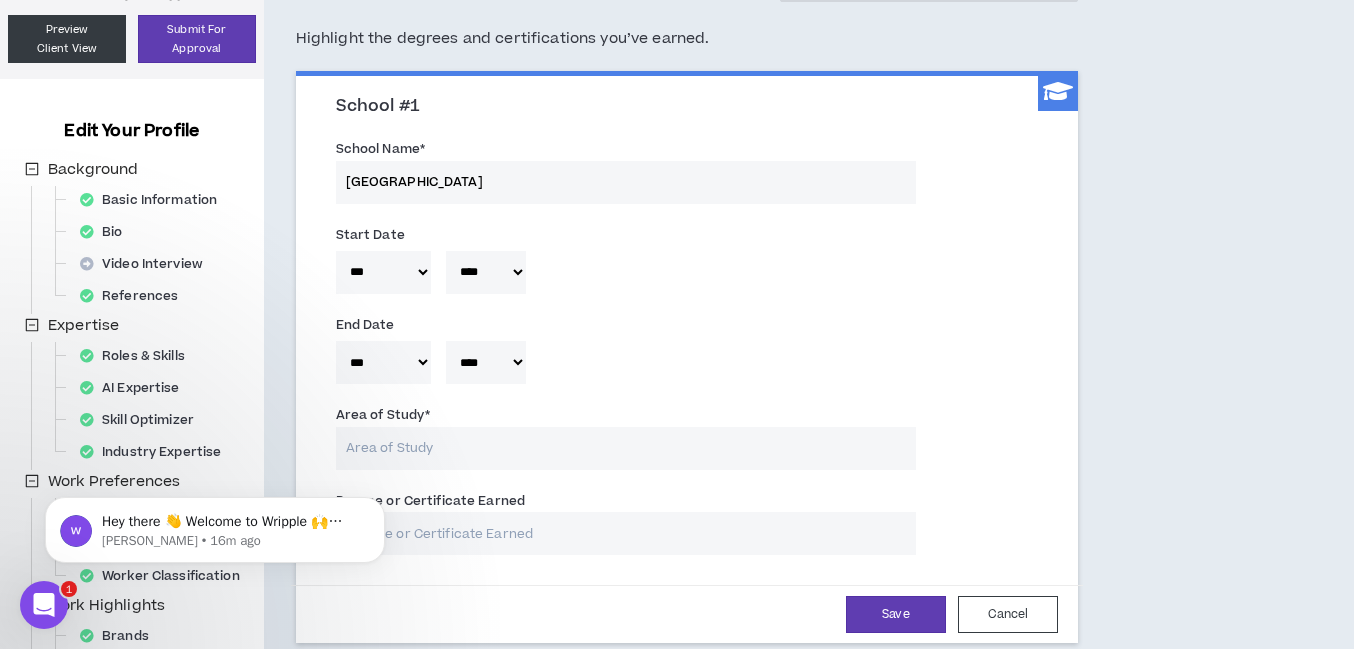 scroll, scrollTop: 165, scrollLeft: 0, axis: vertical 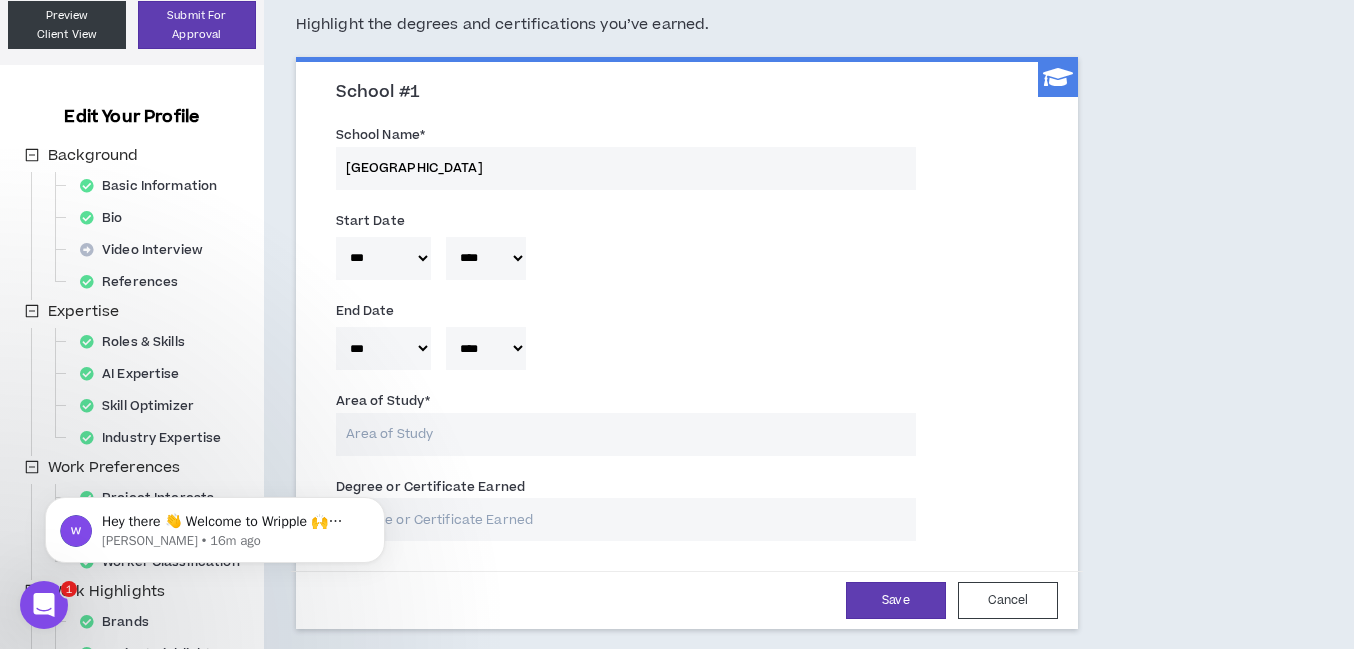 click on "Area of Study  *" at bounding box center (626, 434) 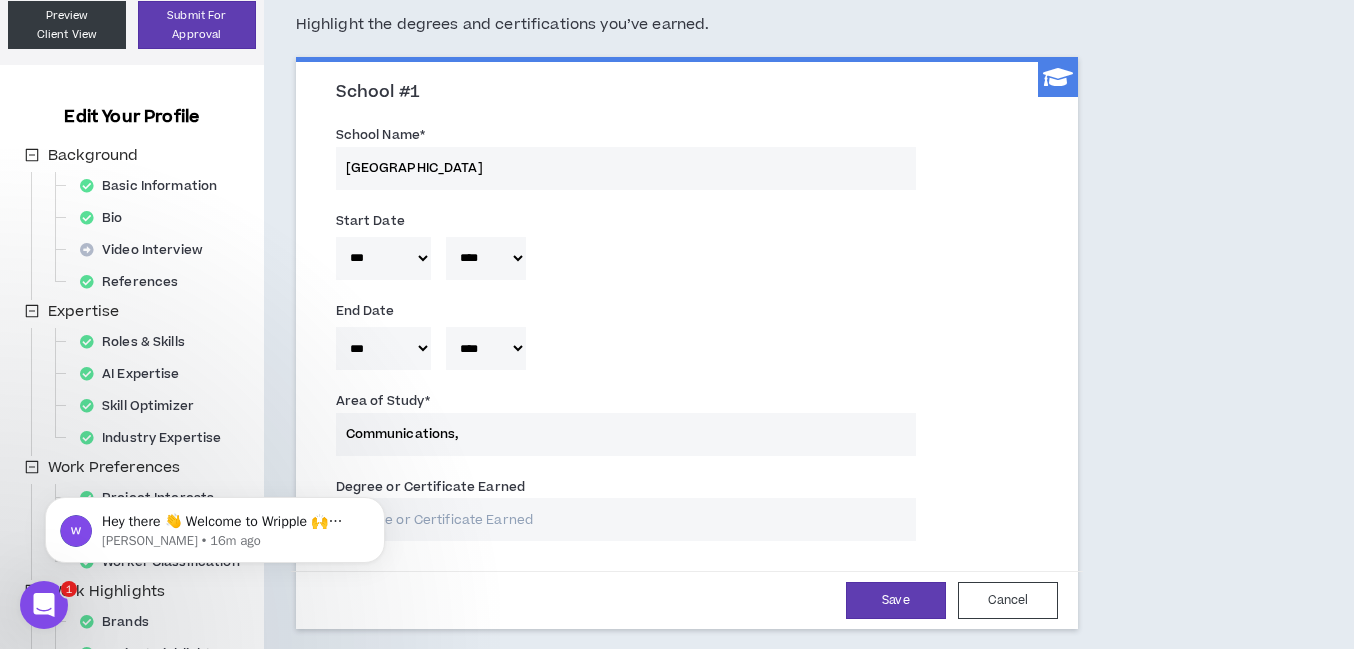 type on "Communications, B" 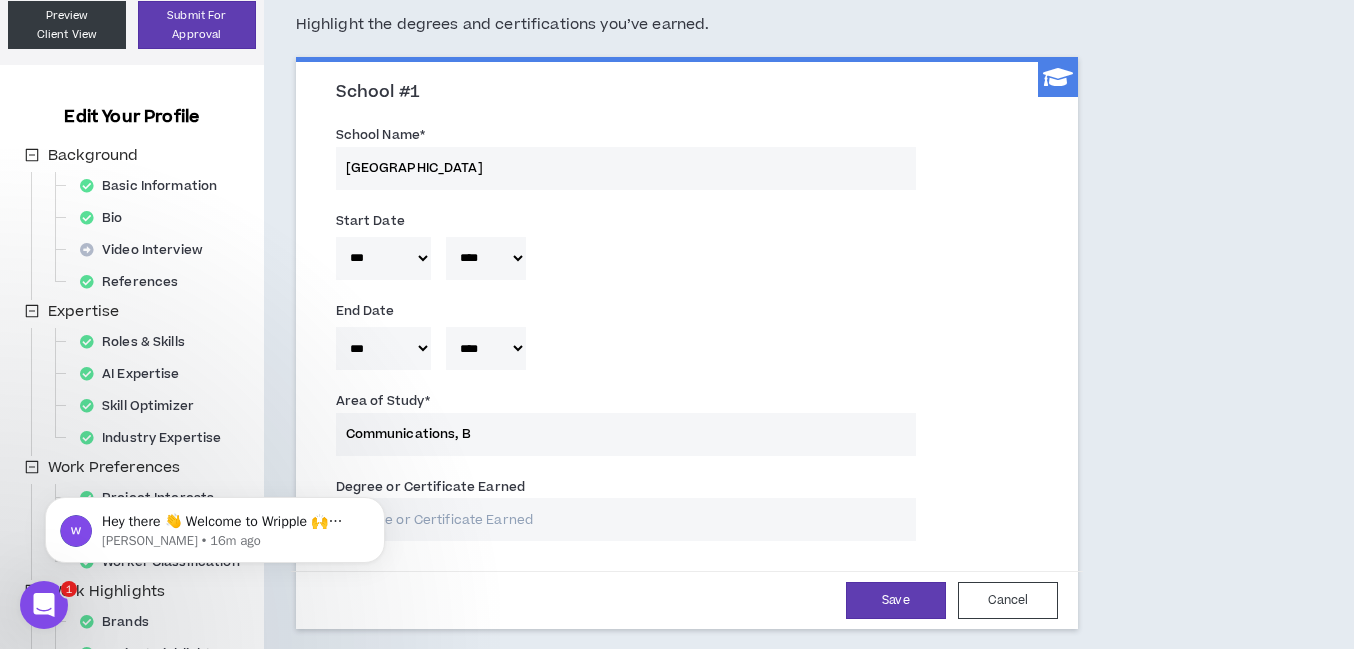 type 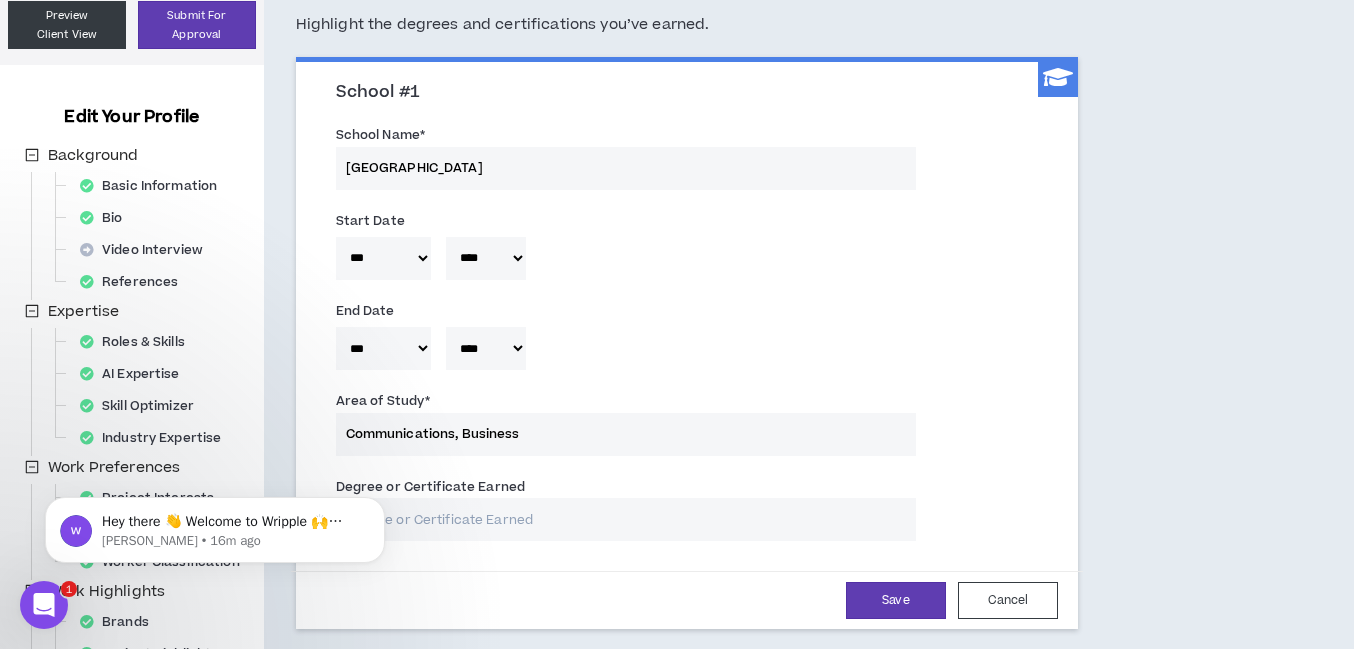 type on "Communications, Business," 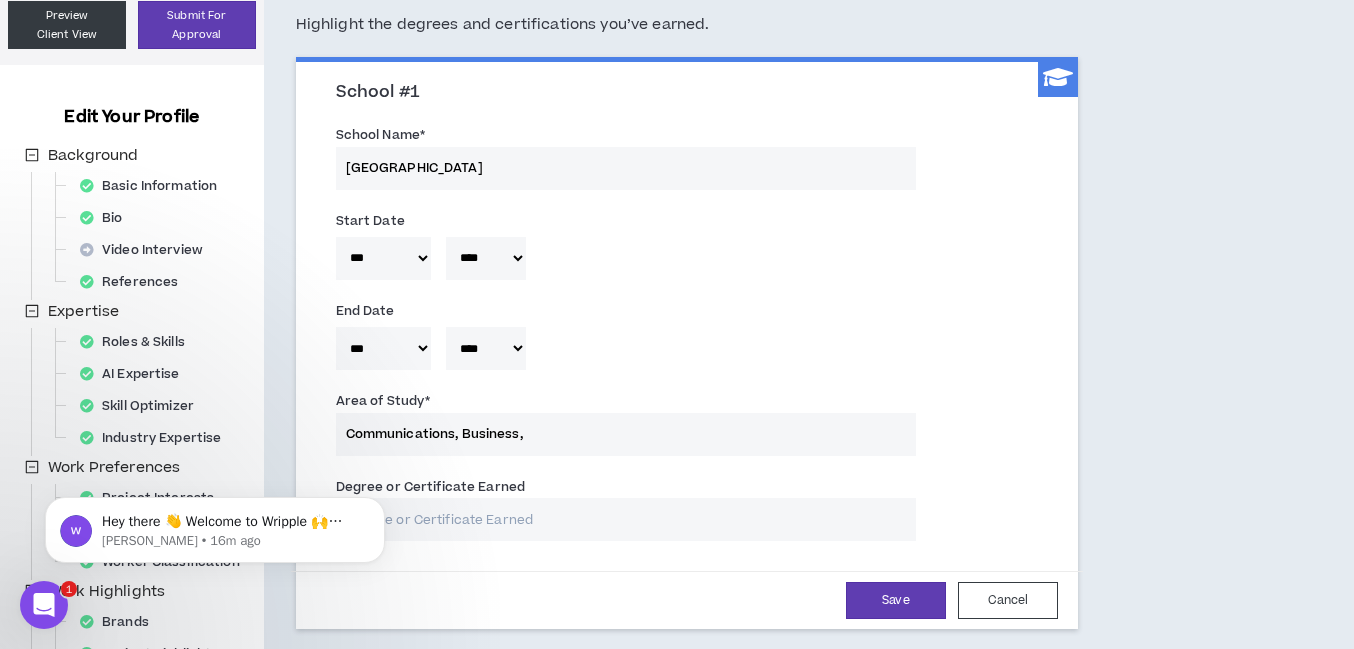 type 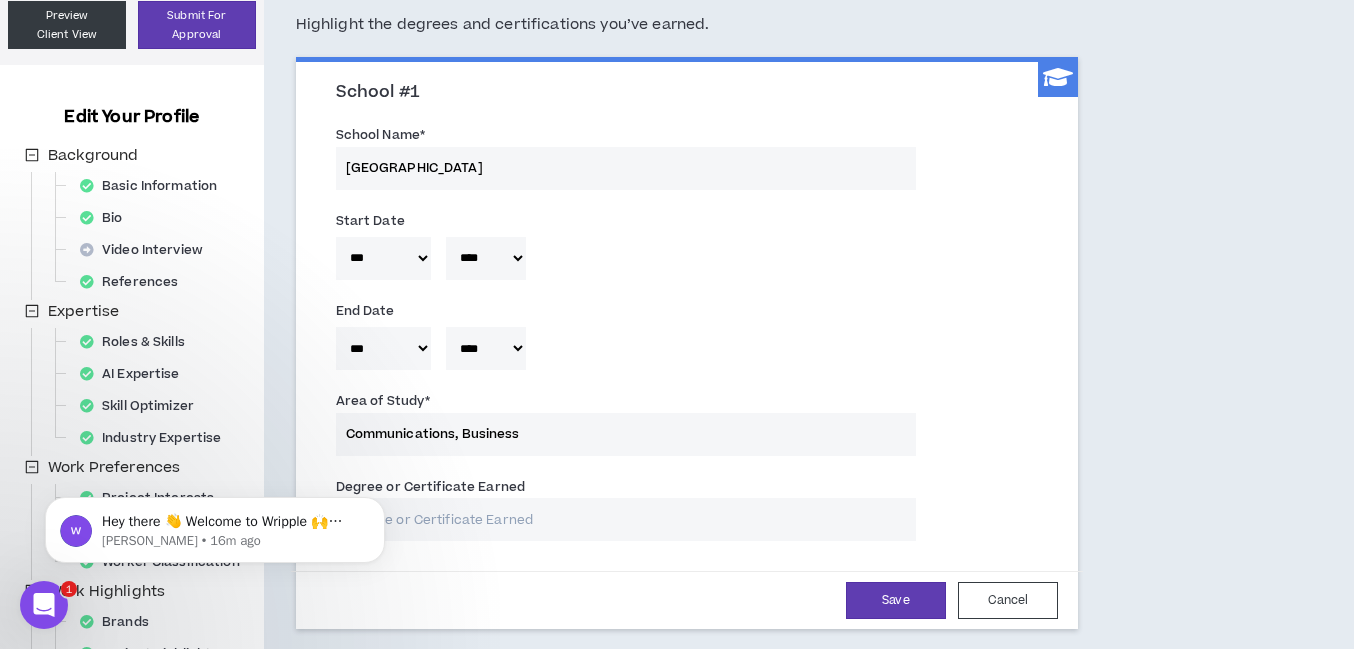 type 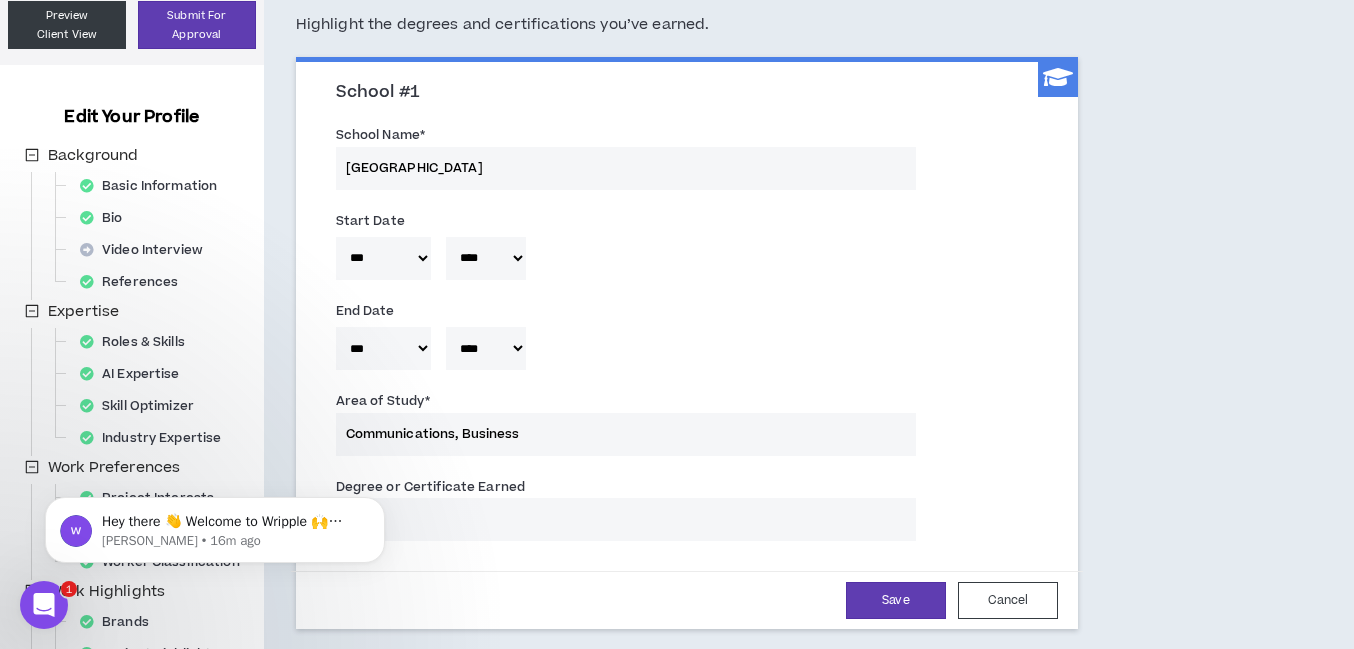 type on "Ben" 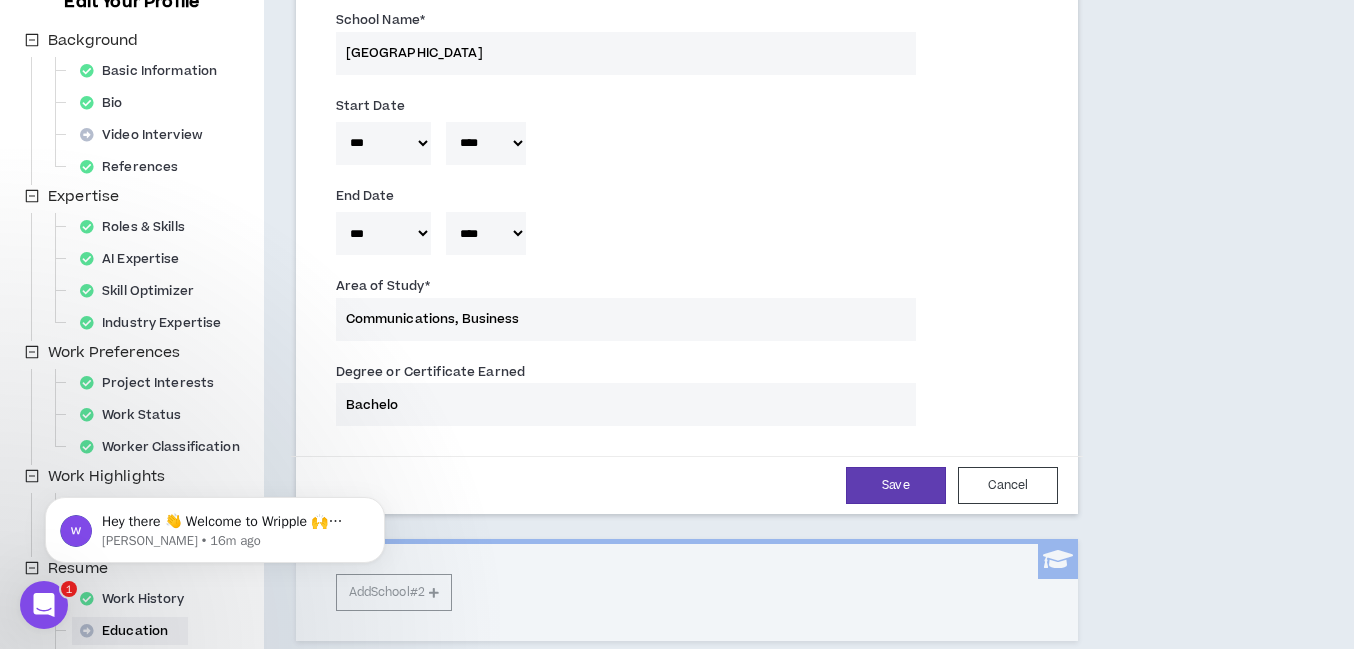 type on "Bachelor" 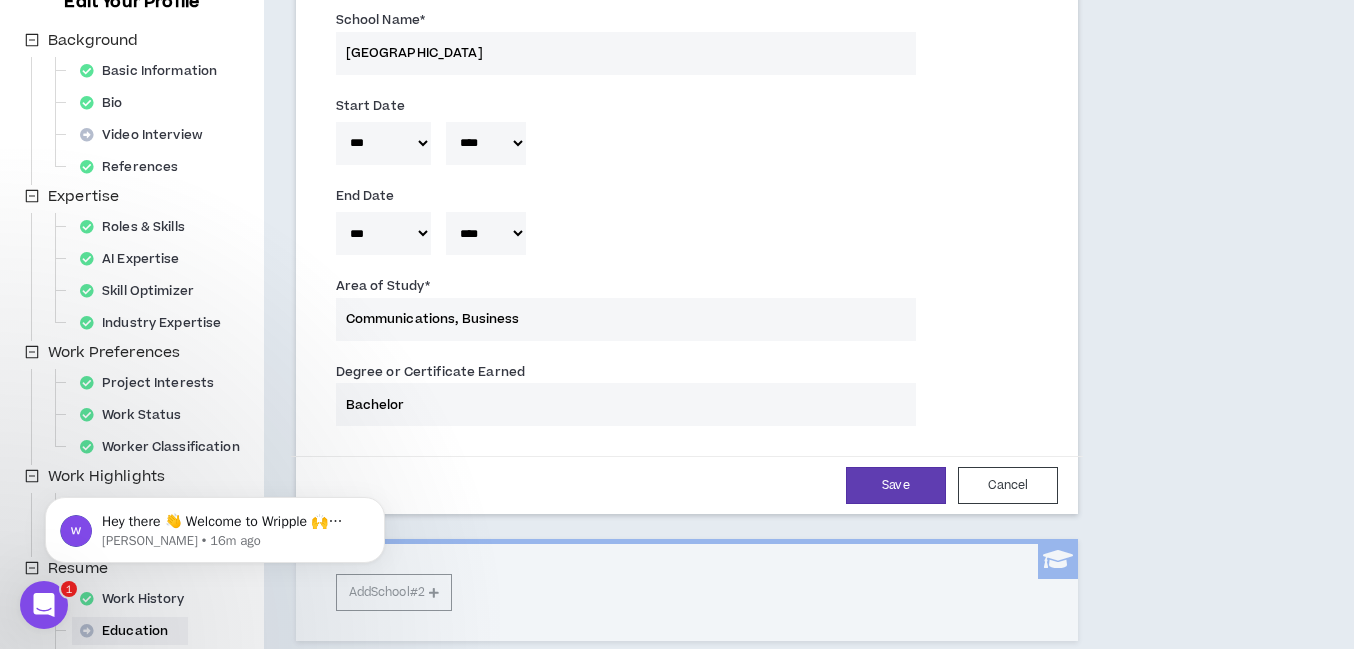 type 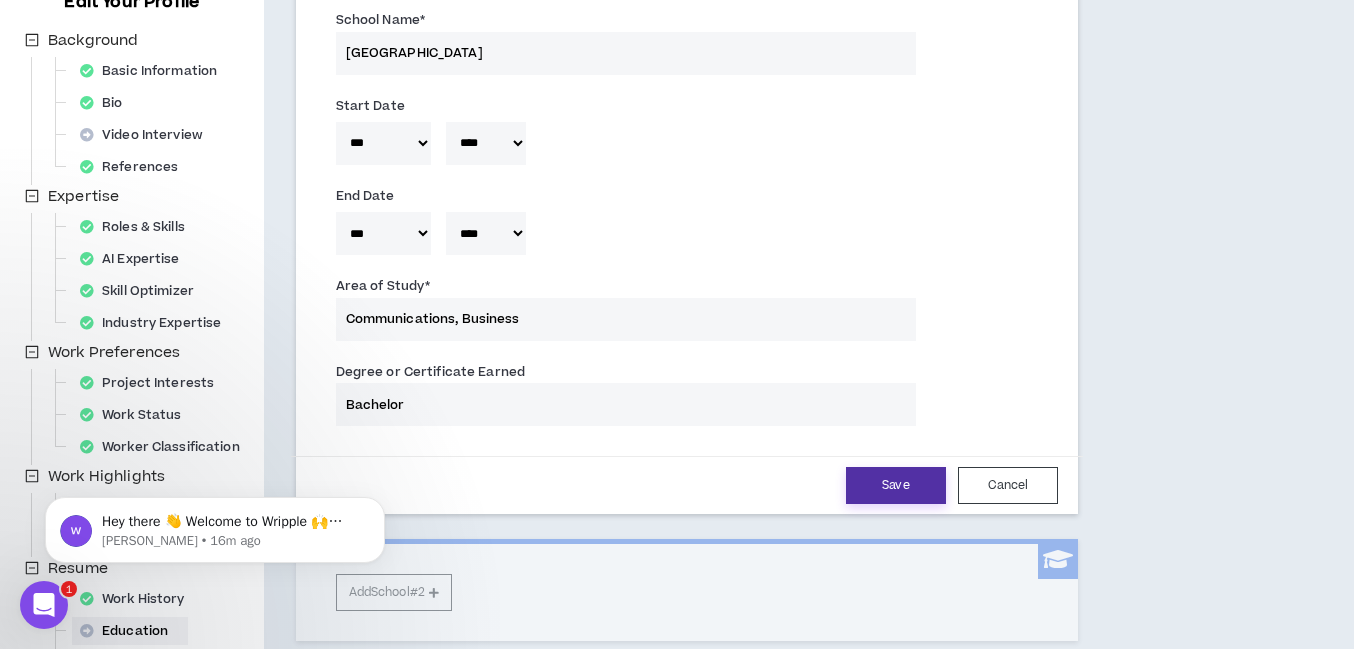 type on "Bachelor" 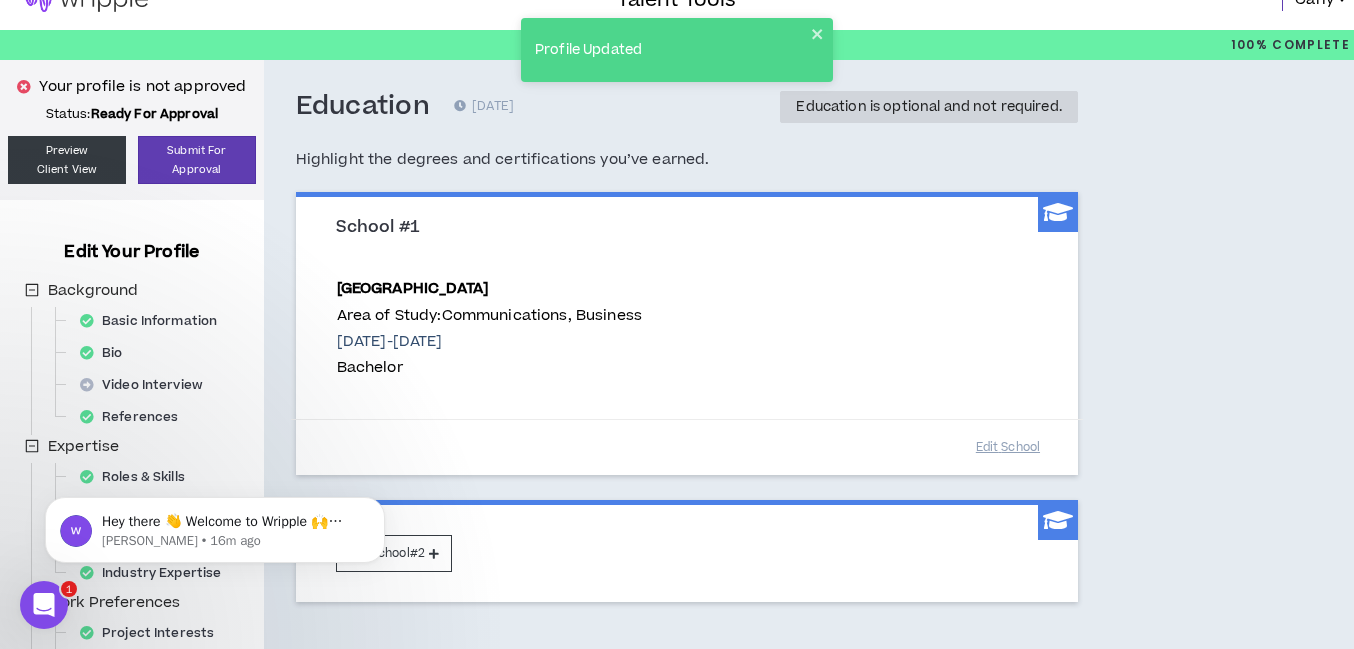 scroll, scrollTop: 423, scrollLeft: 0, axis: vertical 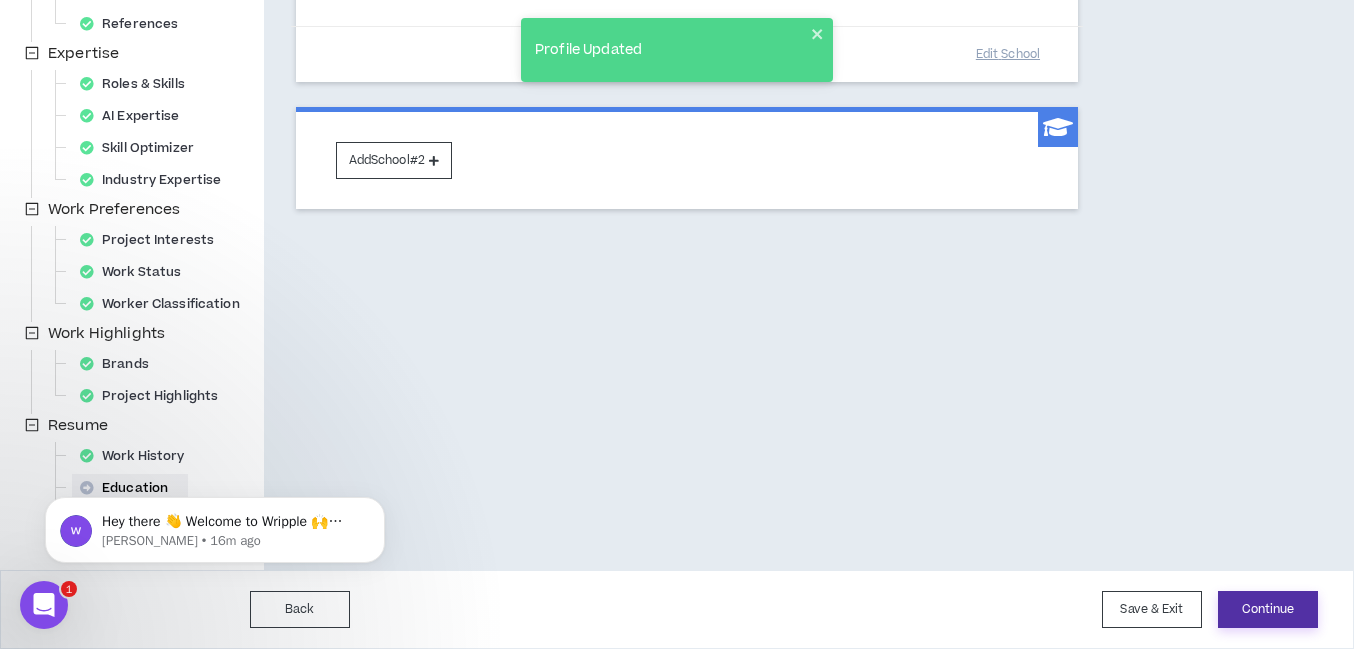 click on "Continue" at bounding box center (1268, 609) 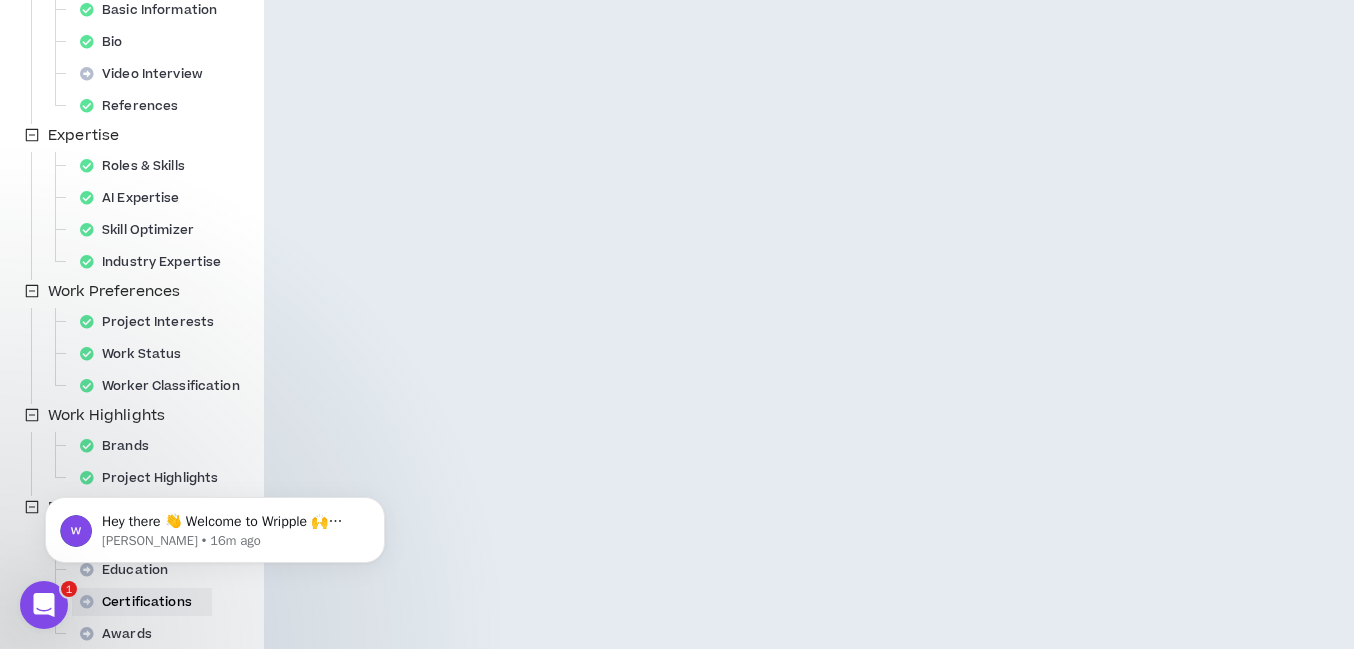 scroll, scrollTop: 423, scrollLeft: 0, axis: vertical 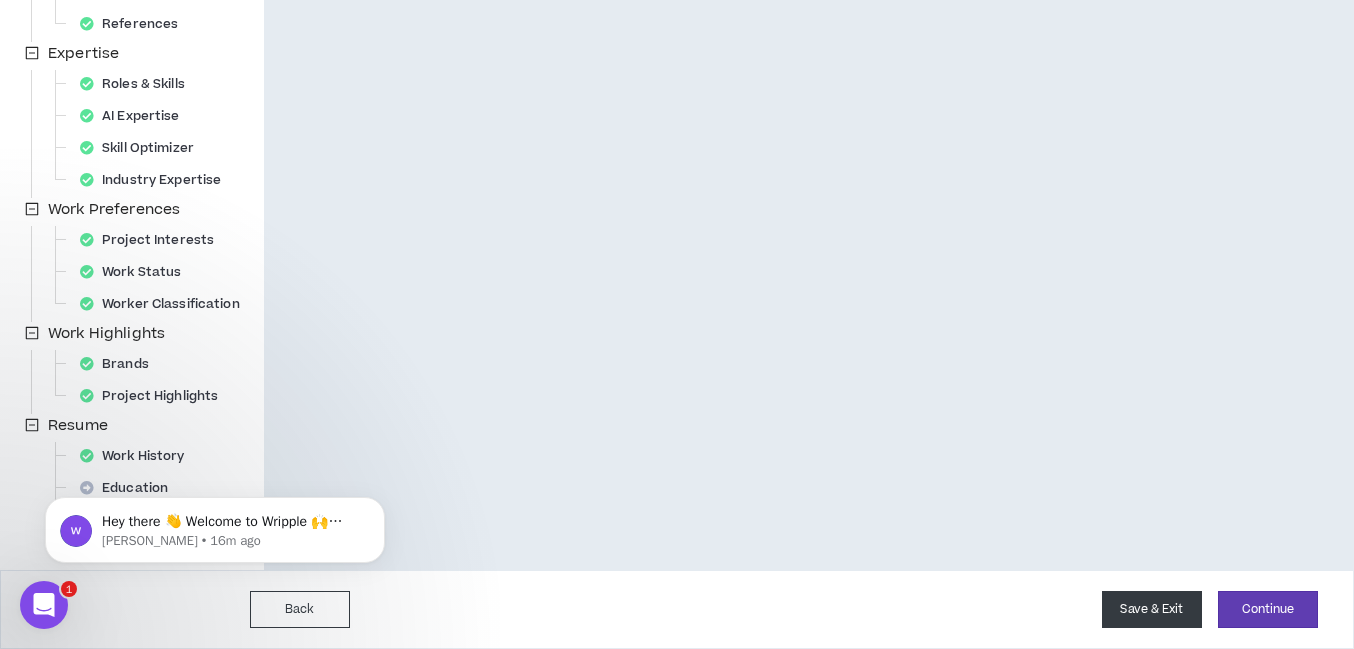click on "Save & Exit" at bounding box center [1152, 609] 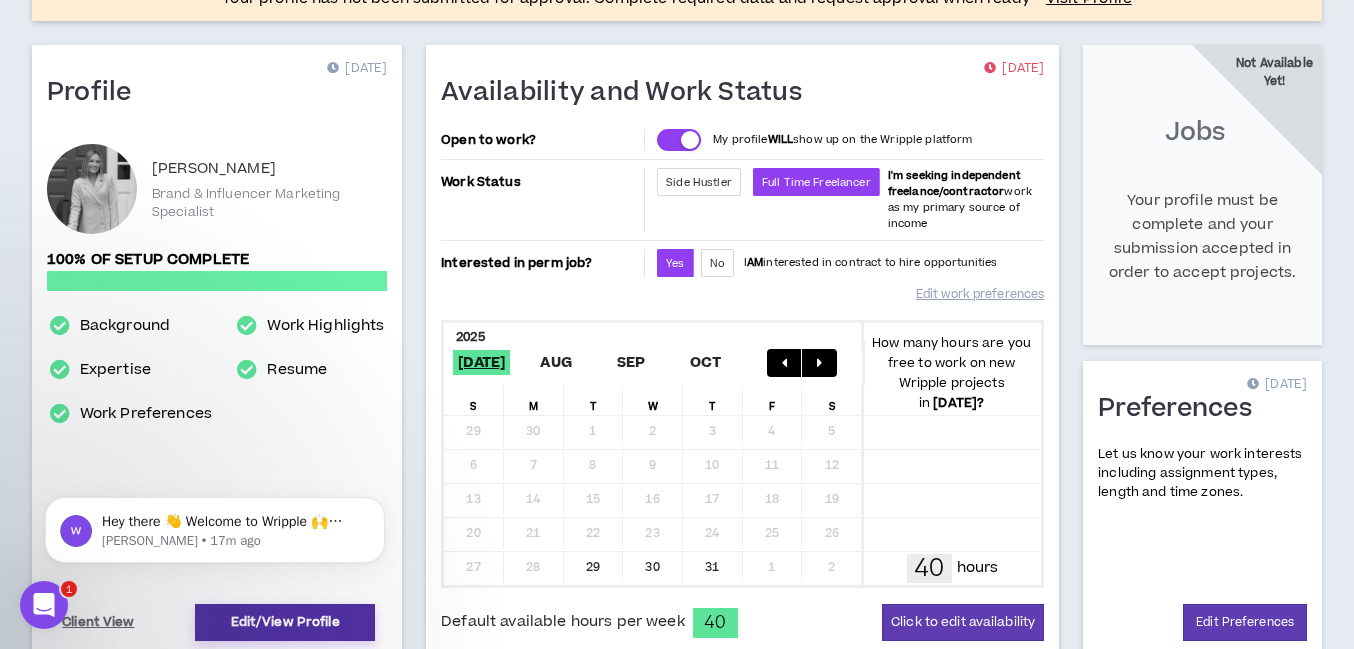 scroll, scrollTop: 344, scrollLeft: 0, axis: vertical 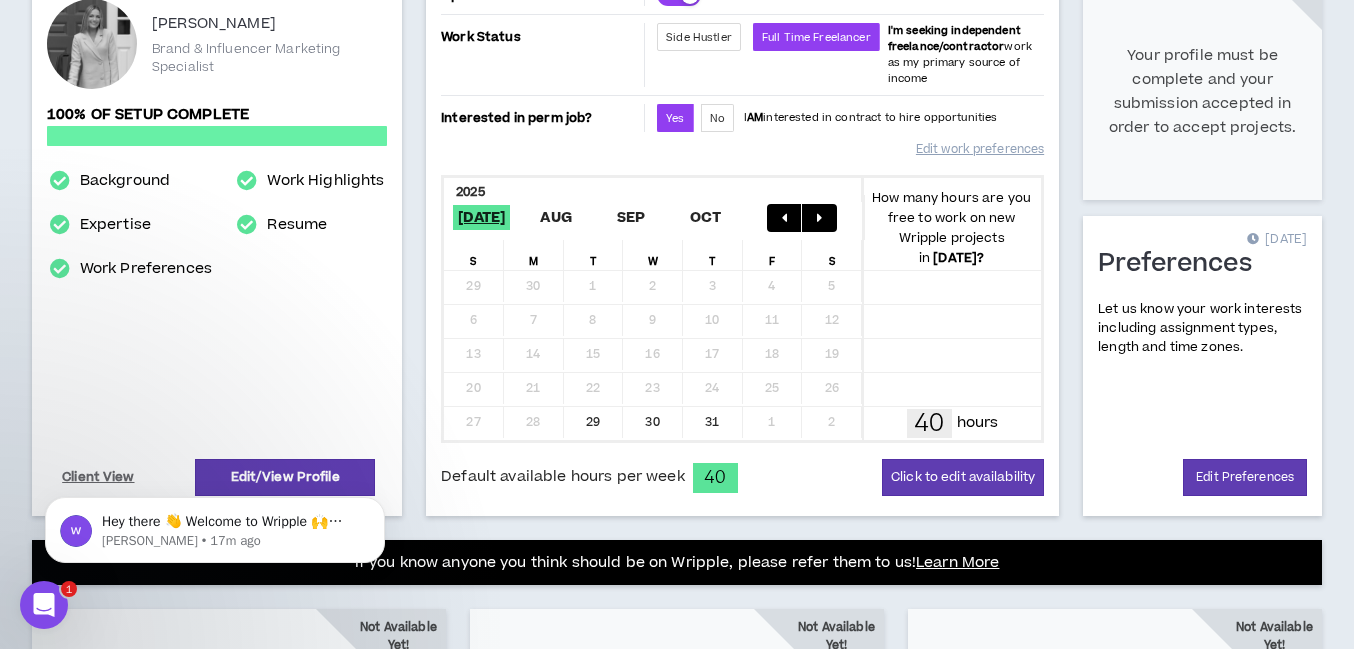 click on "Hey there 👋 Welcome to Wripple 🙌 Take a look around! If you have any questions, just reply to this message. [PERSON_NAME] • 17m ago" 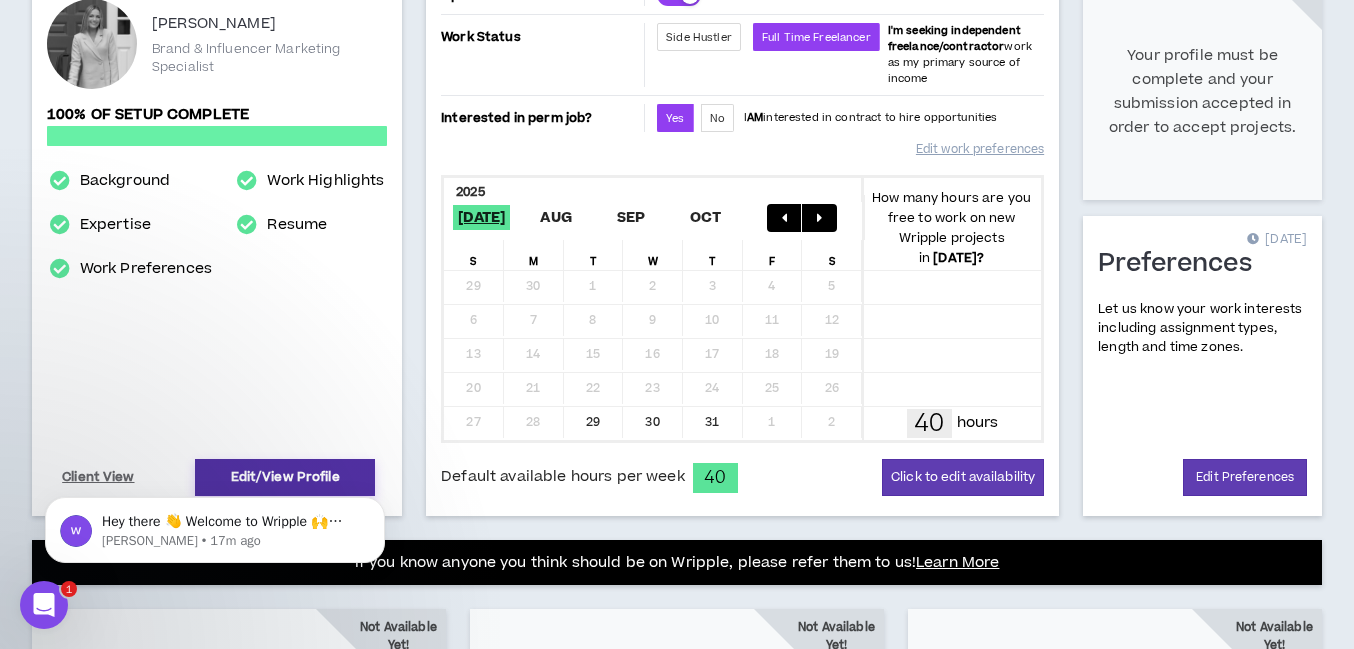 click on "Edit/View Profile" at bounding box center [285, 477] 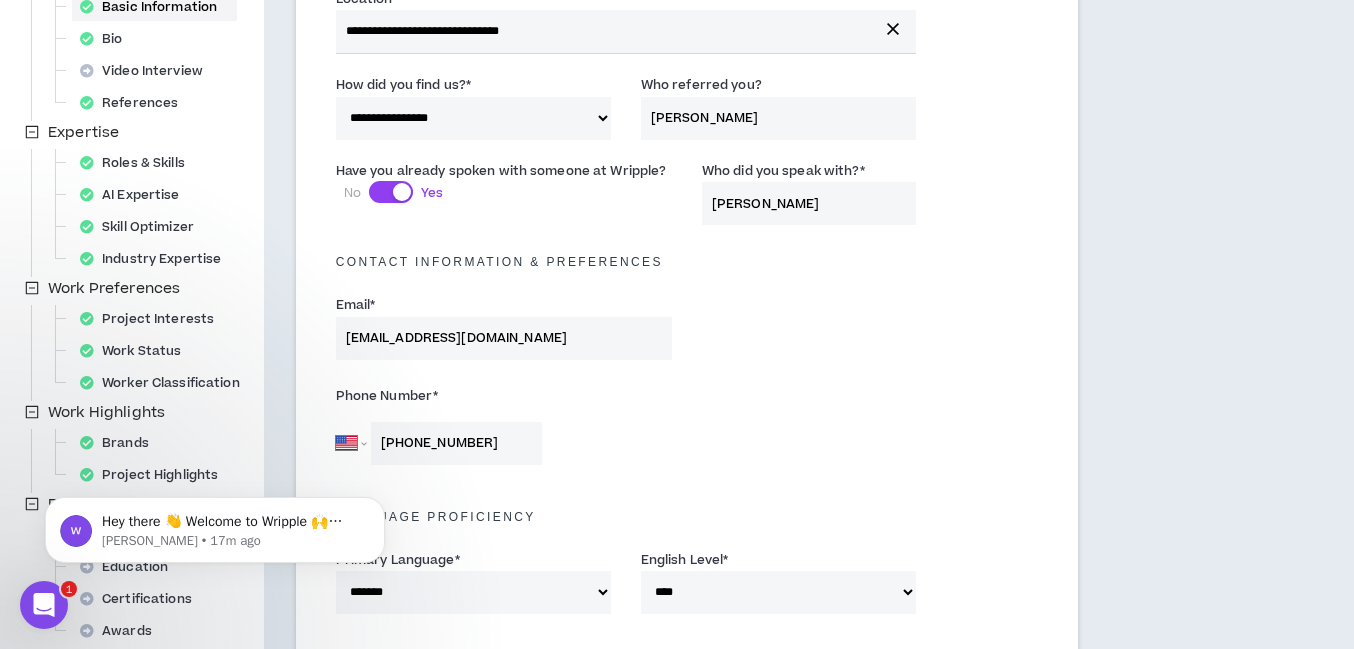 scroll, scrollTop: 0, scrollLeft: 0, axis: both 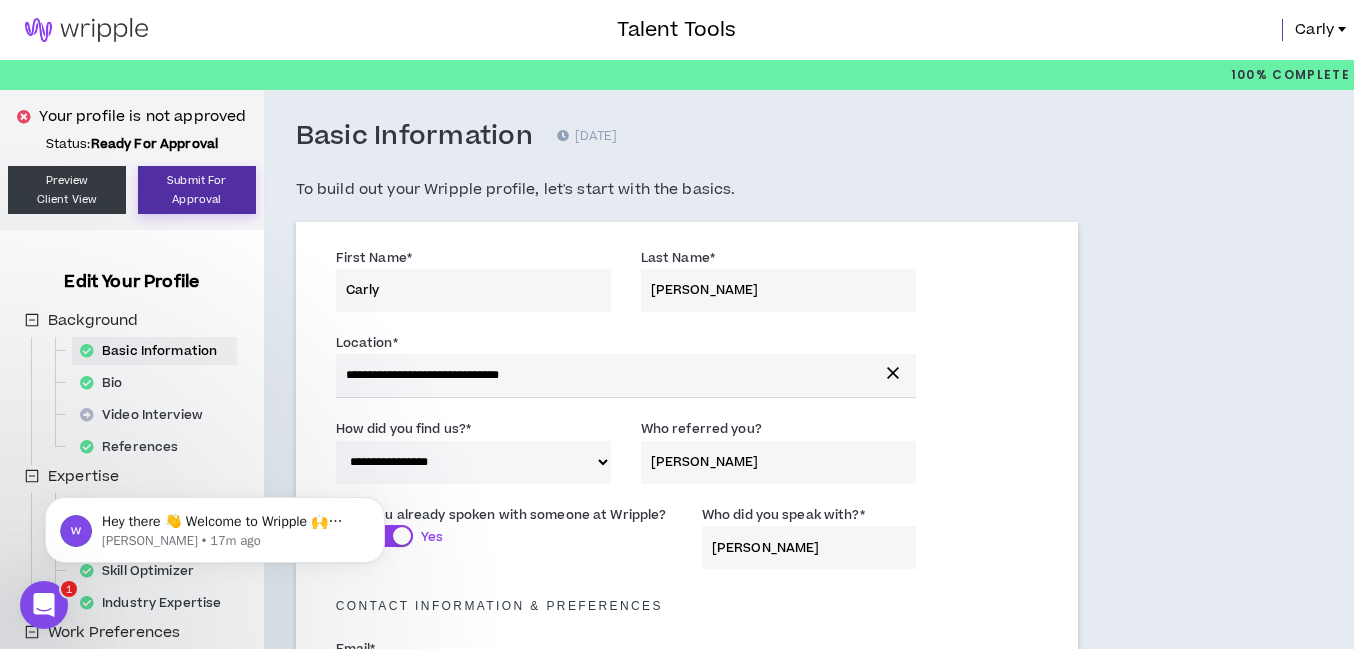 click on "Submit For   Approval" at bounding box center (197, 190) 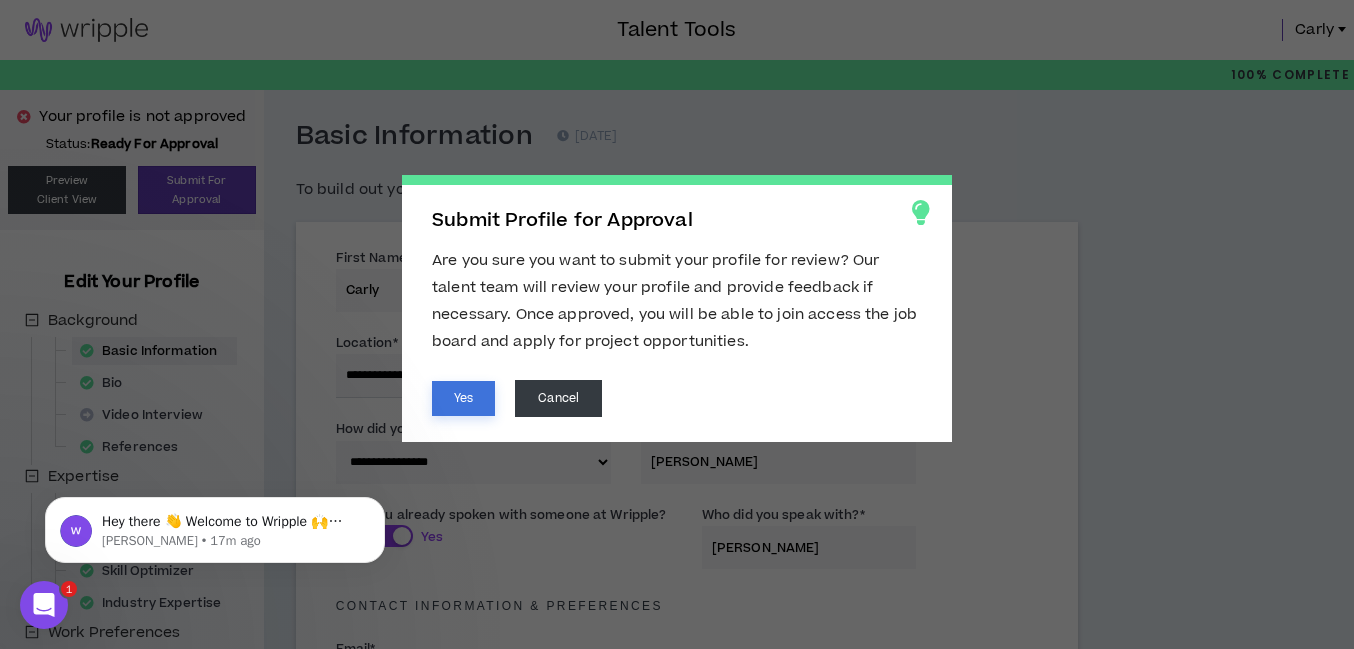 click on "Yes" at bounding box center (463, 398) 